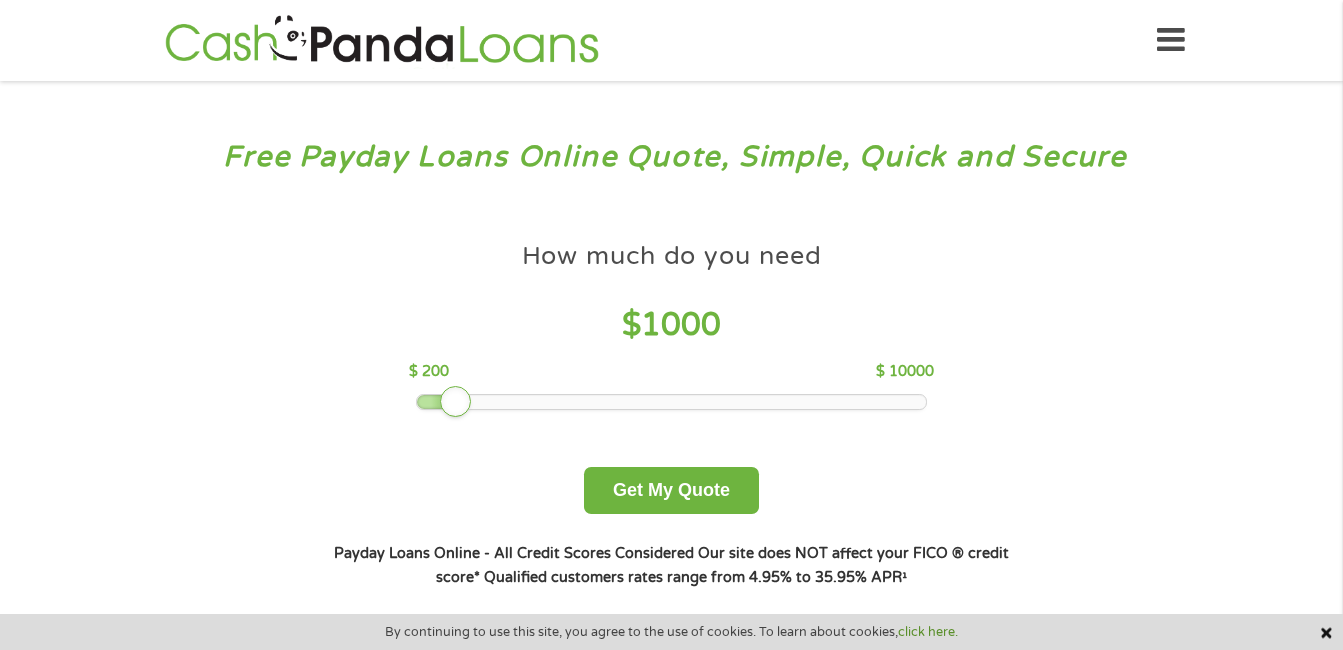scroll, scrollTop: 0, scrollLeft: 0, axis: both 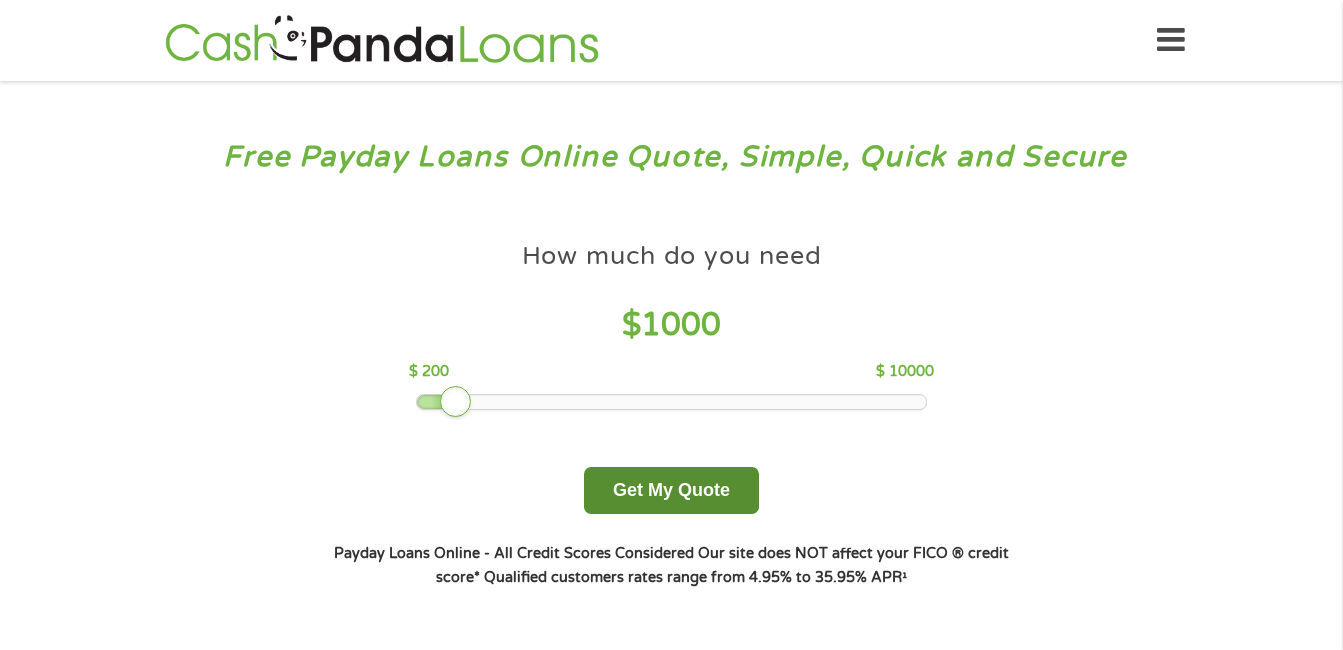click on "Get My Quote" at bounding box center [671, 490] 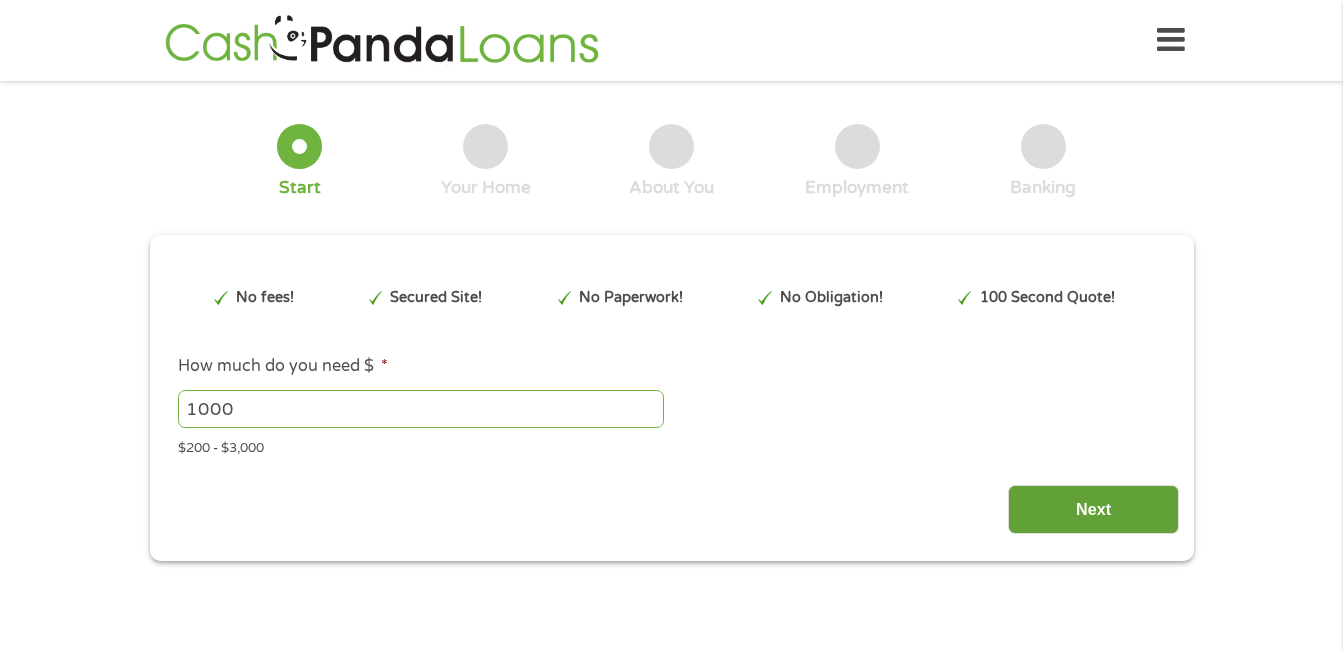 scroll, scrollTop: 0, scrollLeft: 0, axis: both 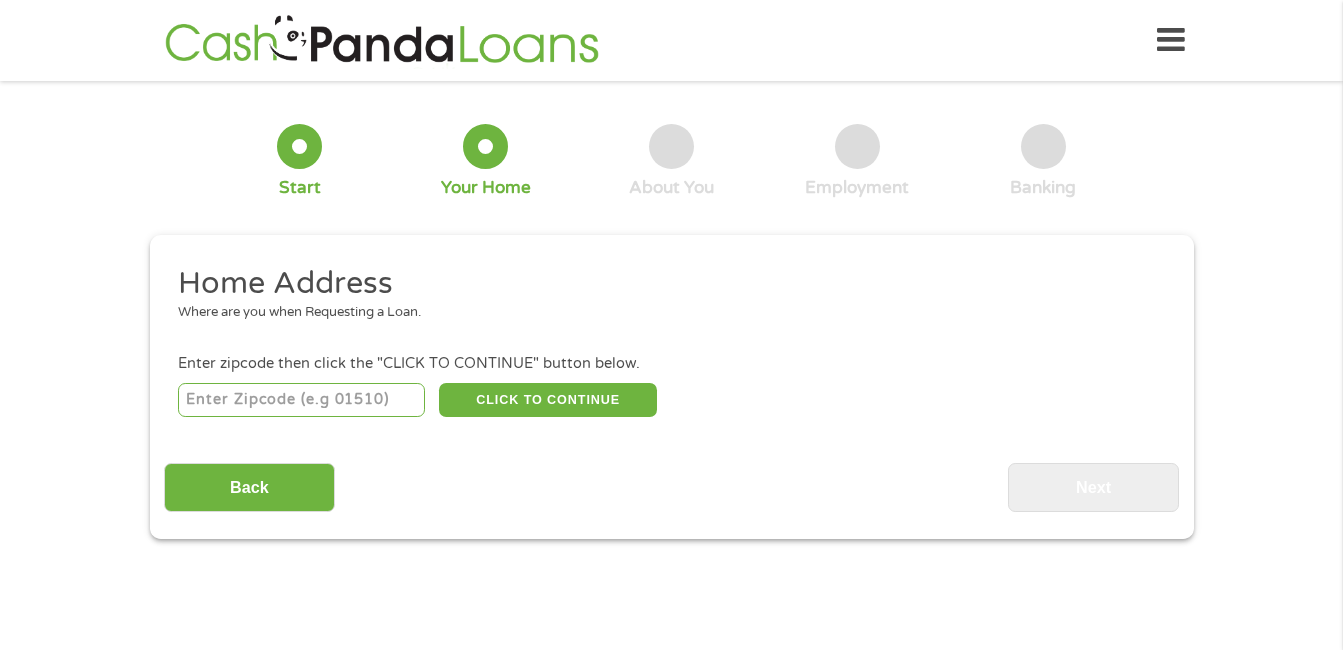 click at bounding box center [301, 400] 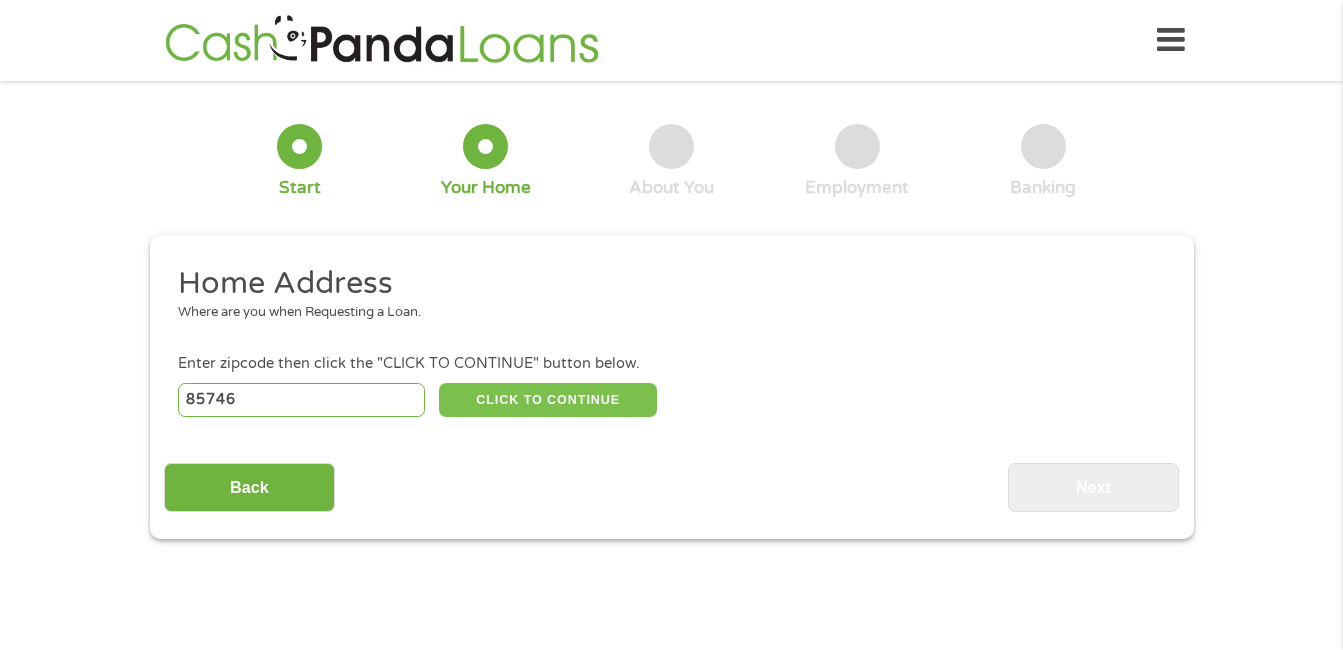 type on "85746" 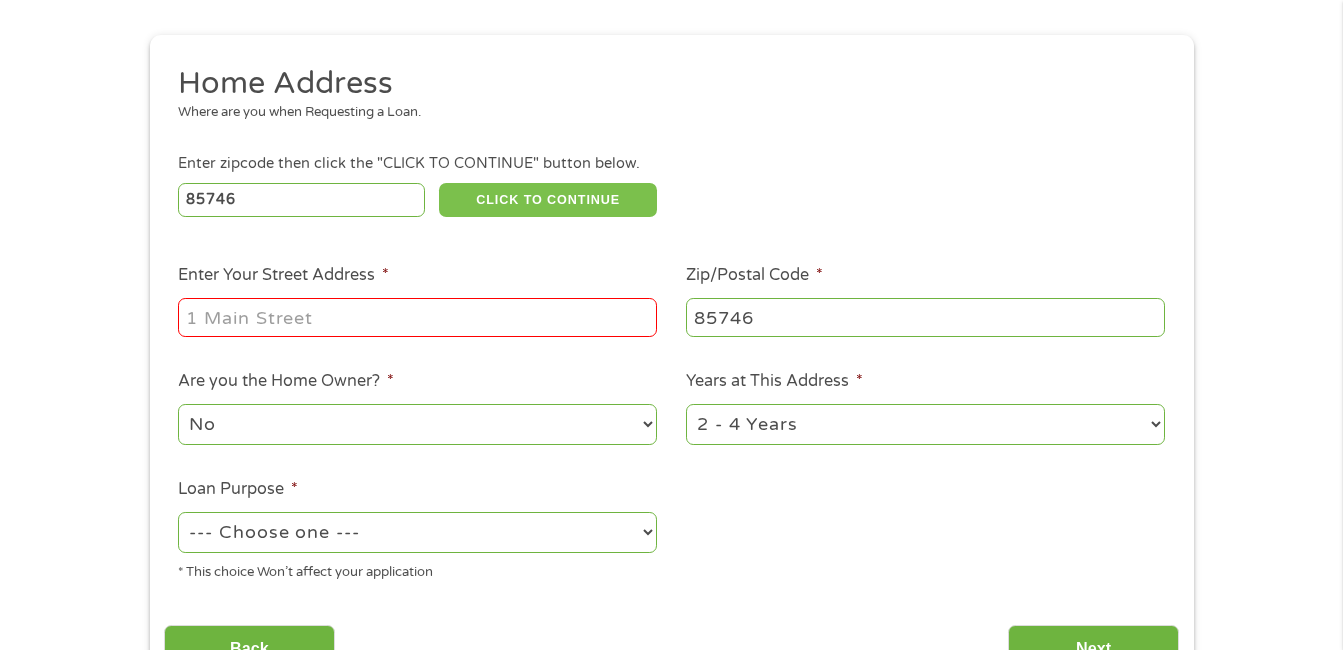 scroll, scrollTop: 300, scrollLeft: 0, axis: vertical 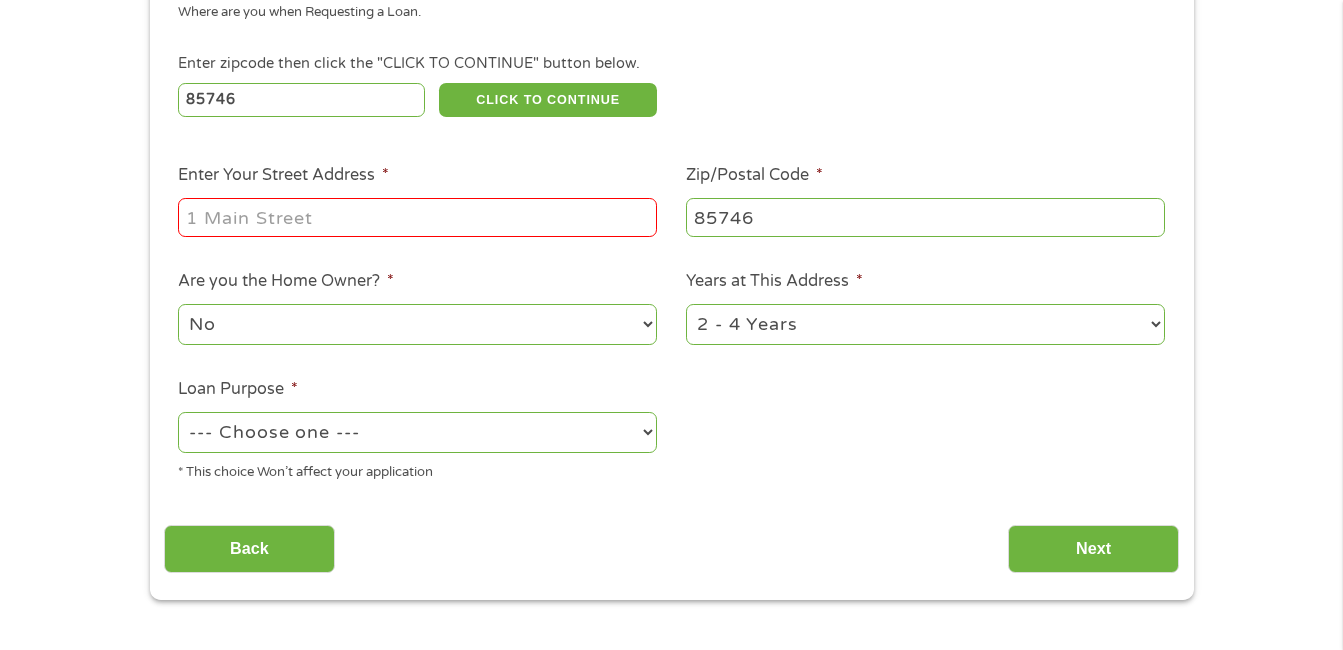 click on "Enter Your Street Address *" at bounding box center [417, 217] 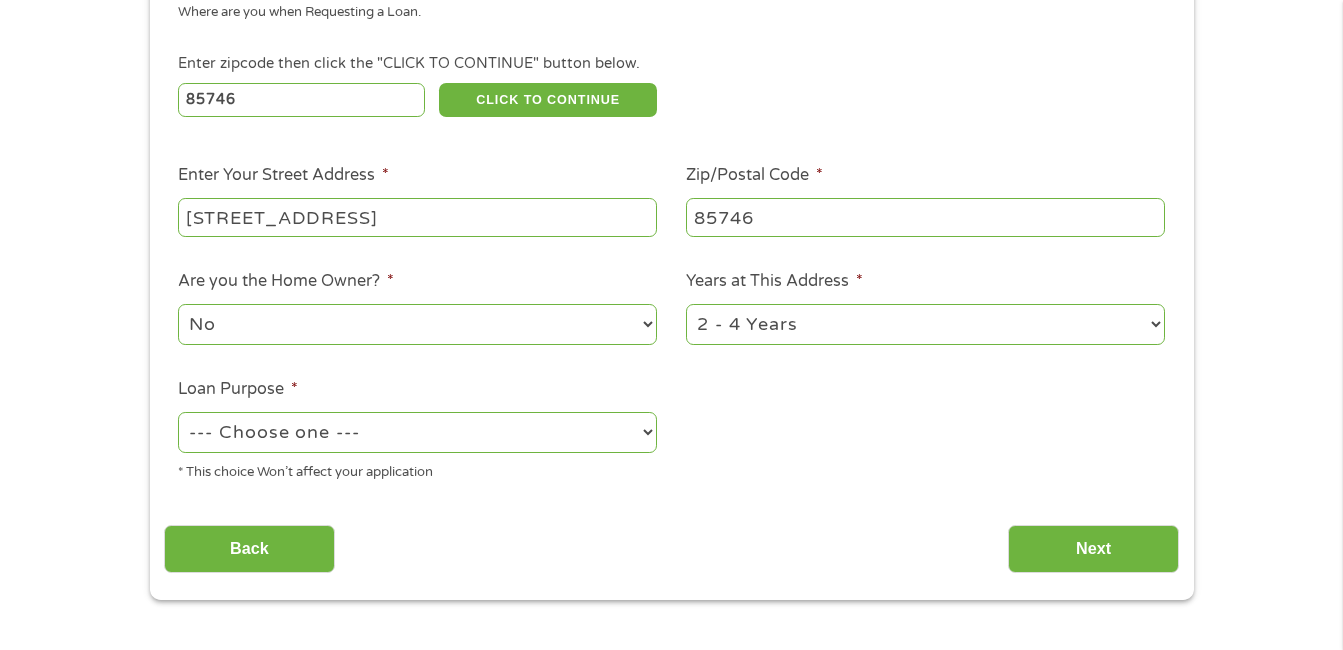 type on "[STREET_ADDRESS]" 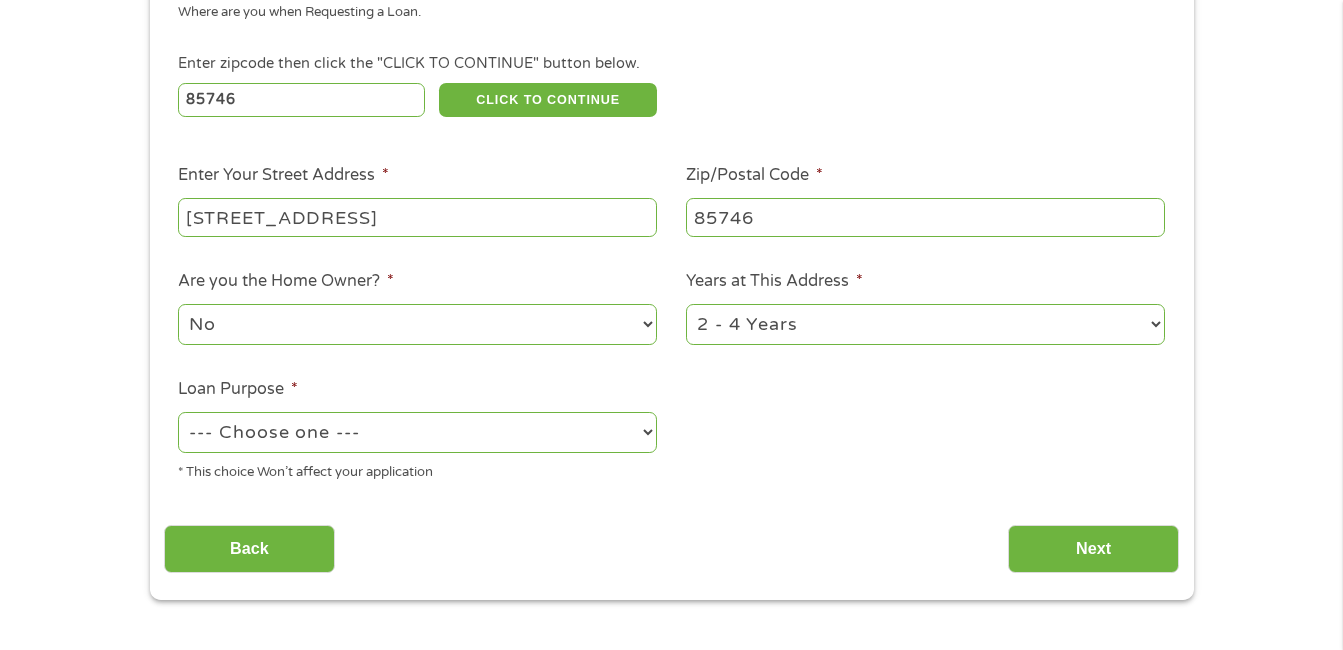 click on "No Yes" at bounding box center (417, 324) 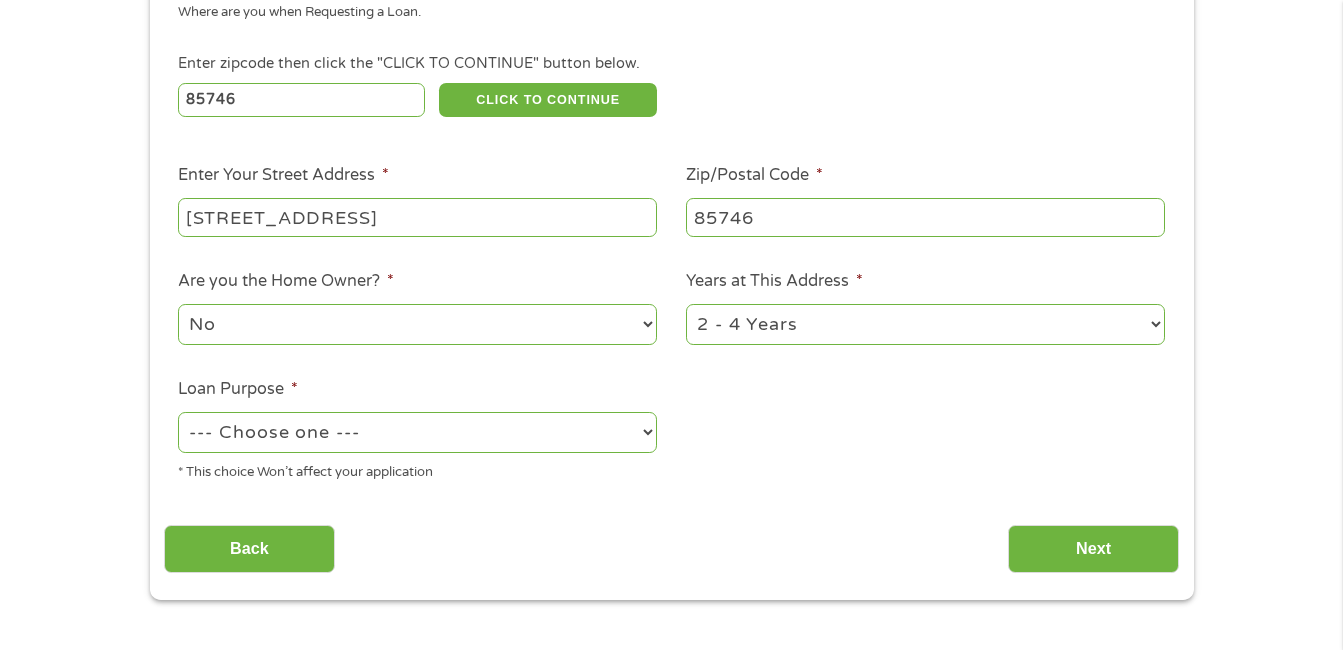 select on "yes" 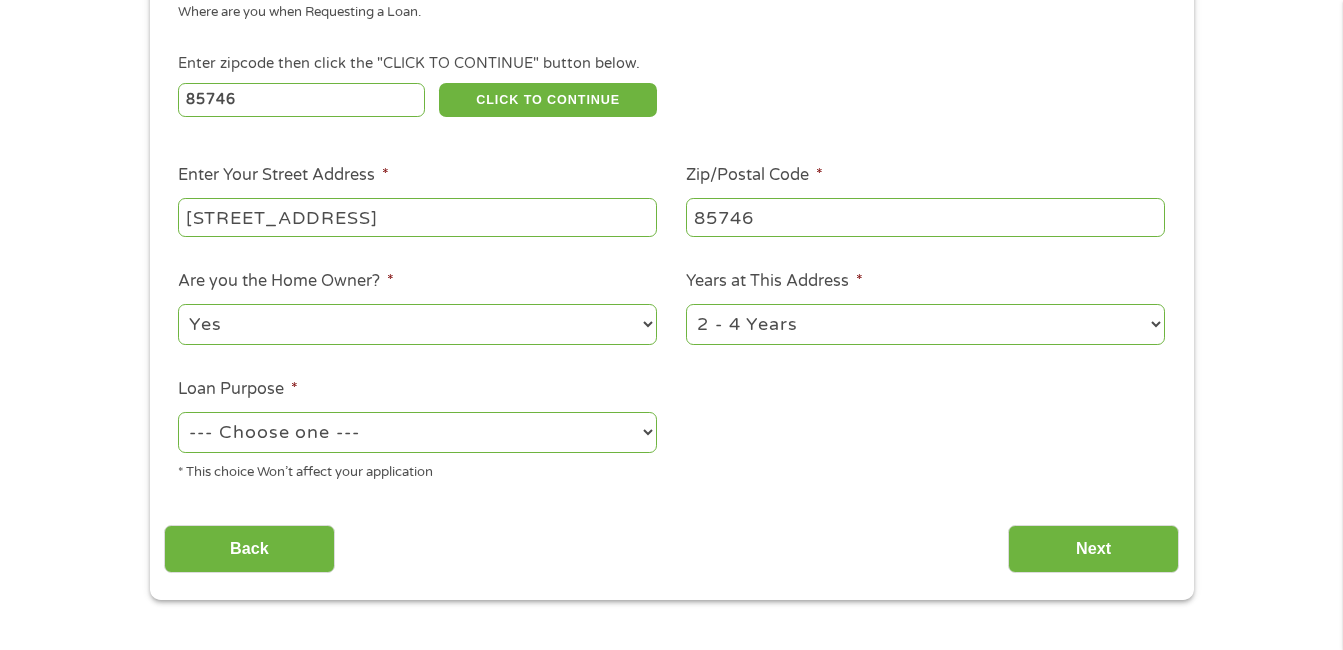 click on "--- Choose one --- Pay Bills Debt Consolidation Home Improvement Major Purchase Car Loan Short Term Cash Medical Expenses Other" at bounding box center (417, 432) 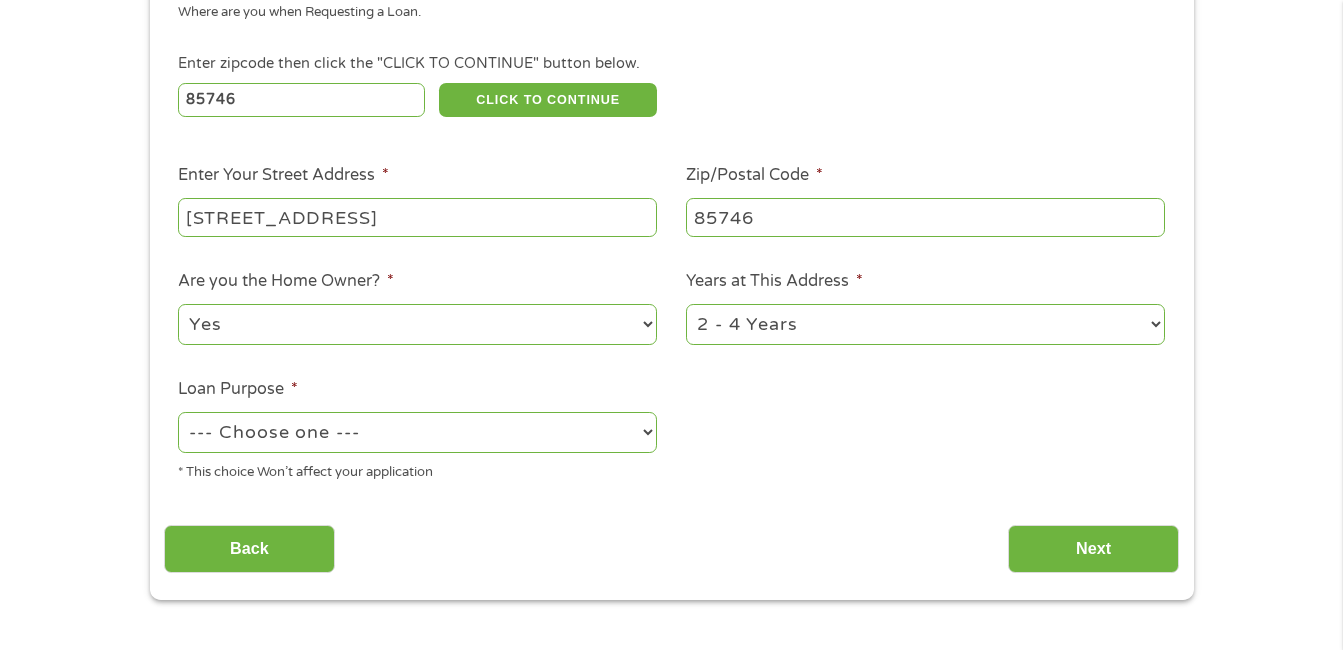 select on "other" 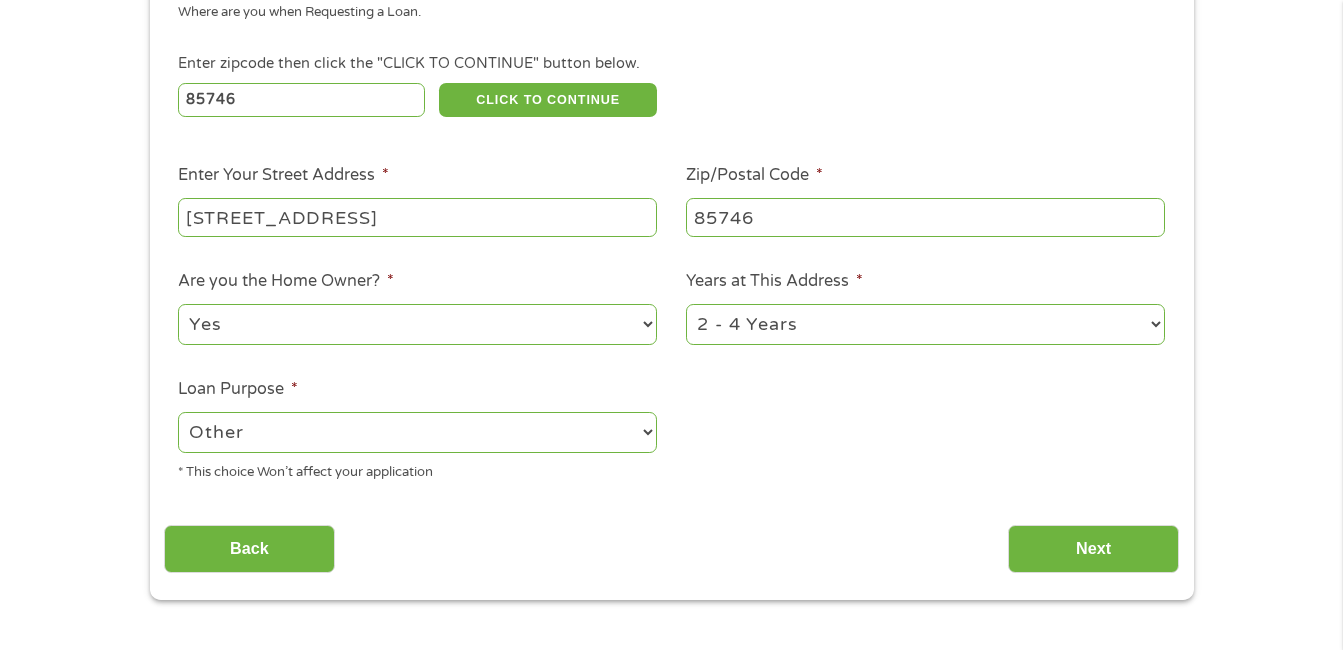 click on "--- Choose one --- Pay Bills Debt Consolidation Home Improvement Major Purchase Car Loan Short Term Cash Medical Expenses Other" at bounding box center [417, 432] 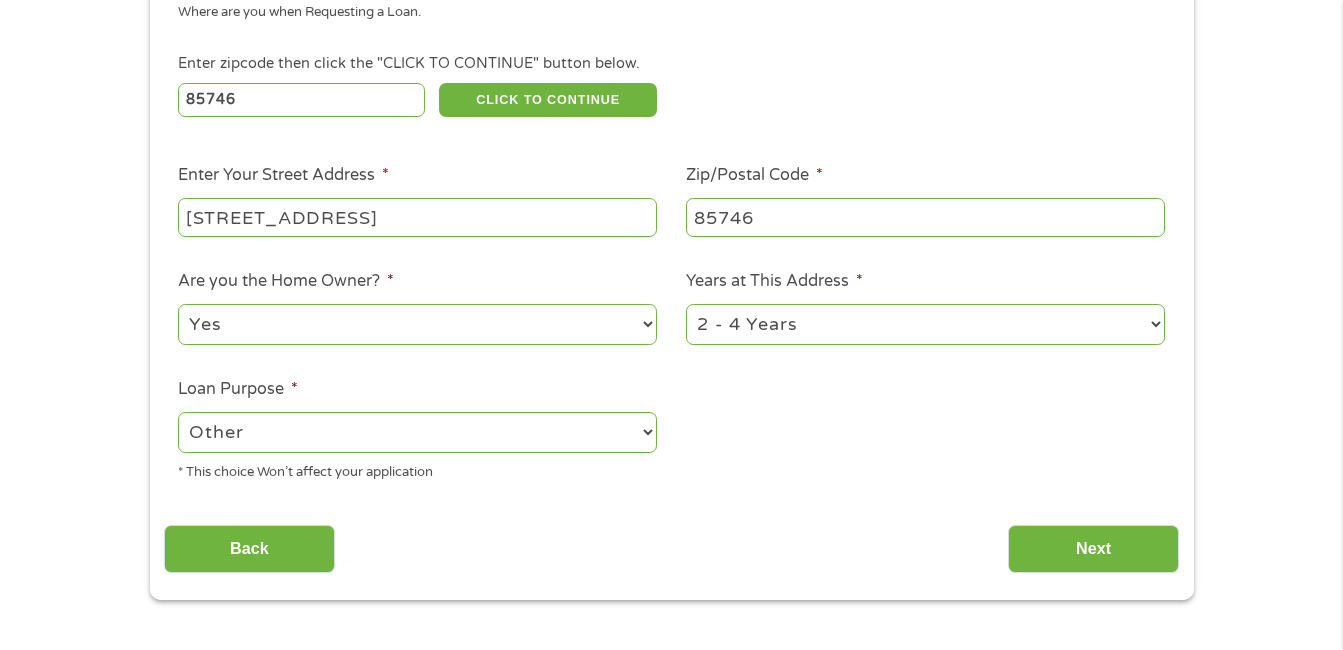 click on "1 Year or less 1 - 2 Years 2 - 4 Years Over 4 Years" at bounding box center (925, 324) 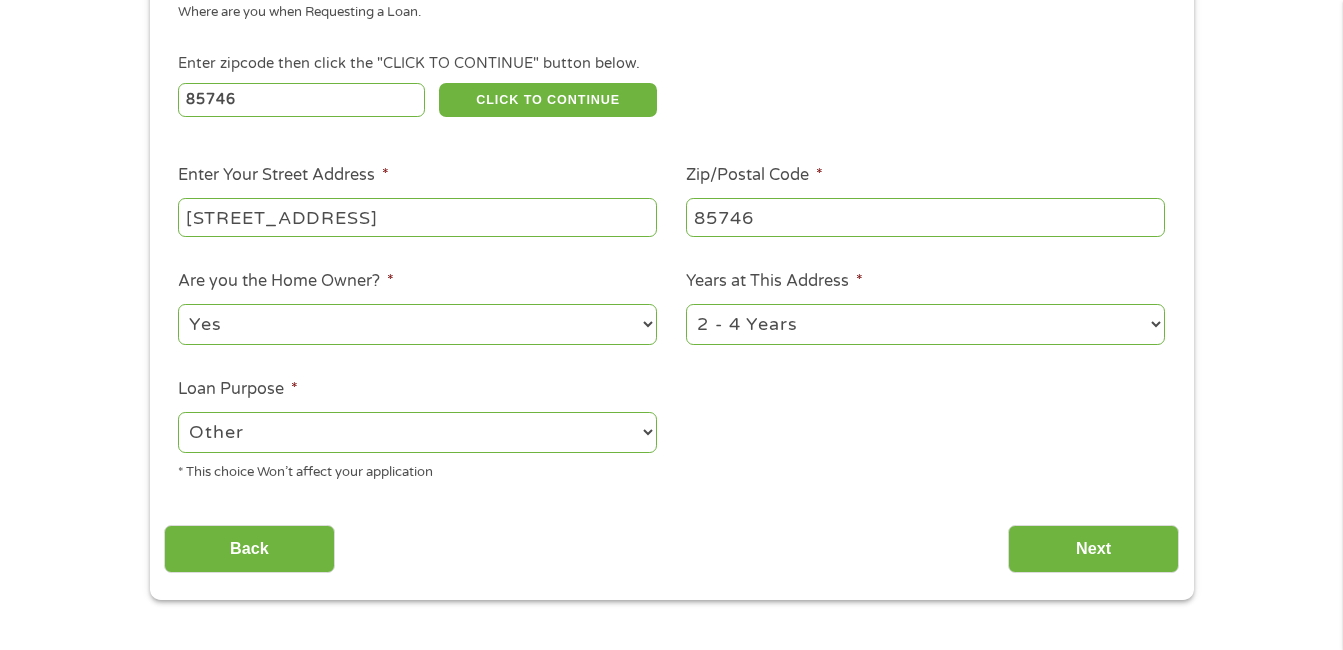 select on "60months" 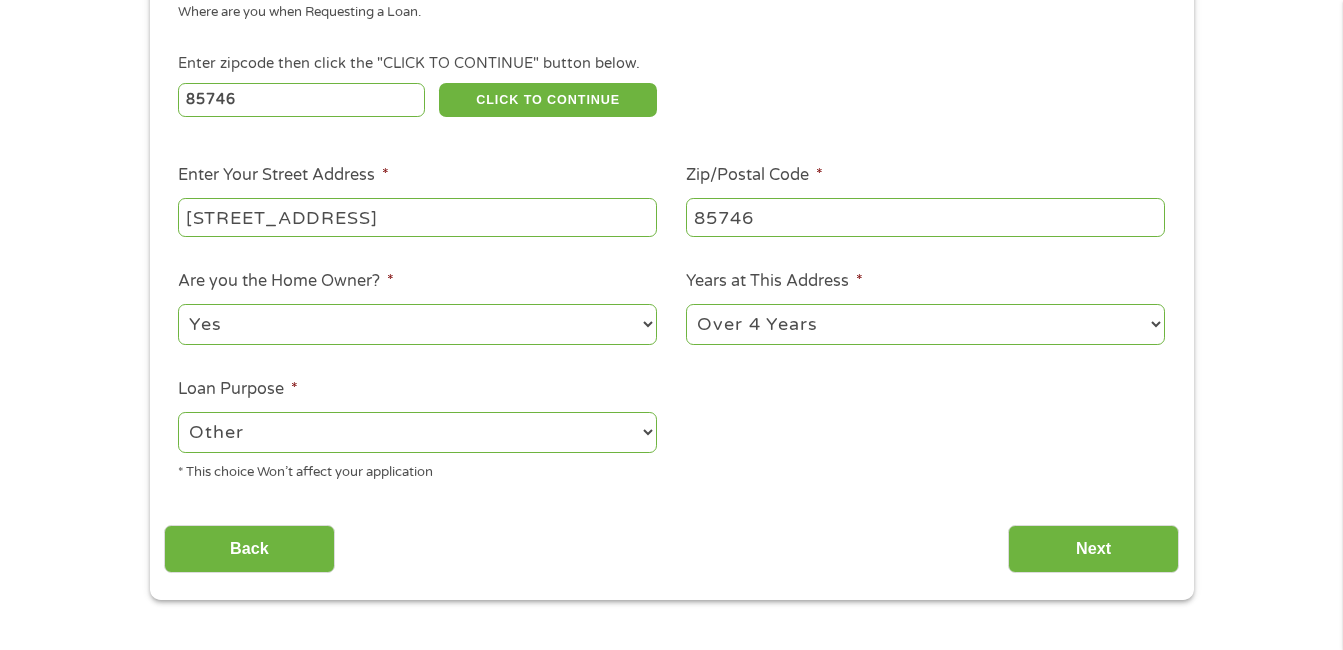 click on "1 Year or less 1 - 2 Years 2 - 4 Years Over 4 Years" at bounding box center [925, 324] 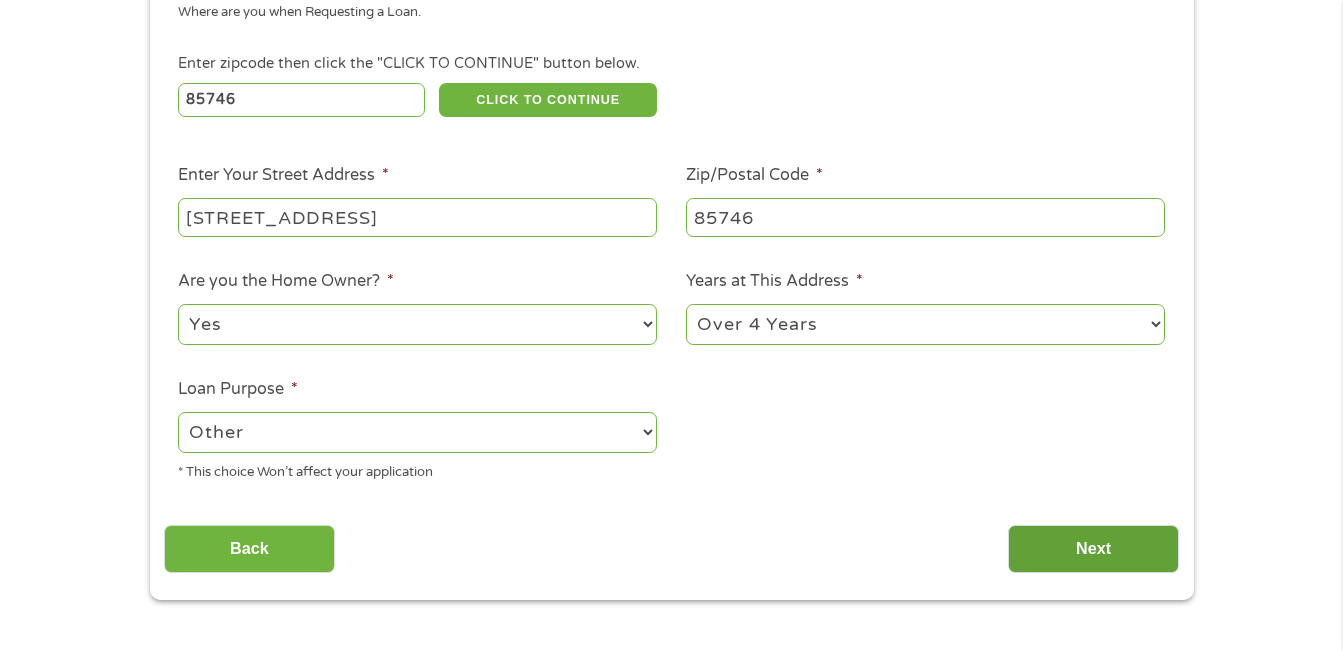 click on "Next" at bounding box center [1093, 549] 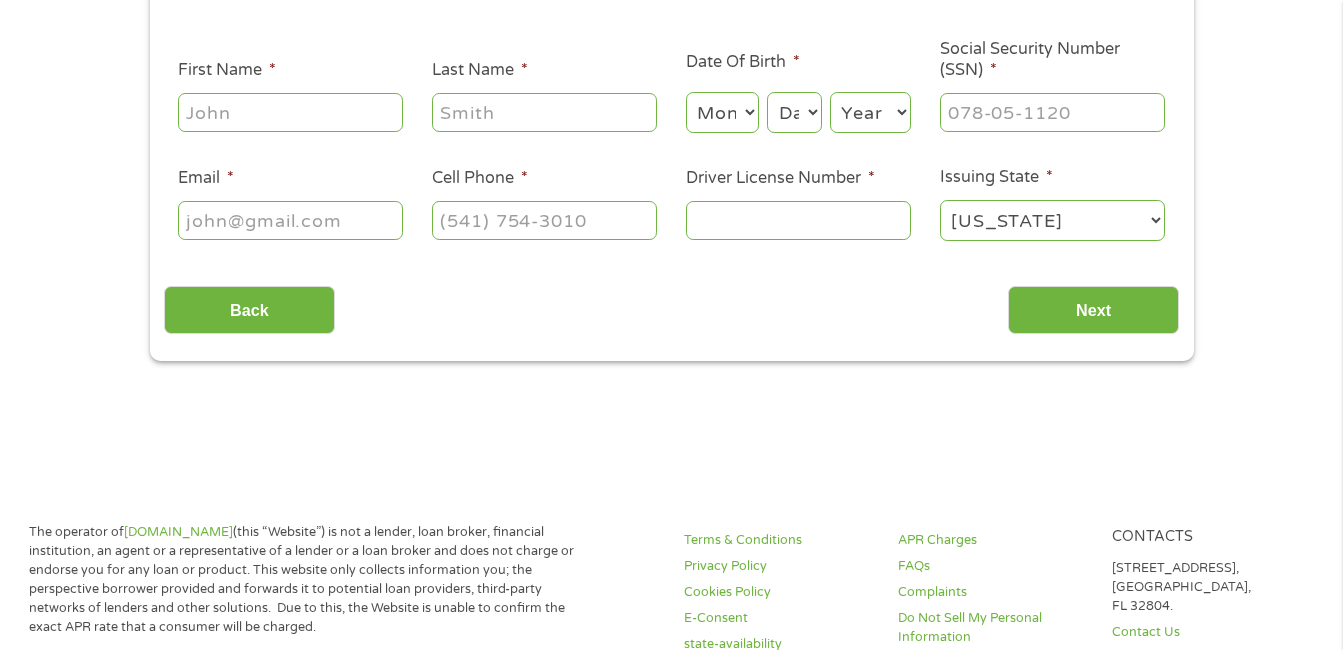 scroll, scrollTop: 267, scrollLeft: 0, axis: vertical 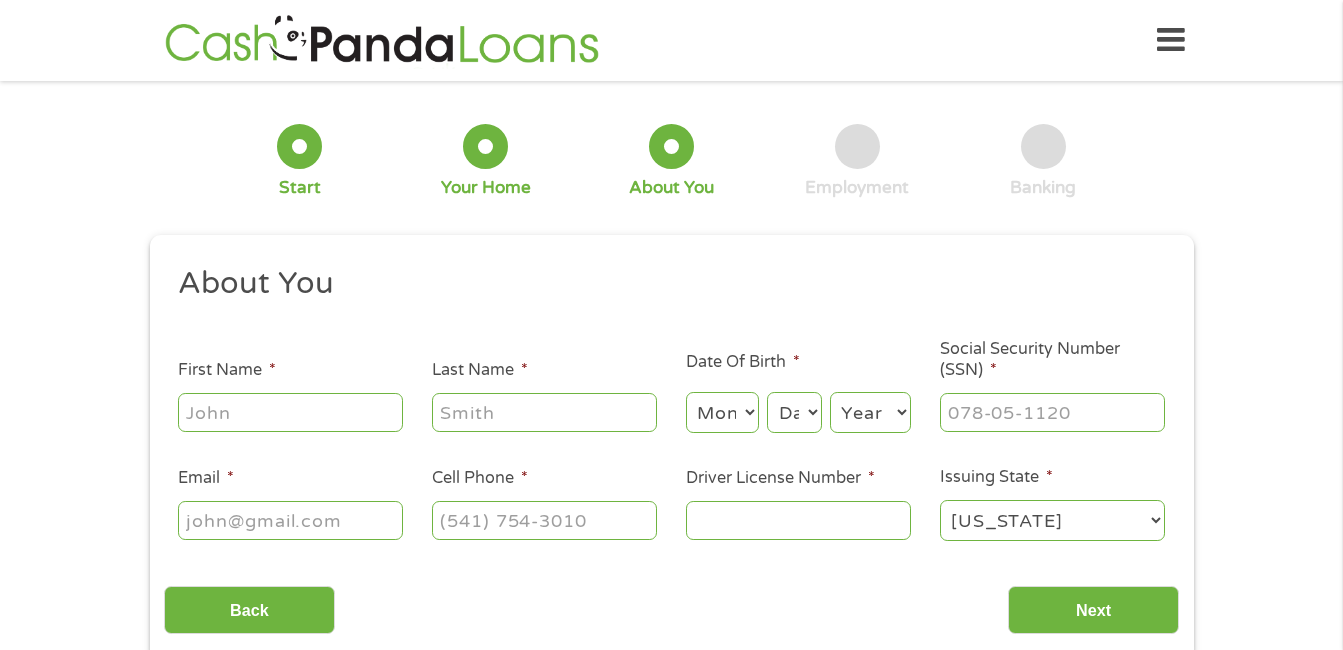 click on "First Name *" at bounding box center (290, 412) 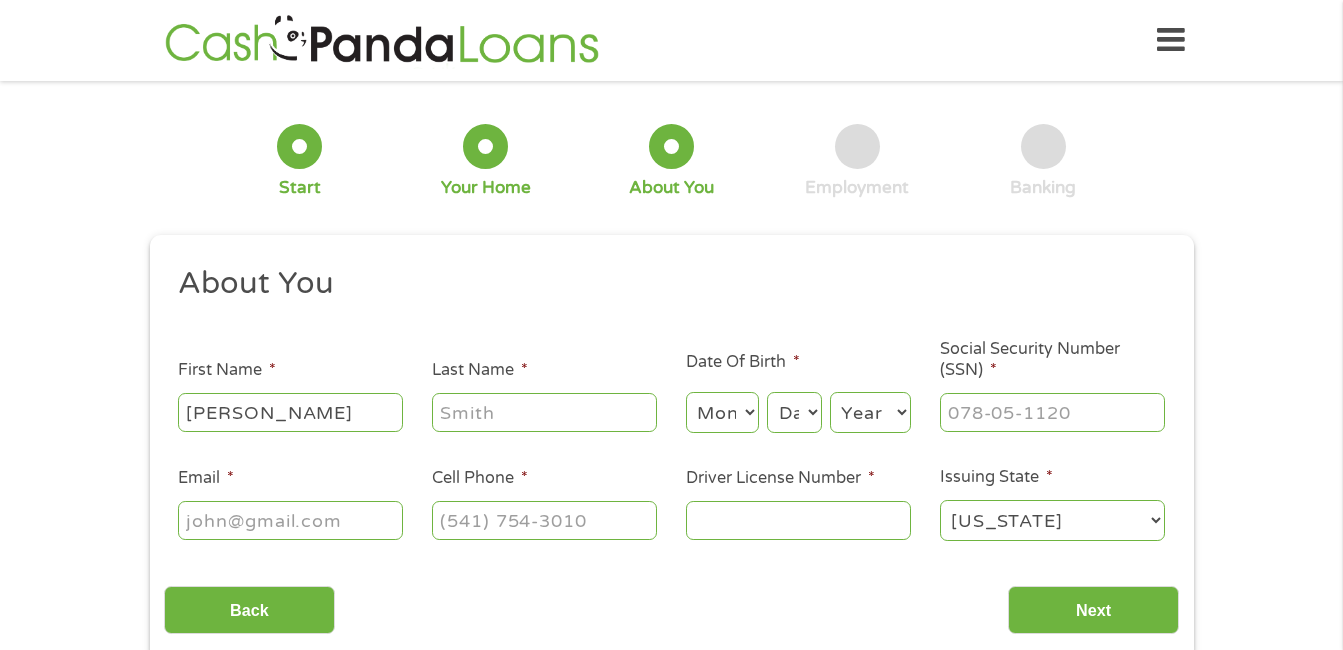 type on "[PERSON_NAME]" 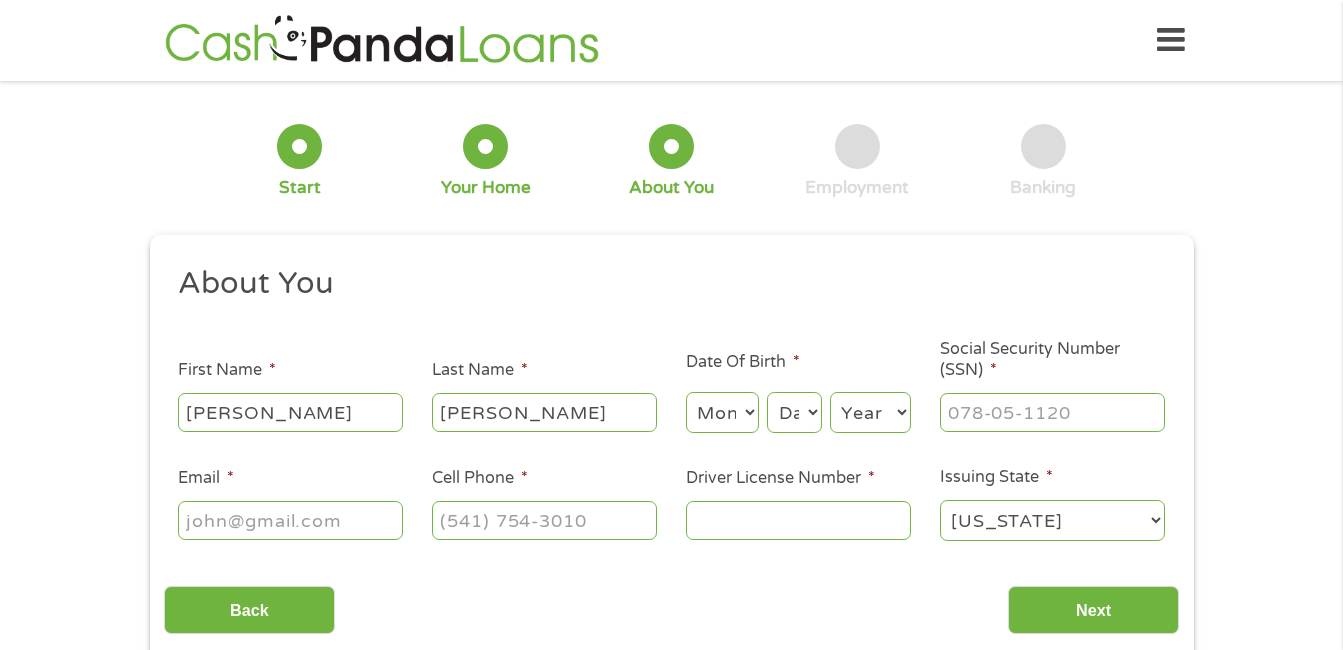 type on "[PERSON_NAME]" 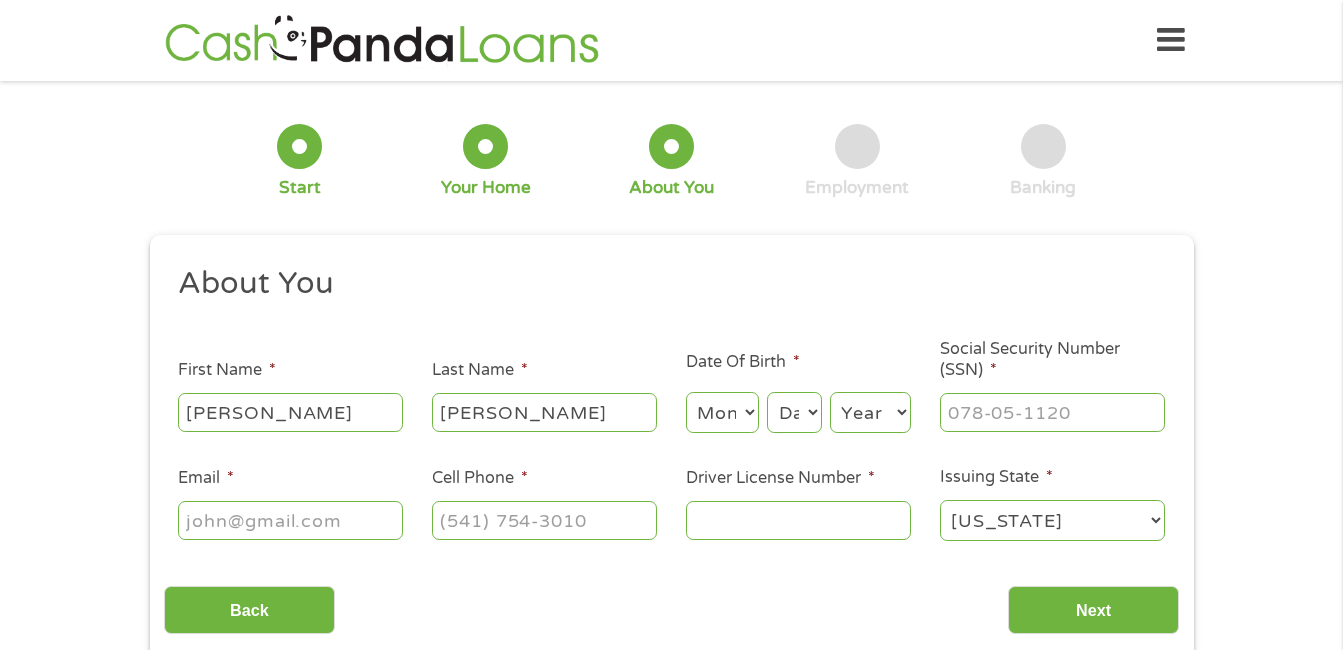 click on "Month 1 2 3 4 5 6 7 8 9 10 11 12" at bounding box center (722, 412) 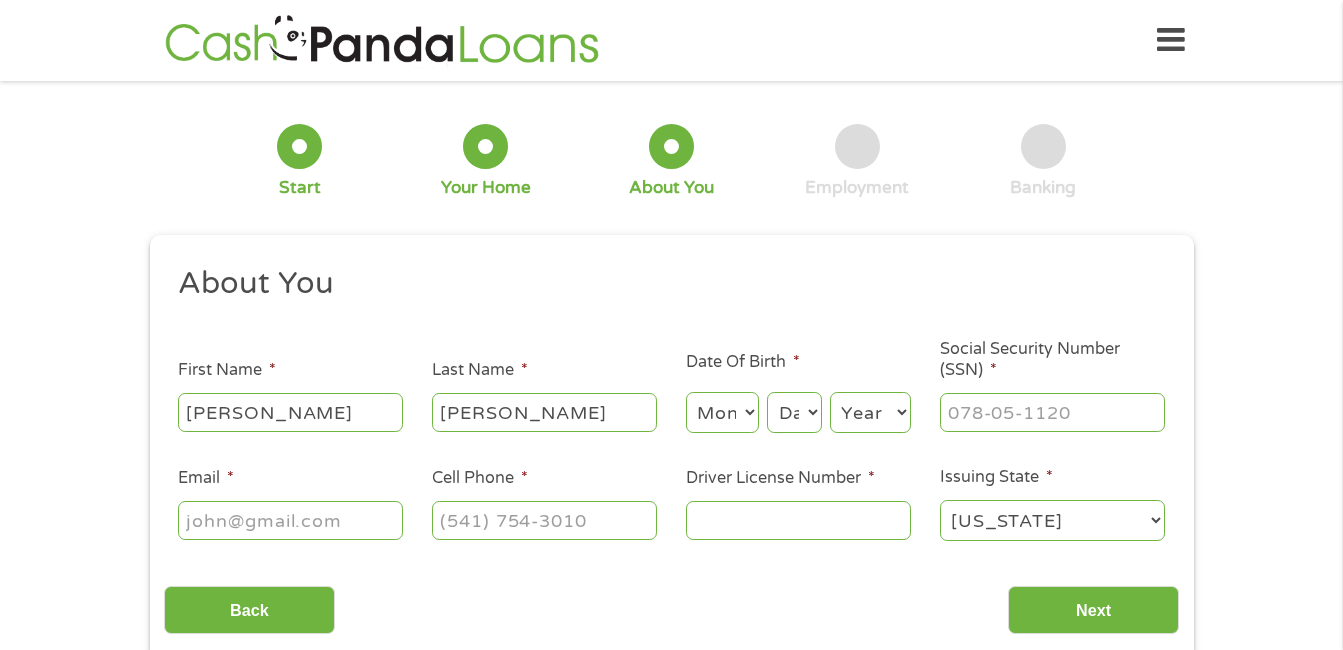 select on "8" 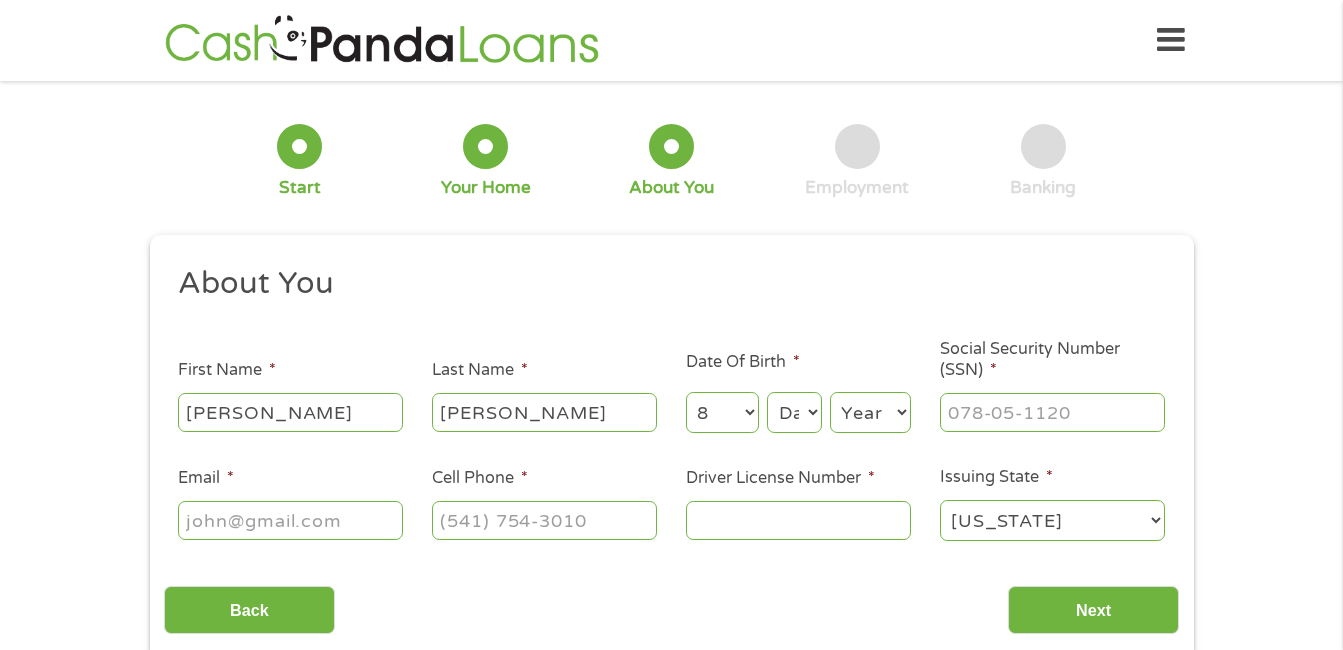 click on "Month 1 2 3 4 5 6 7 8 9 10 11 12" at bounding box center (722, 412) 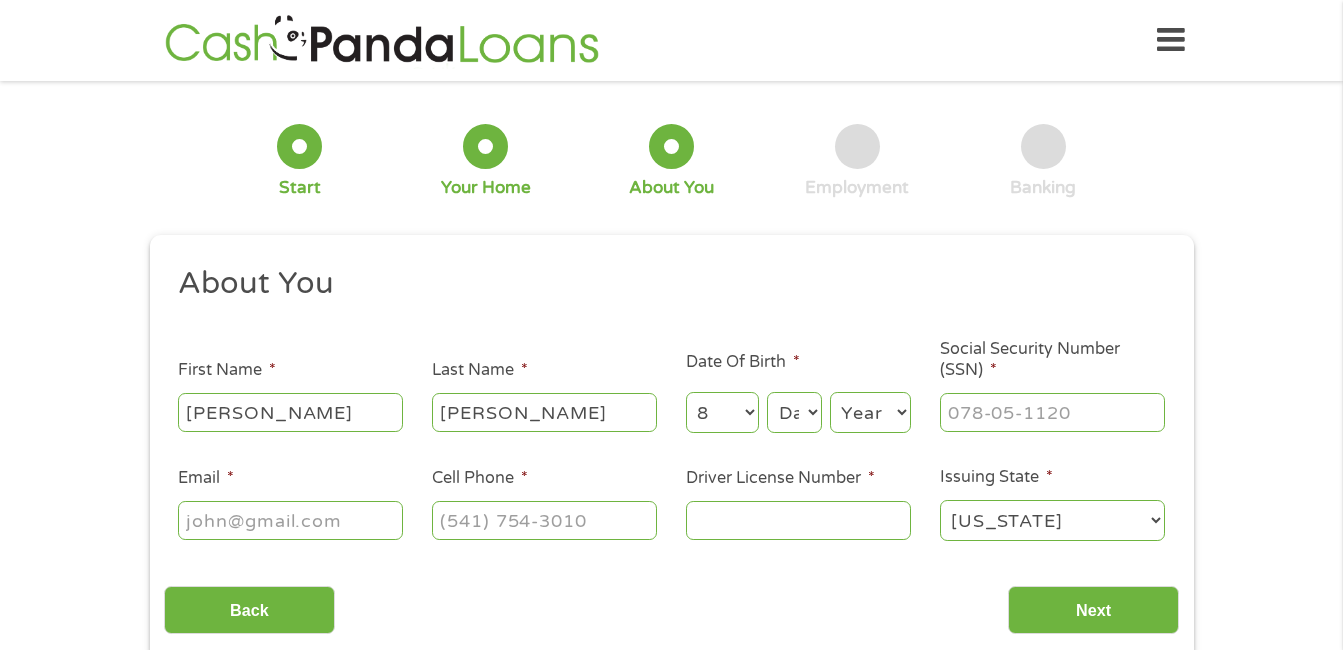 click on "Day 1 2 3 4 5 6 7 8 9 10 11 12 13 14 15 16 17 18 19 20 21 22 23 24 25 26 27 28 29 30 31" at bounding box center (794, 412) 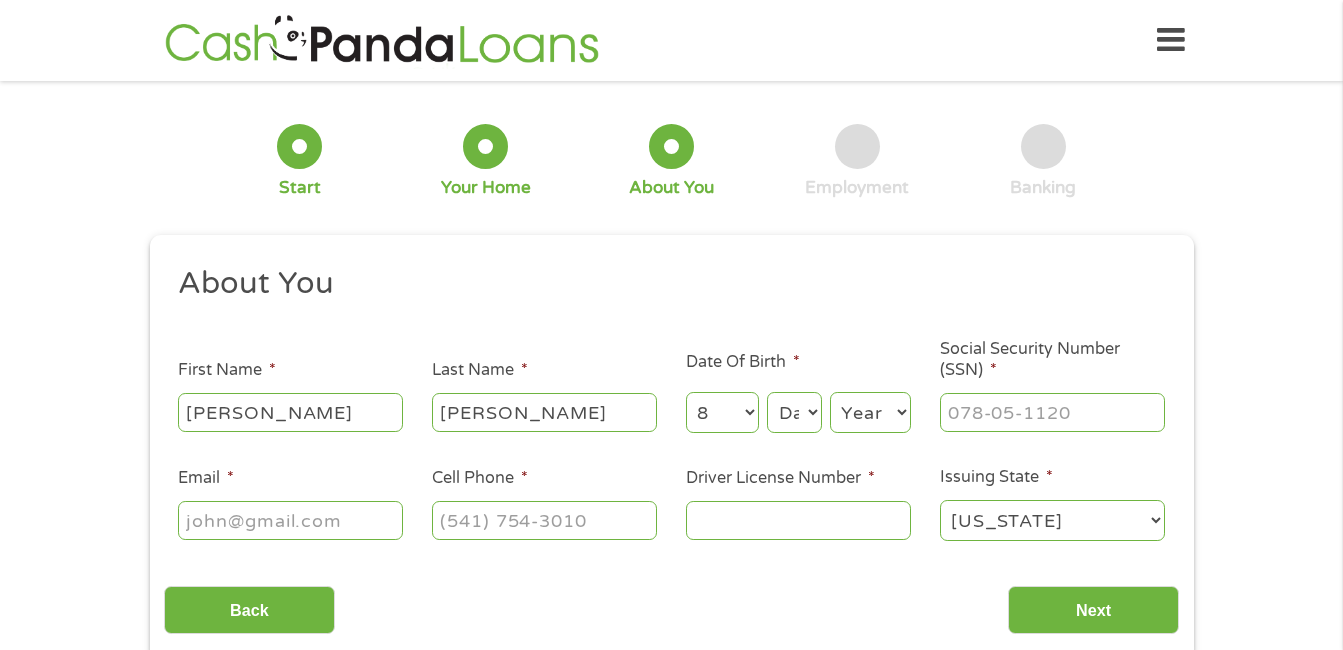select on "29" 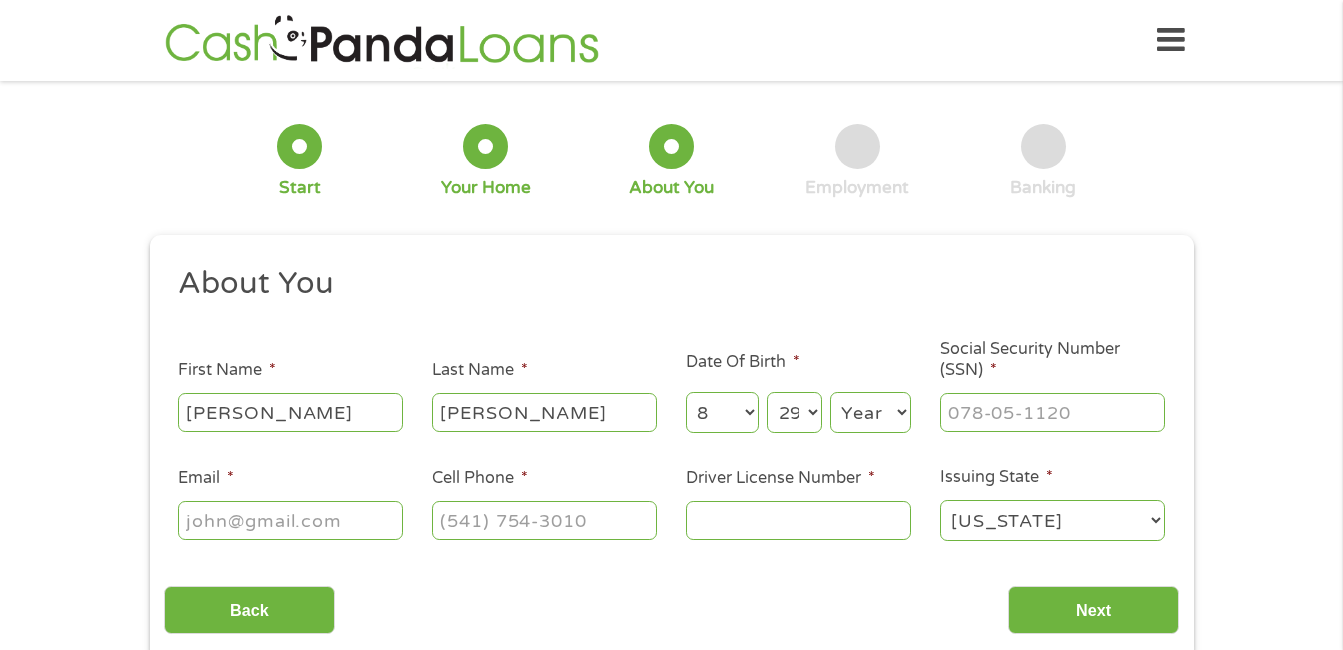 click on "Day 1 2 3 4 5 6 7 8 9 10 11 12 13 14 15 16 17 18 19 20 21 22 23 24 25 26 27 28 29 30 31" at bounding box center [794, 412] 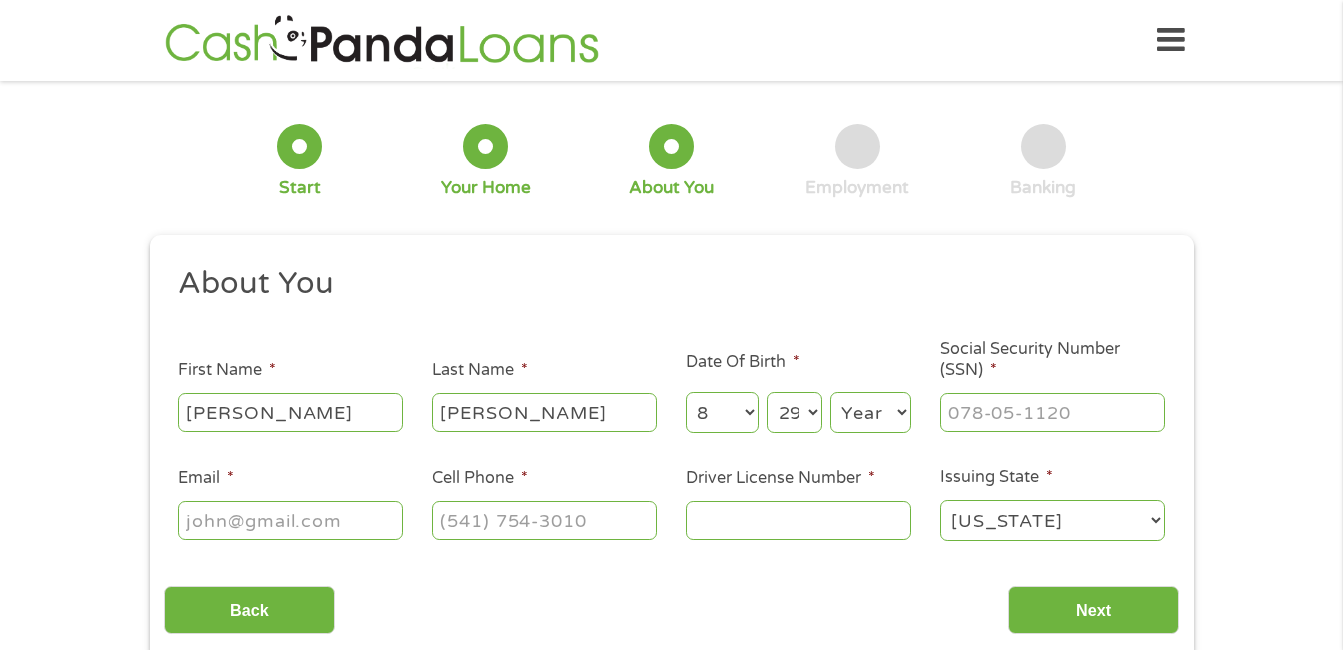 select on "1954" 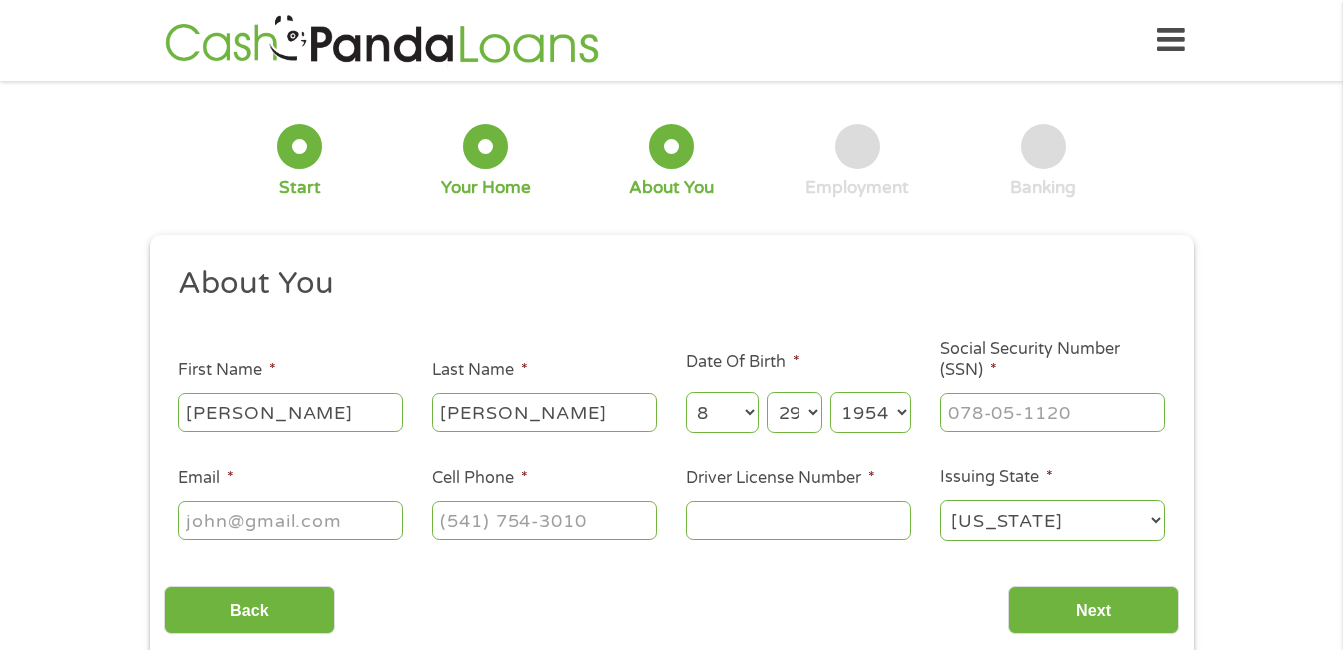click on "Year [DATE] 2006 2005 2004 2003 2002 2001 2000 1999 1998 1997 1996 1995 1994 1993 1992 1991 1990 1989 1988 1987 1986 1985 1984 1983 1982 1981 1980 1979 1978 1977 1976 1975 1974 1973 1972 1971 1970 1969 1968 1967 1966 1965 1964 1963 1962 1961 1960 1959 1958 1957 1956 1955 1954 1953 1952 1951 1950 1949 1948 1947 1946 1945 1944 1943 1942 1941 1940 1939 1938 1937 1936 1935 1934 1933 1932 1931 1930 1929 1928 1927 1926 1925 1924 1923 1922 1921 1920" at bounding box center (870, 412) 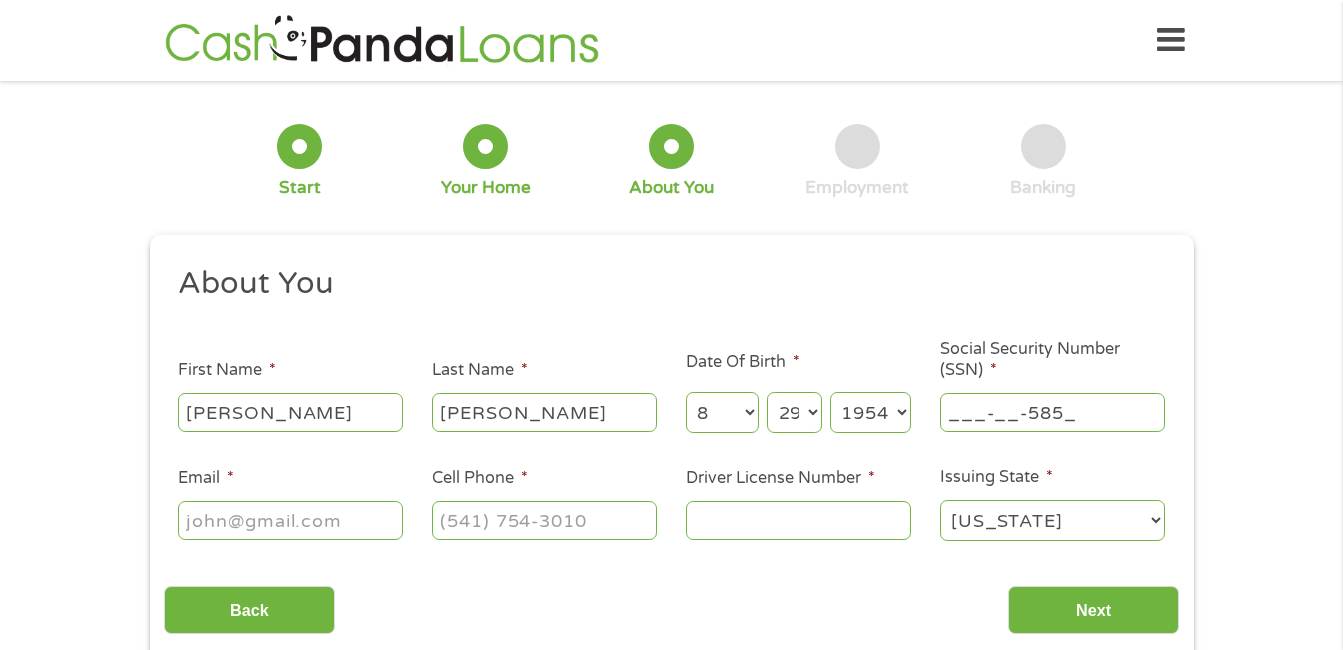 type on "___-__-5856" 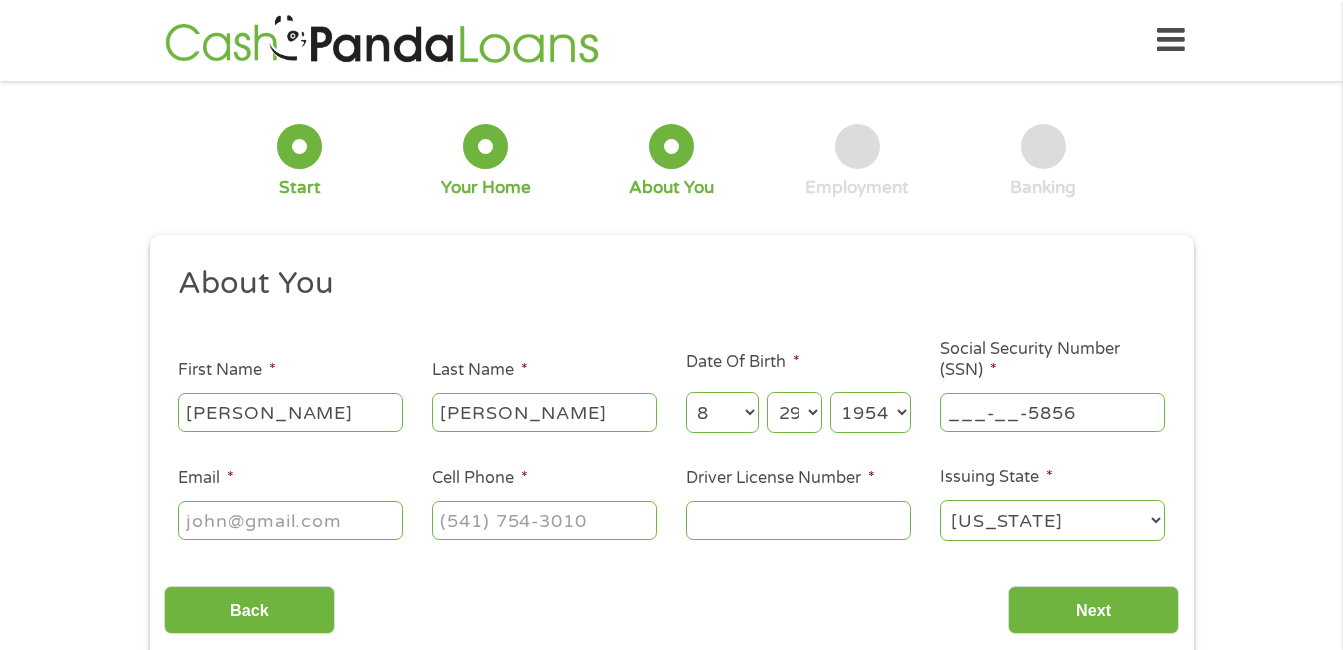 type 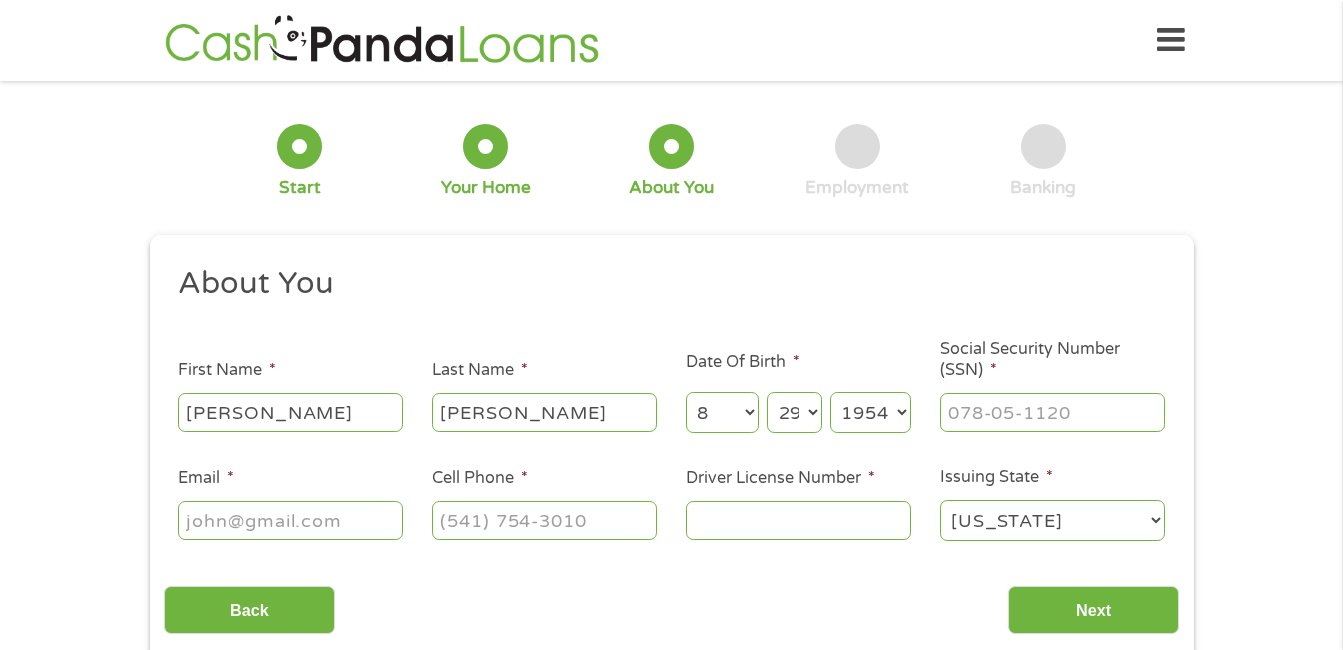 click on "Email *" at bounding box center (290, 520) 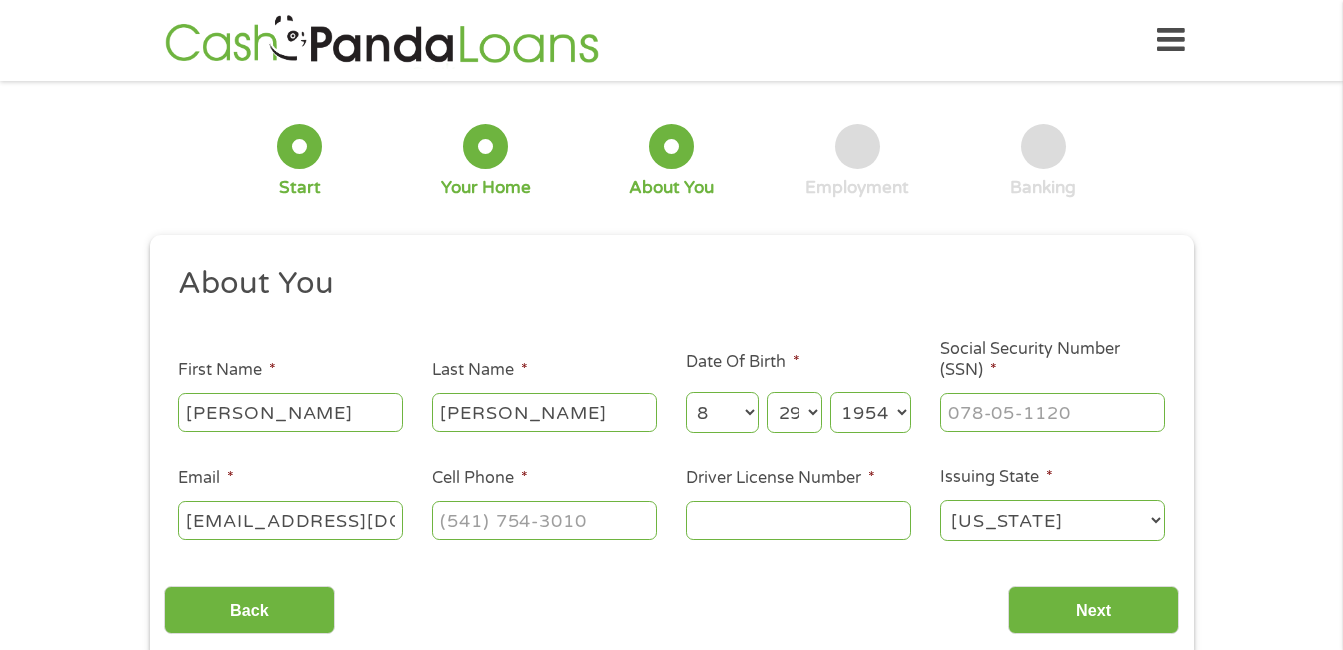 type on "[EMAIL_ADDRESS][DOMAIN_NAME]" 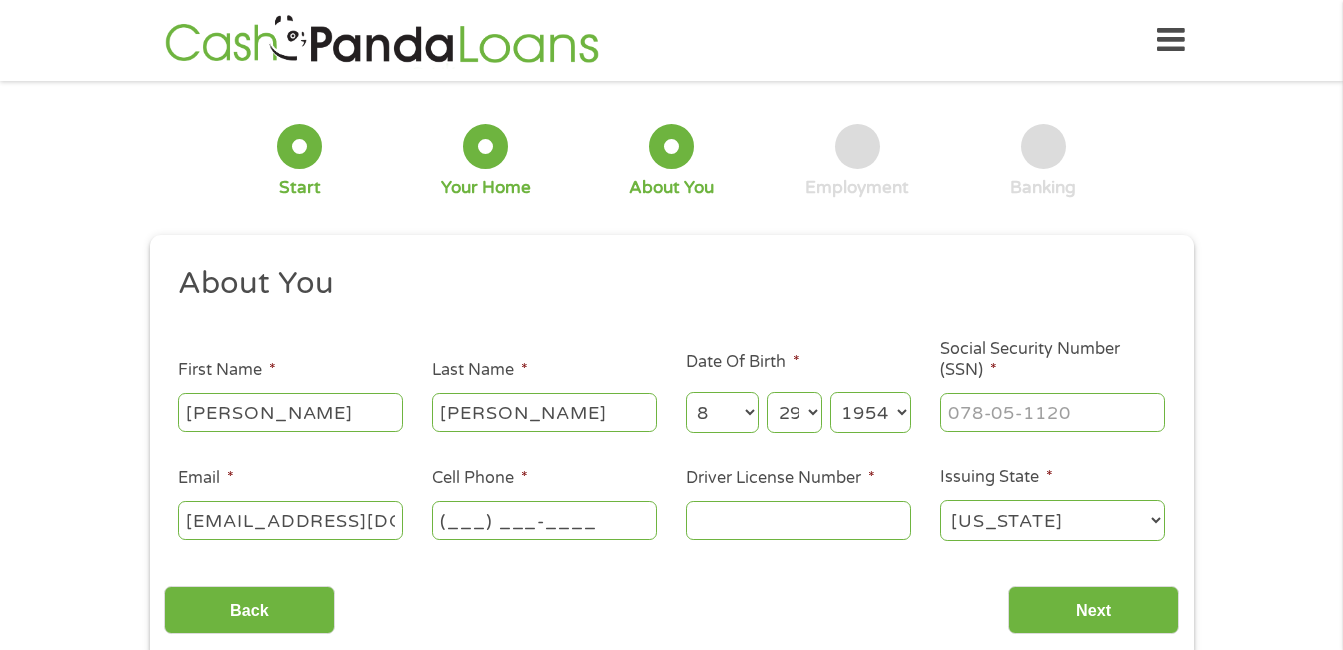 click on "(___) ___-____" at bounding box center (544, 520) 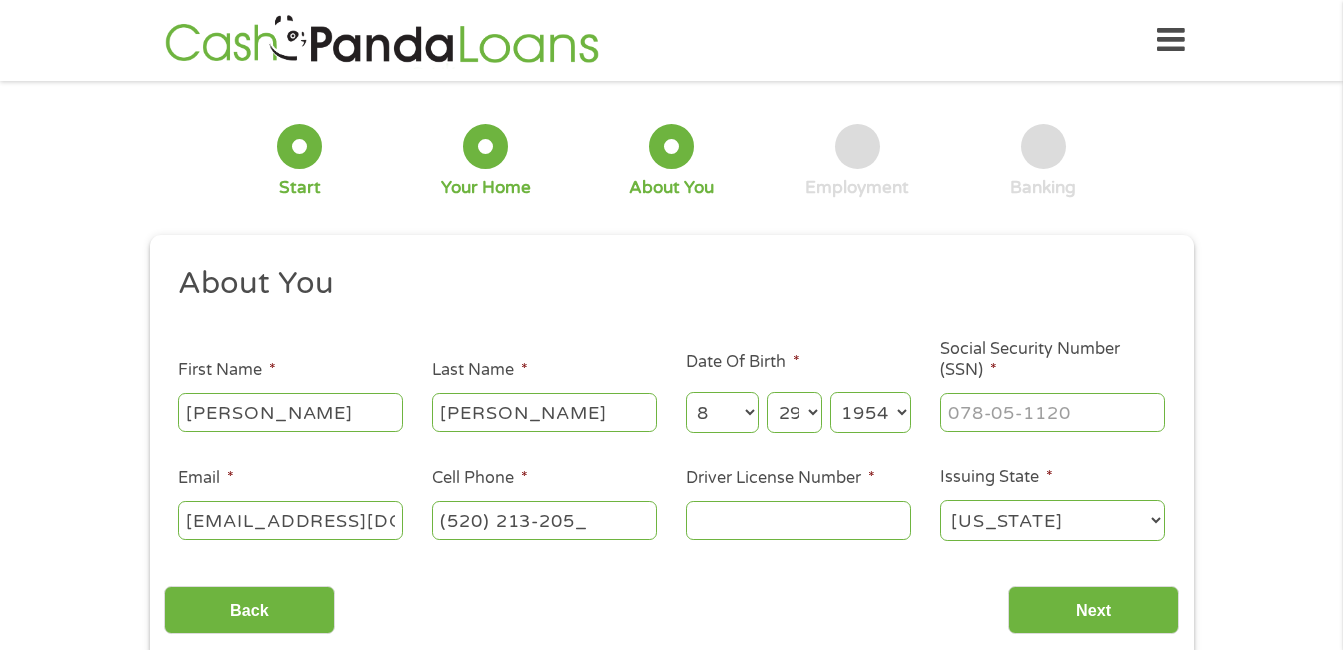 type on "[PHONE_NUMBER]" 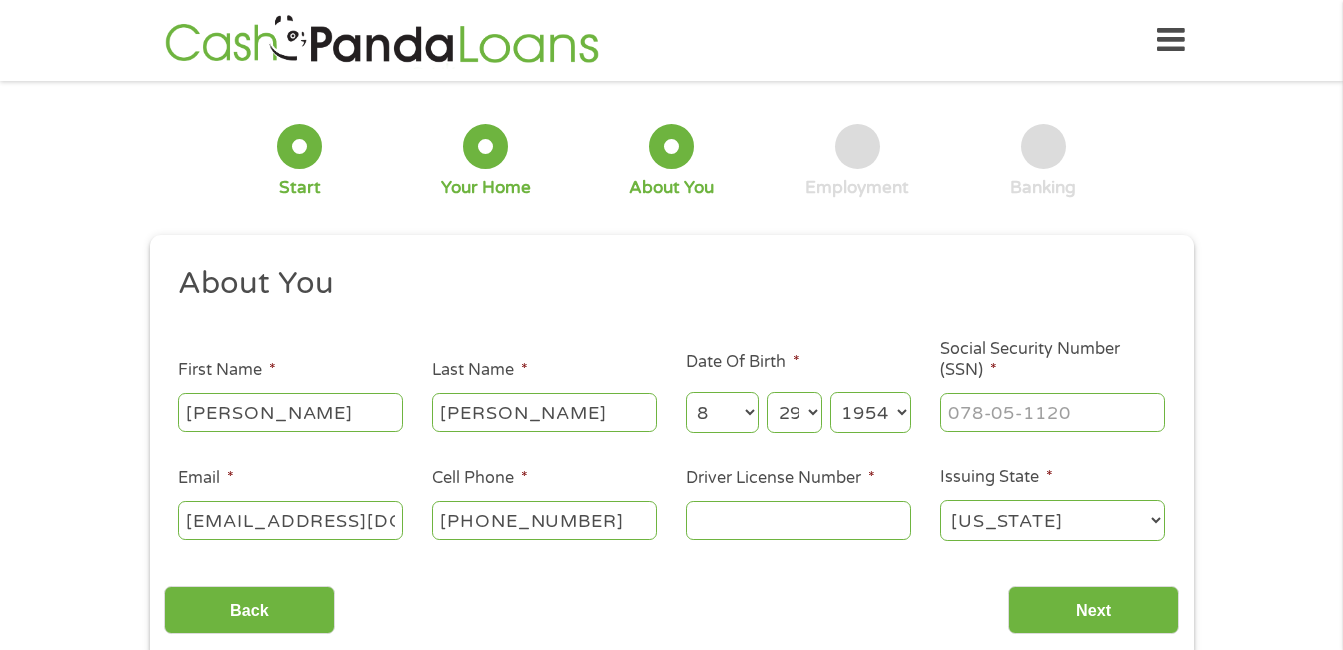 click on "Driver License Number *" at bounding box center [798, 520] 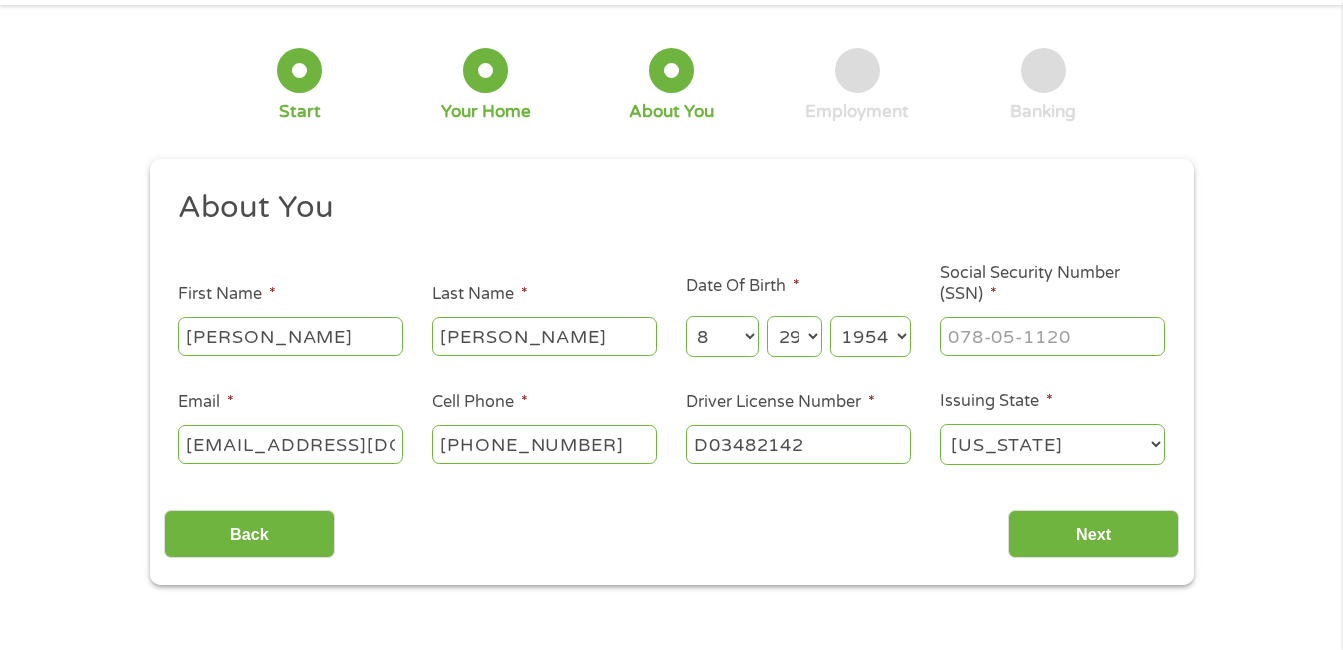 scroll, scrollTop: 200, scrollLeft: 0, axis: vertical 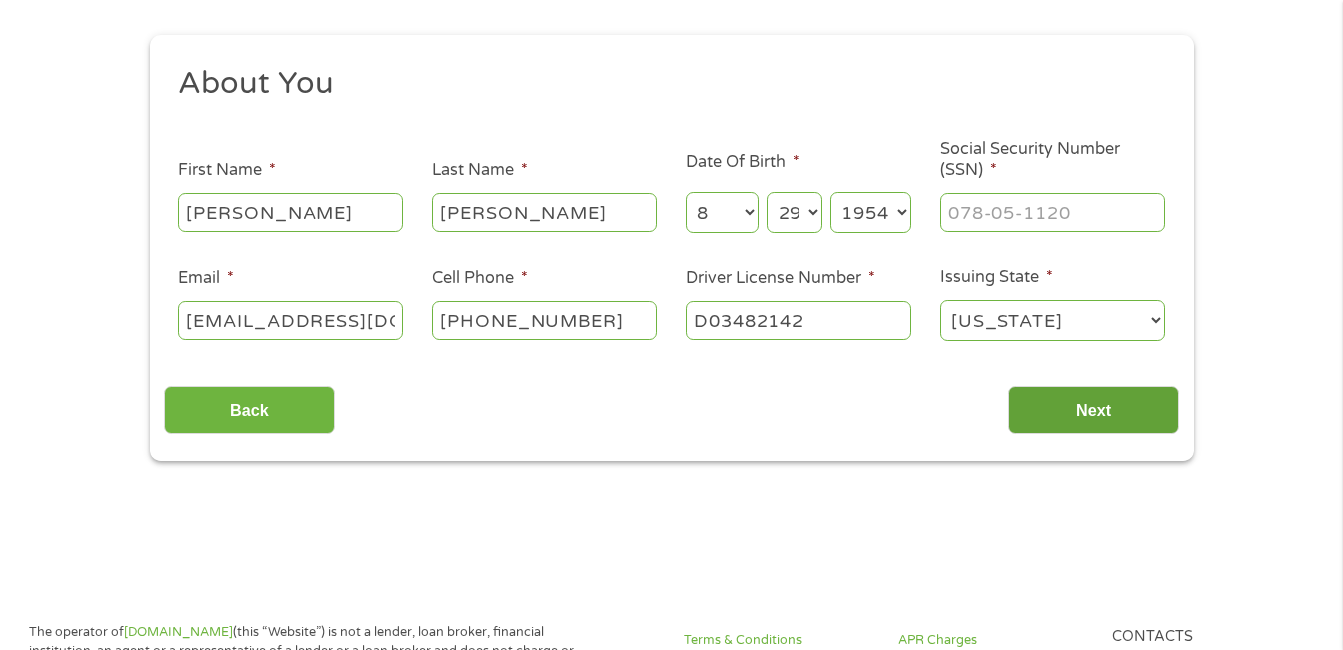 type on "D03482142" 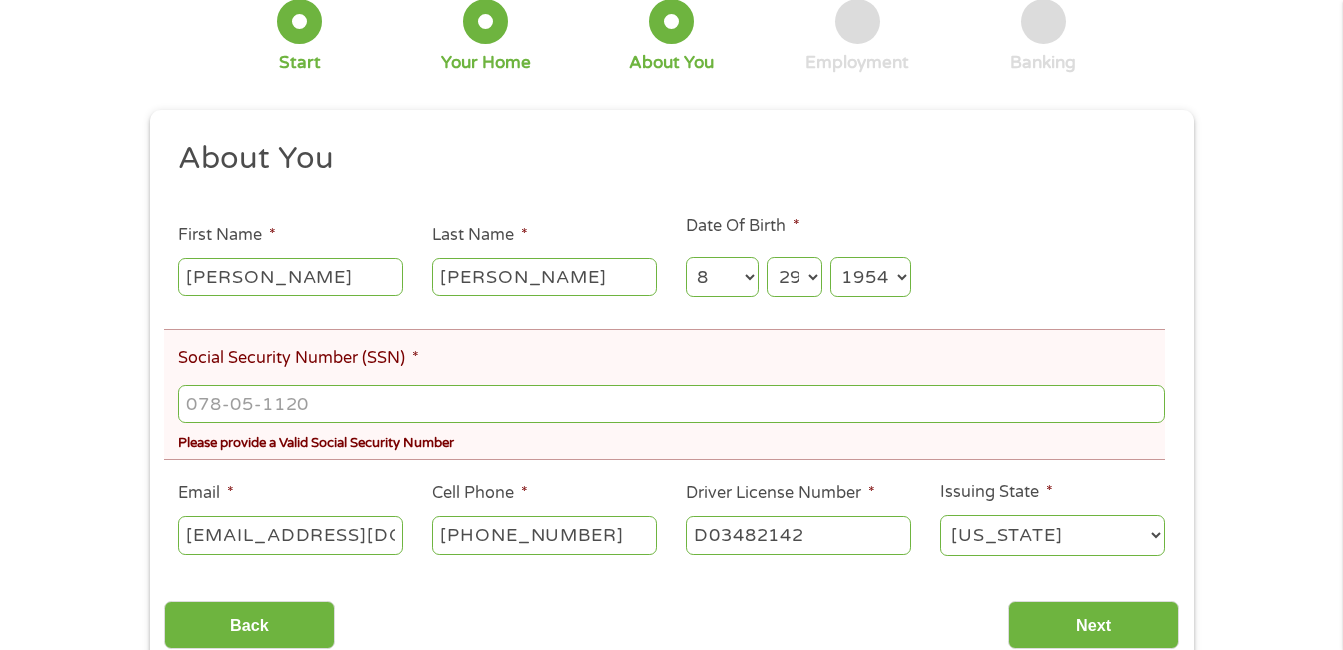 scroll, scrollTop: 0, scrollLeft: 0, axis: both 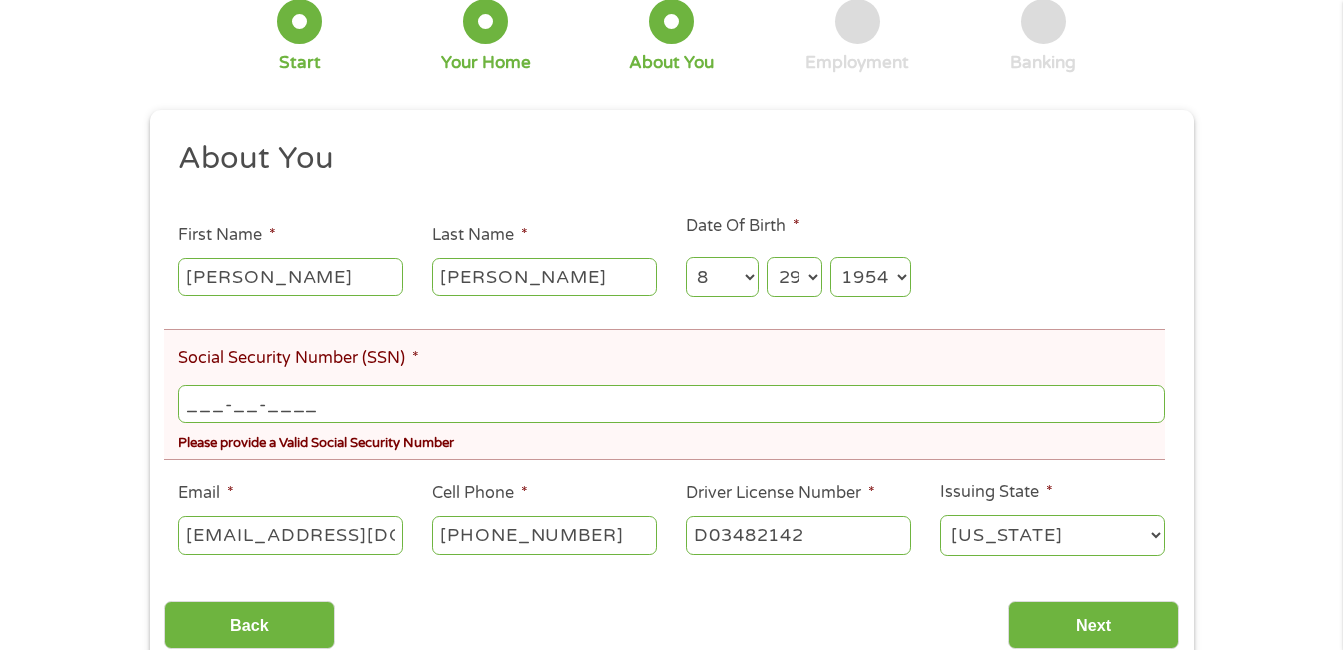 drag, startPoint x: 266, startPoint y: 411, endPoint x: 327, endPoint y: 410, distance: 61.008198 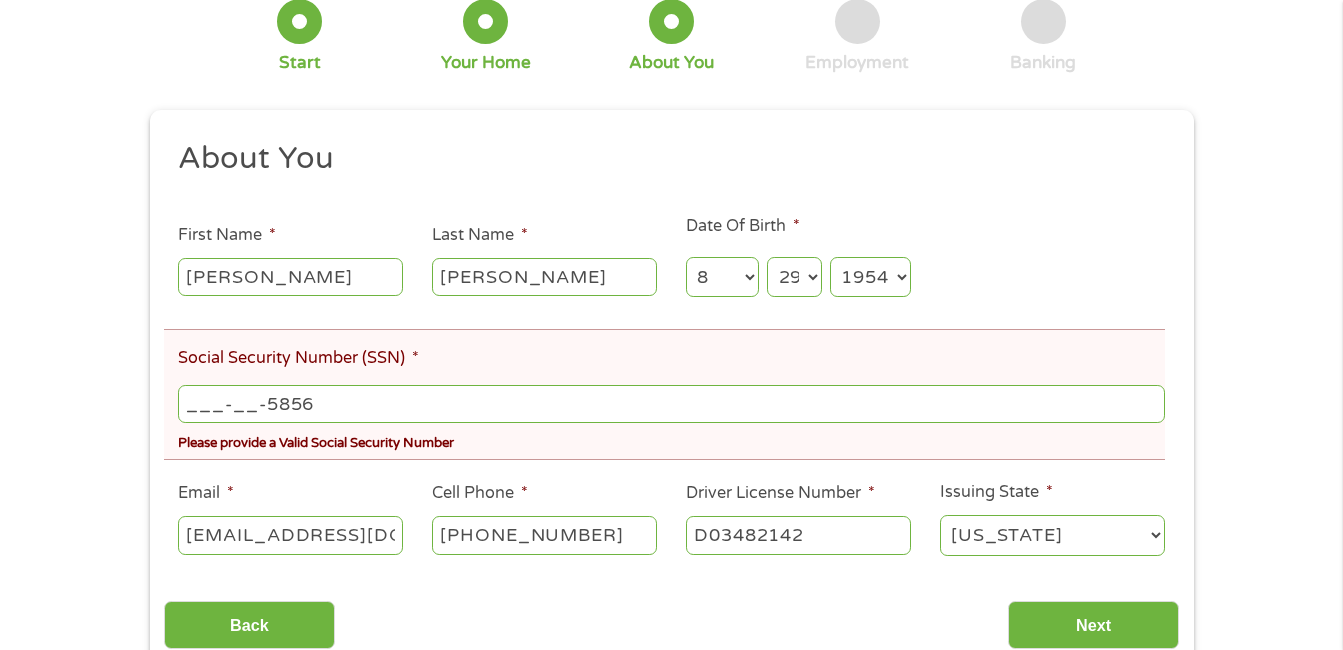 drag, startPoint x: 339, startPoint y: 399, endPoint x: -2, endPoint y: 402, distance: 341.01318 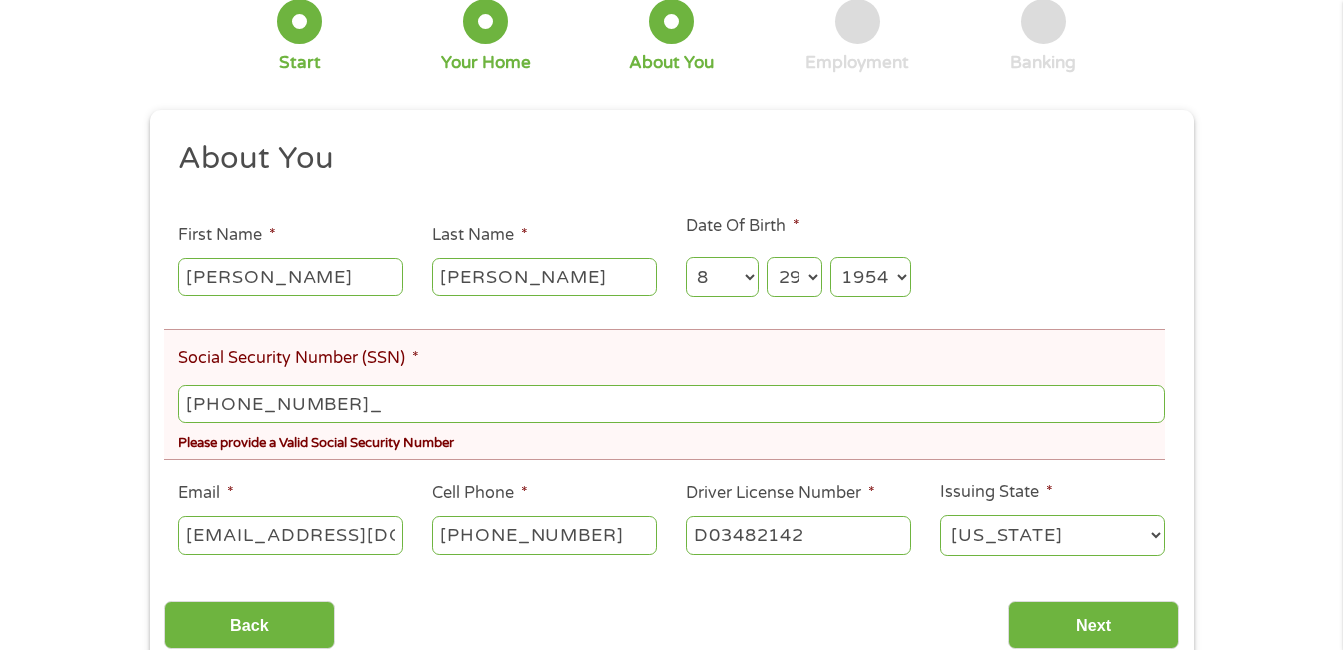 type on "585-68-1523" 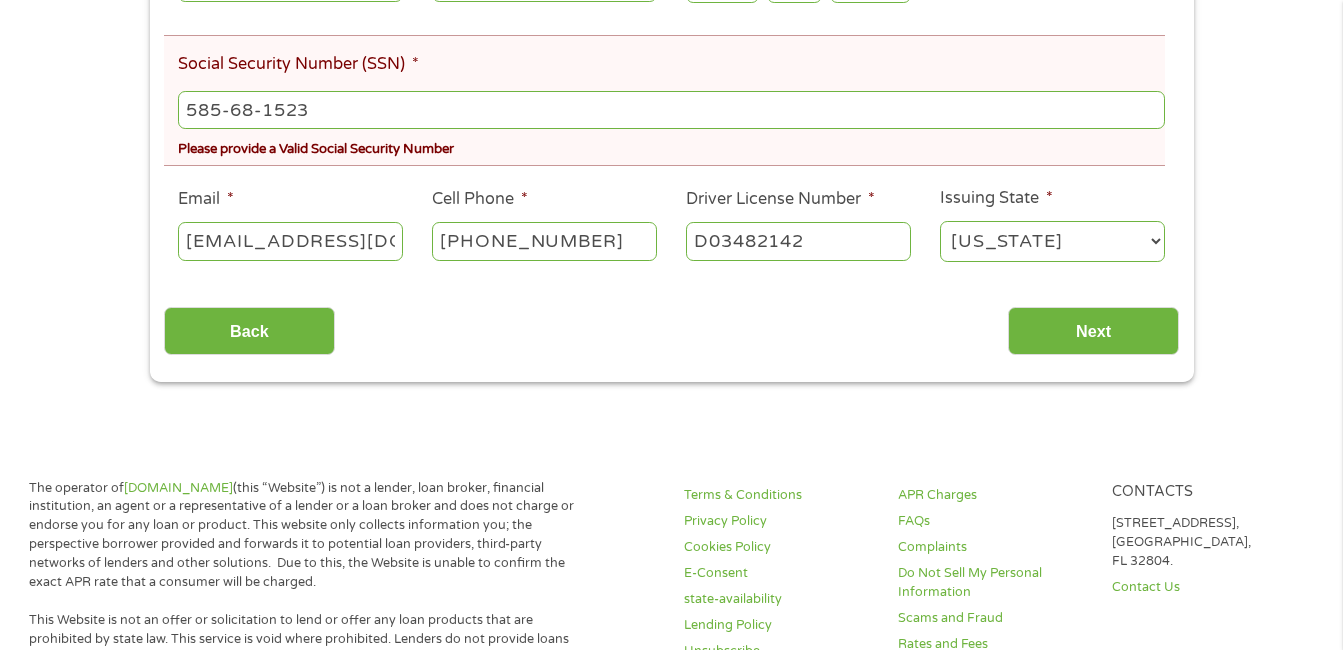 scroll, scrollTop: 500, scrollLeft: 0, axis: vertical 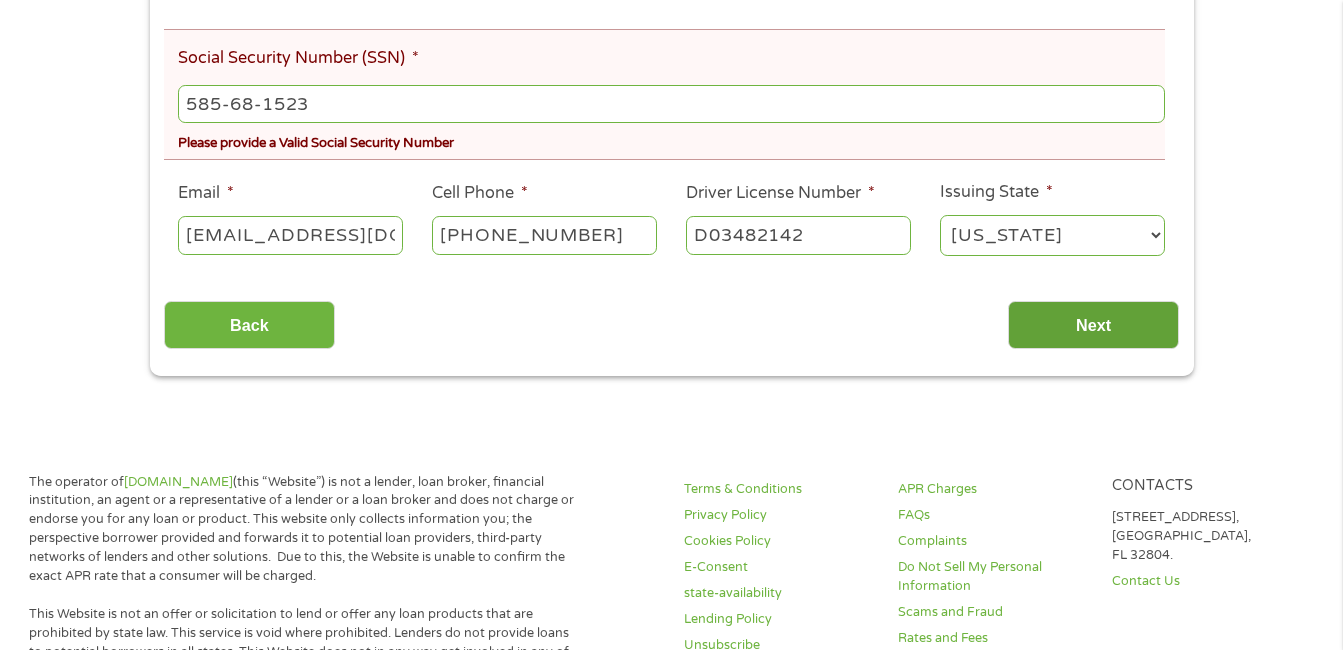 click on "Next" at bounding box center (1093, 325) 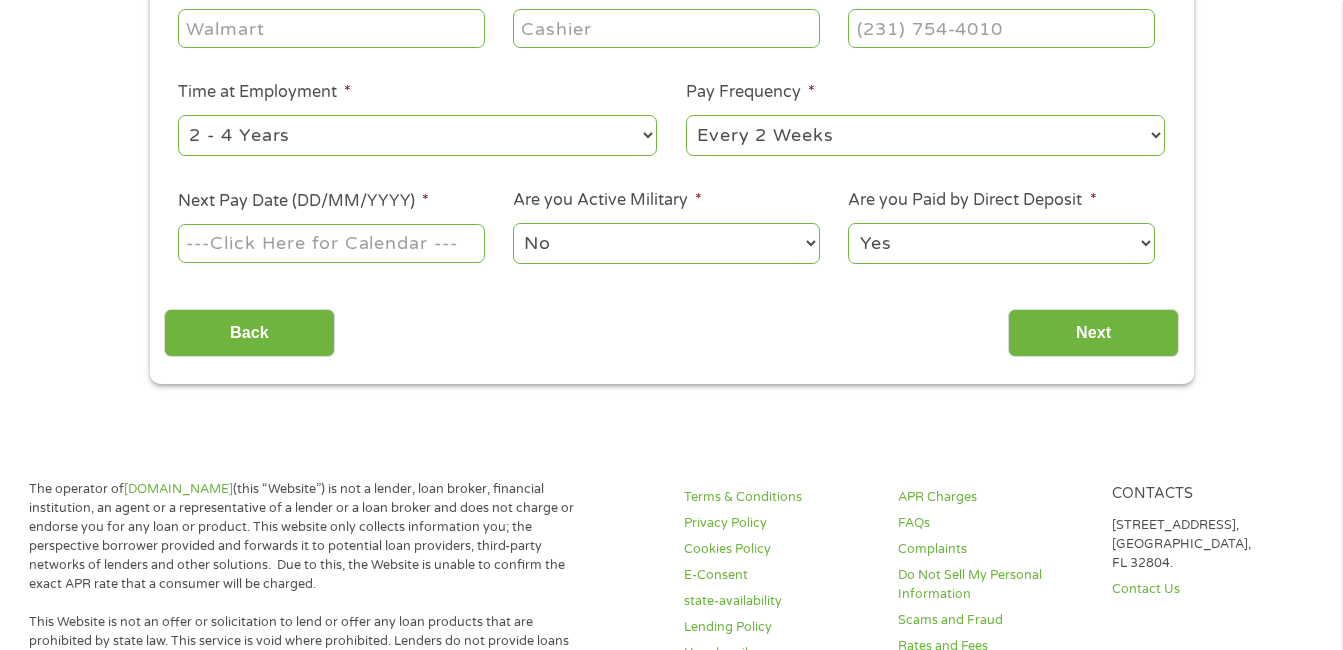 scroll, scrollTop: 0, scrollLeft: 0, axis: both 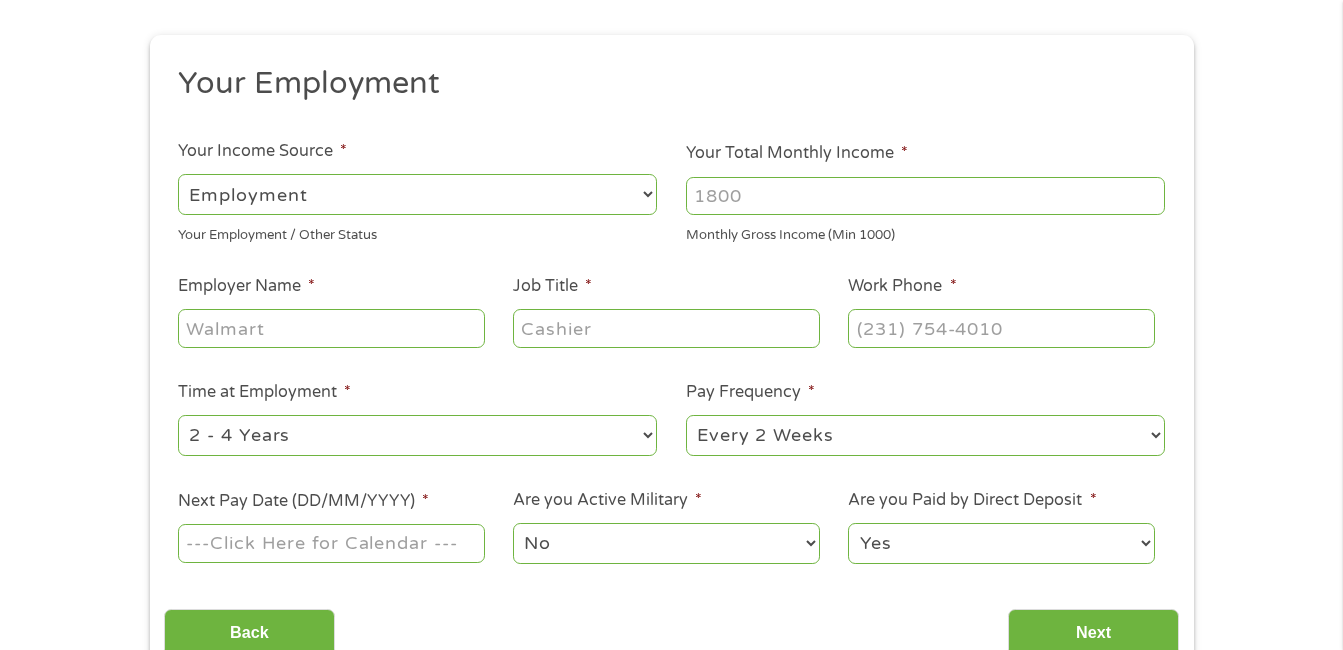 click on "--- Choose one --- Employment [DEMOGRAPHIC_DATA] Benefits" at bounding box center [417, 194] 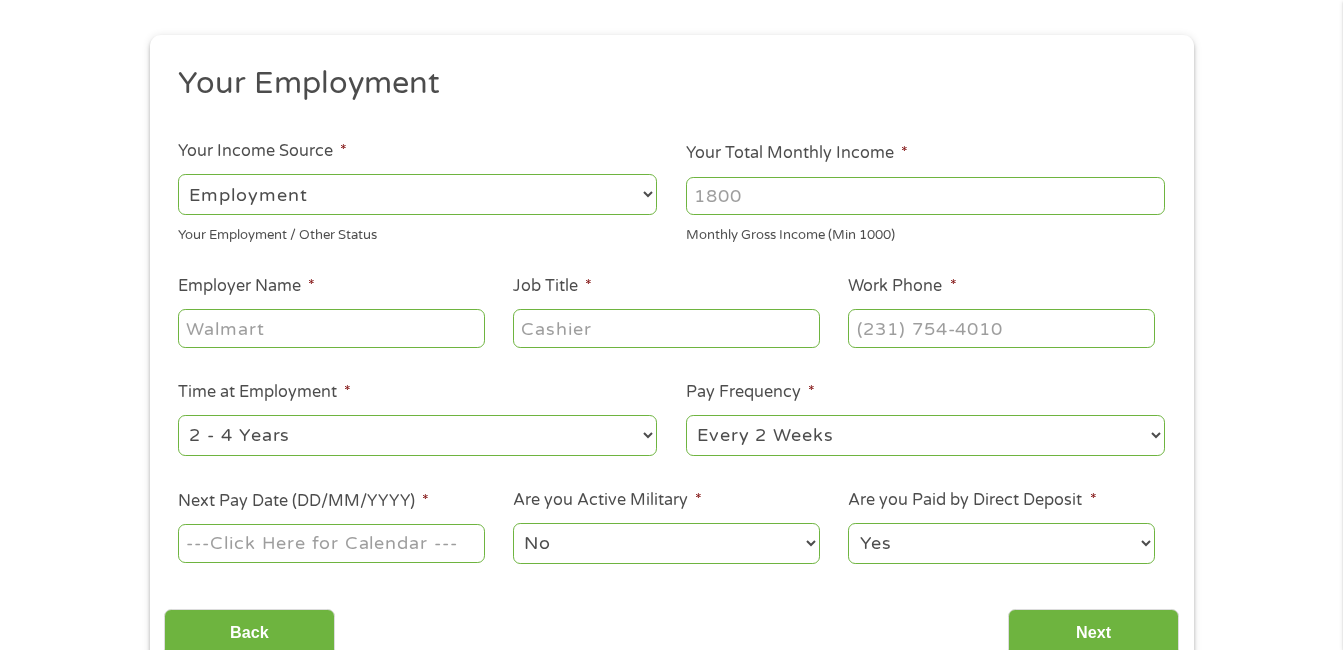 select on "selfEmployed" 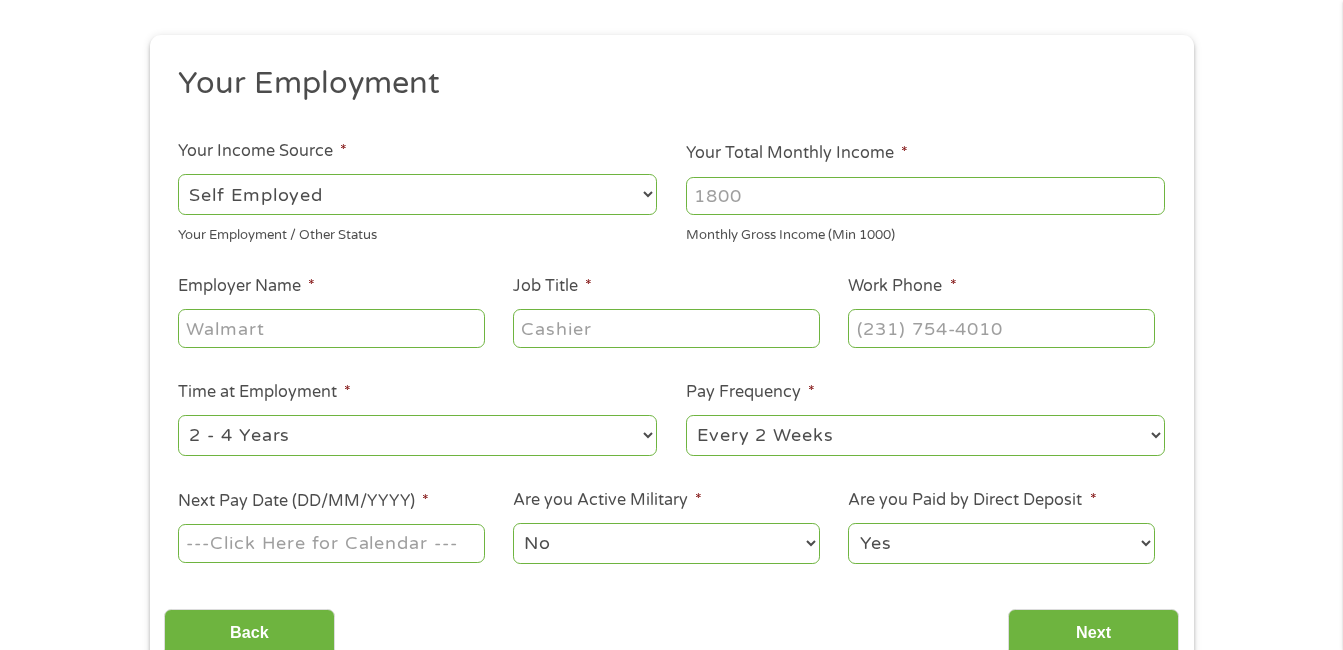 click on "--- Choose one --- Employment [DEMOGRAPHIC_DATA] Benefits" at bounding box center [417, 194] 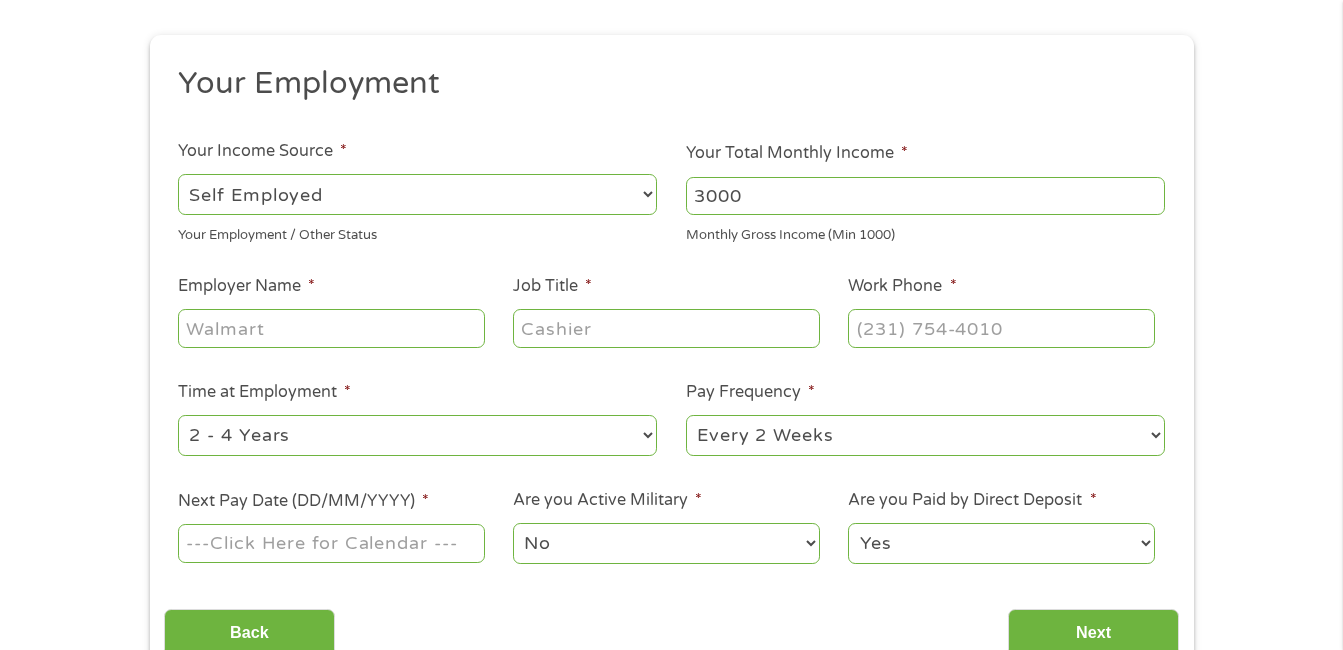 type on "3000" 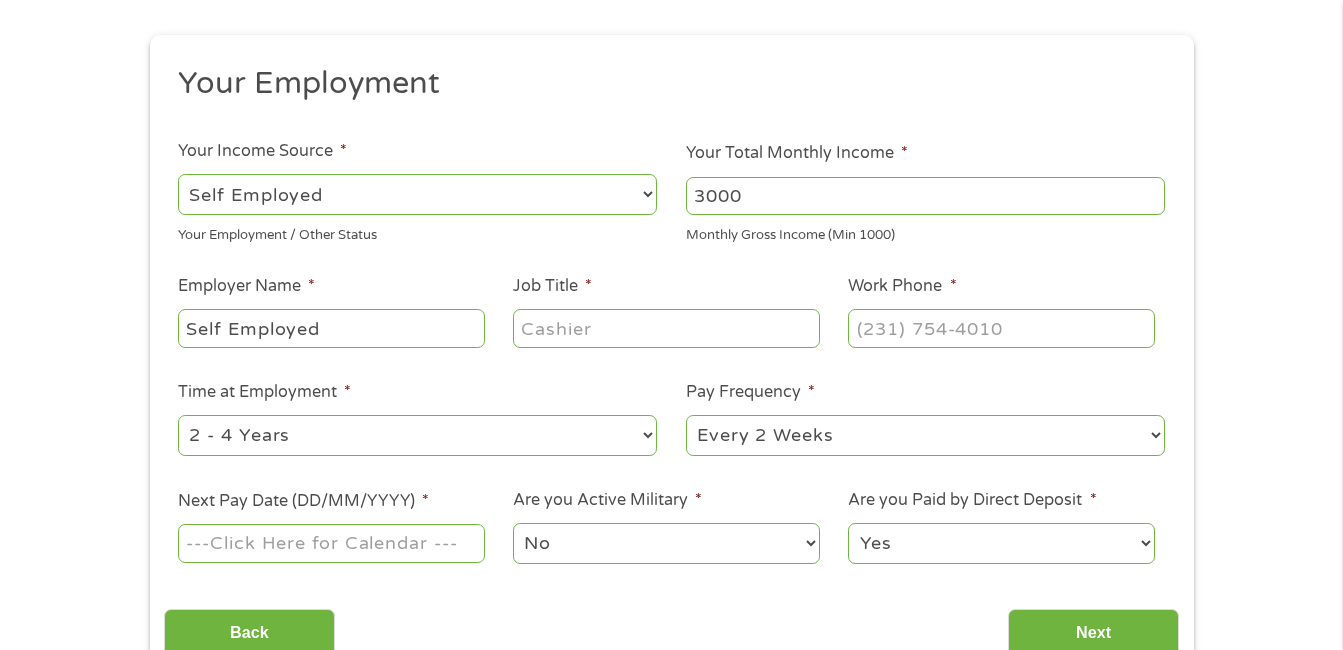 type on "Self Employed" 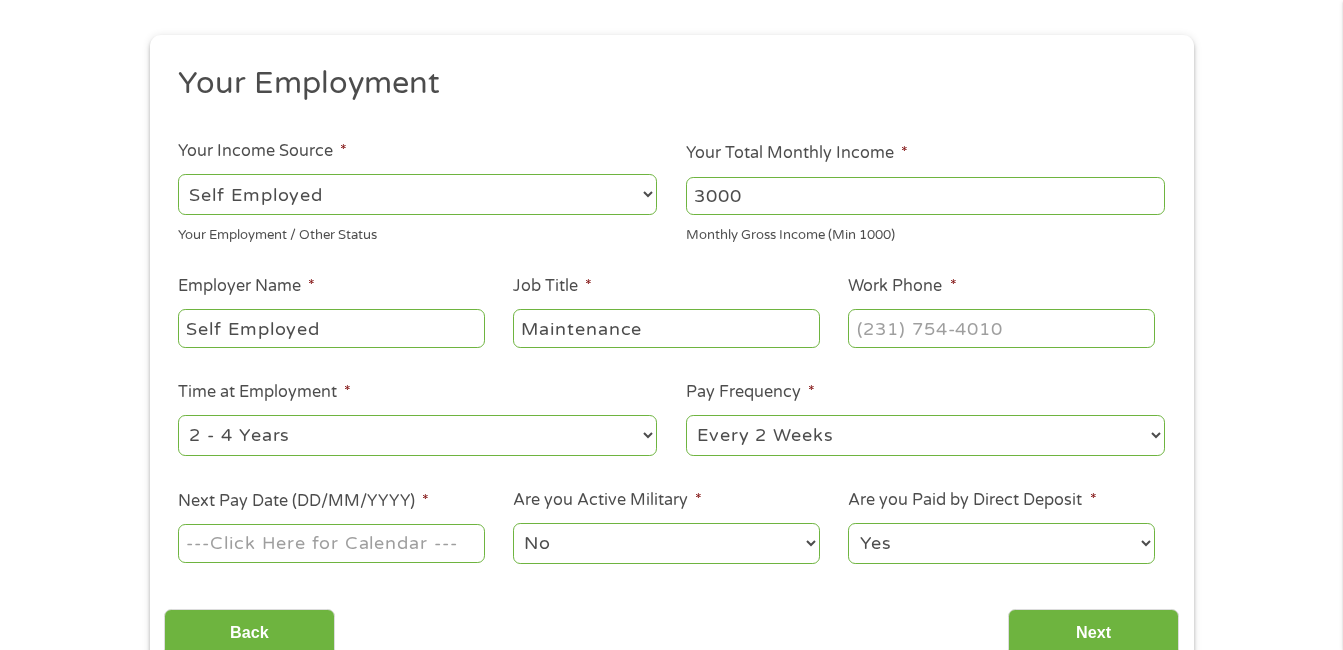 type on "Maintenance" 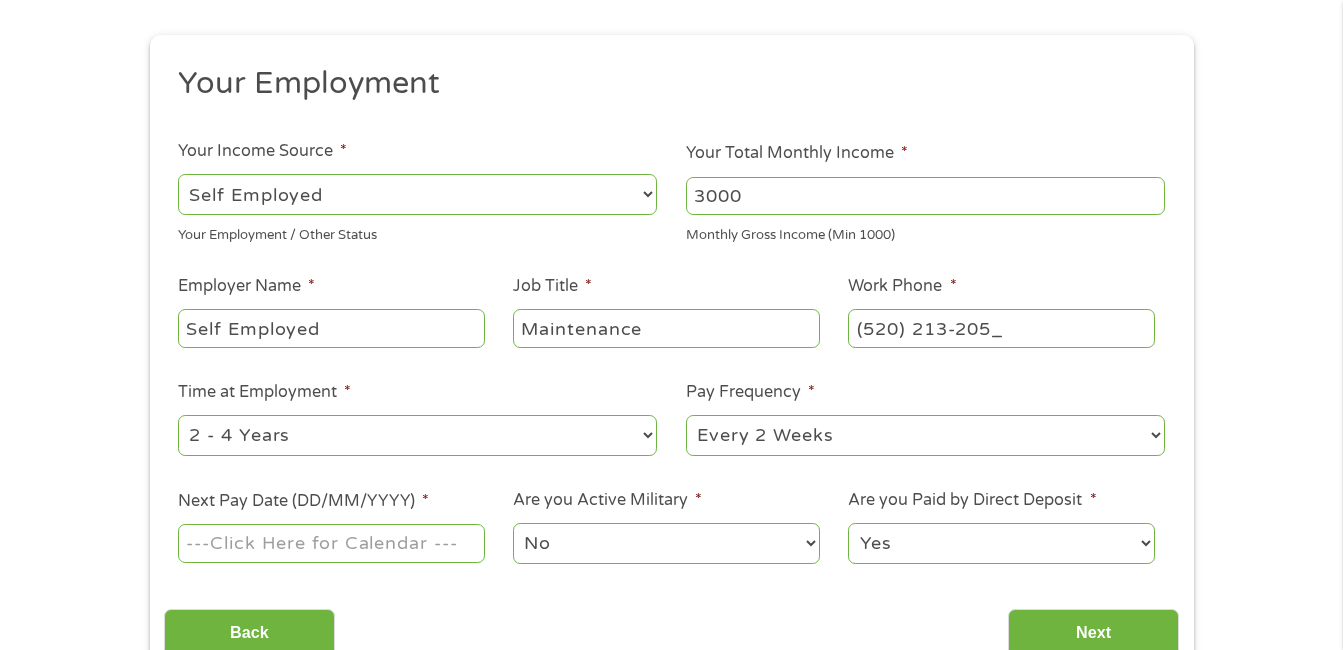 type on "[PHONE_NUMBER]" 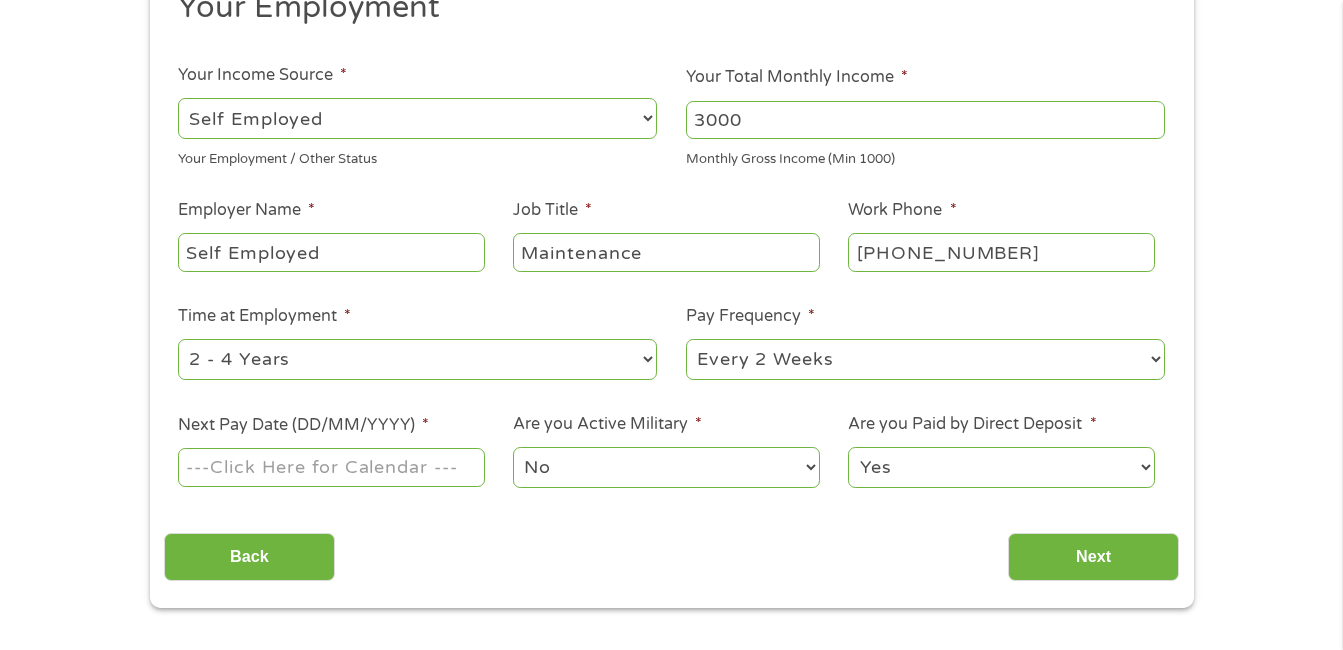 scroll, scrollTop: 300, scrollLeft: 0, axis: vertical 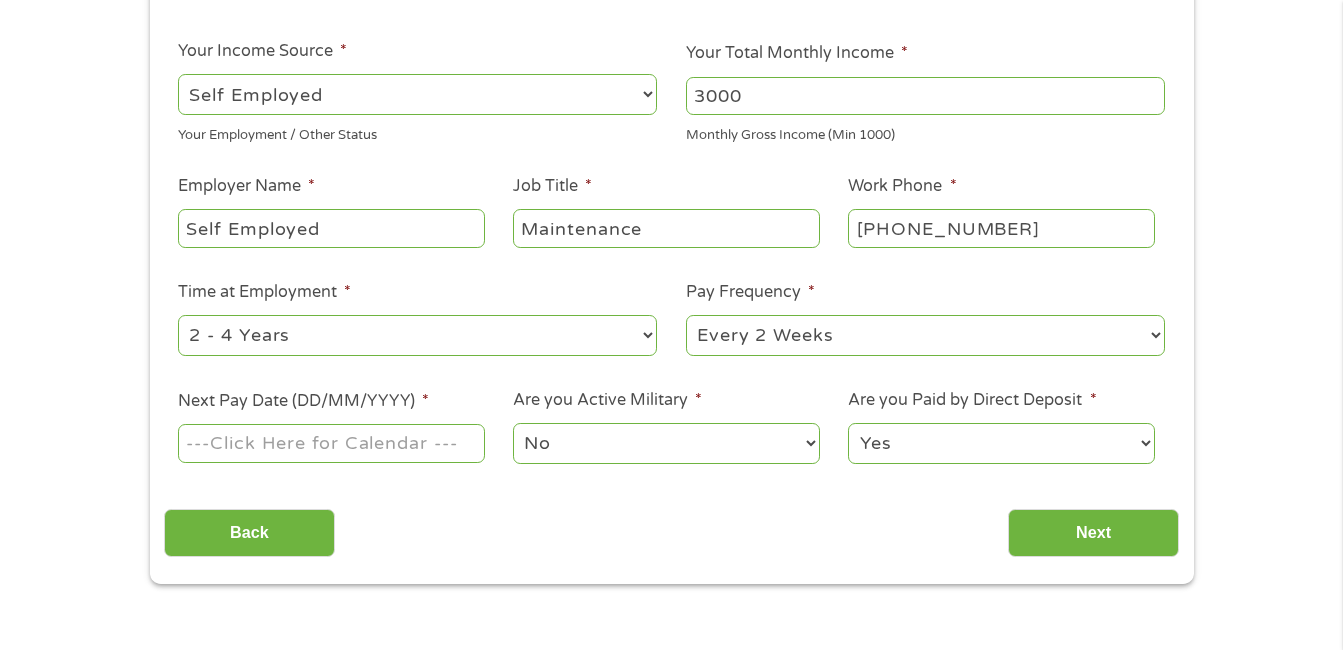 click on "--- Choose one --- Every 2 Weeks Every Week Monthly Semi-Monthly" at bounding box center [925, 335] 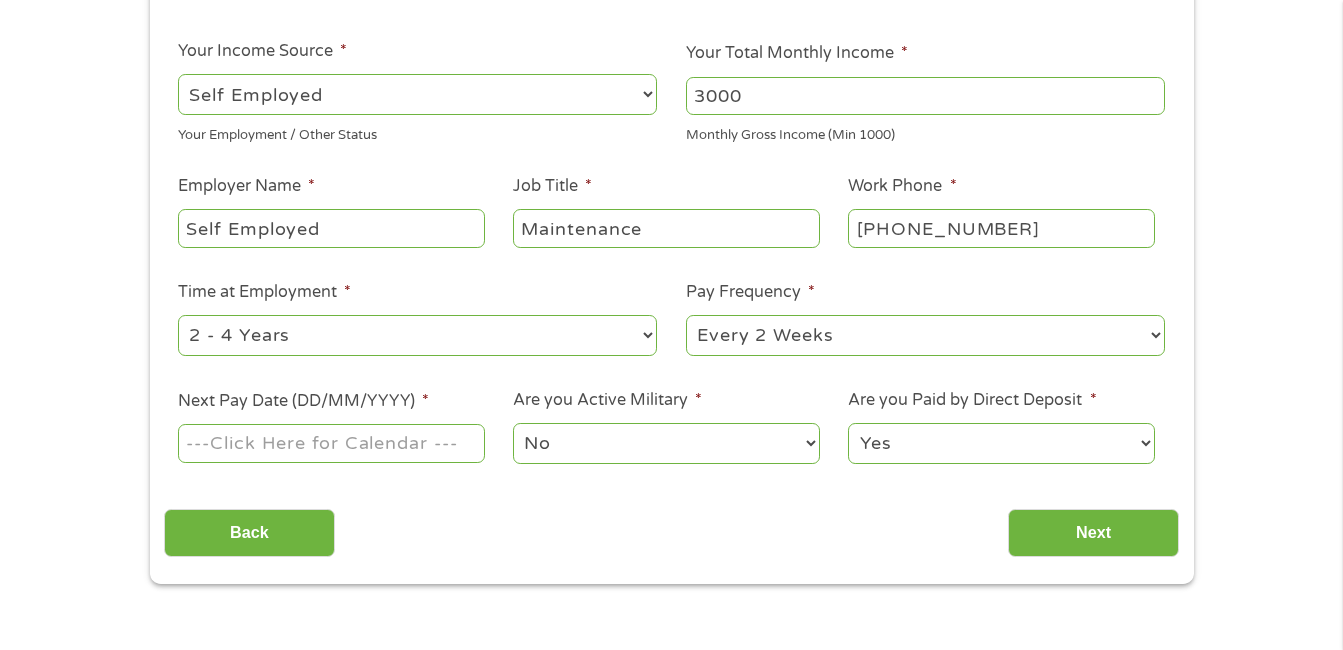 select on "monthly" 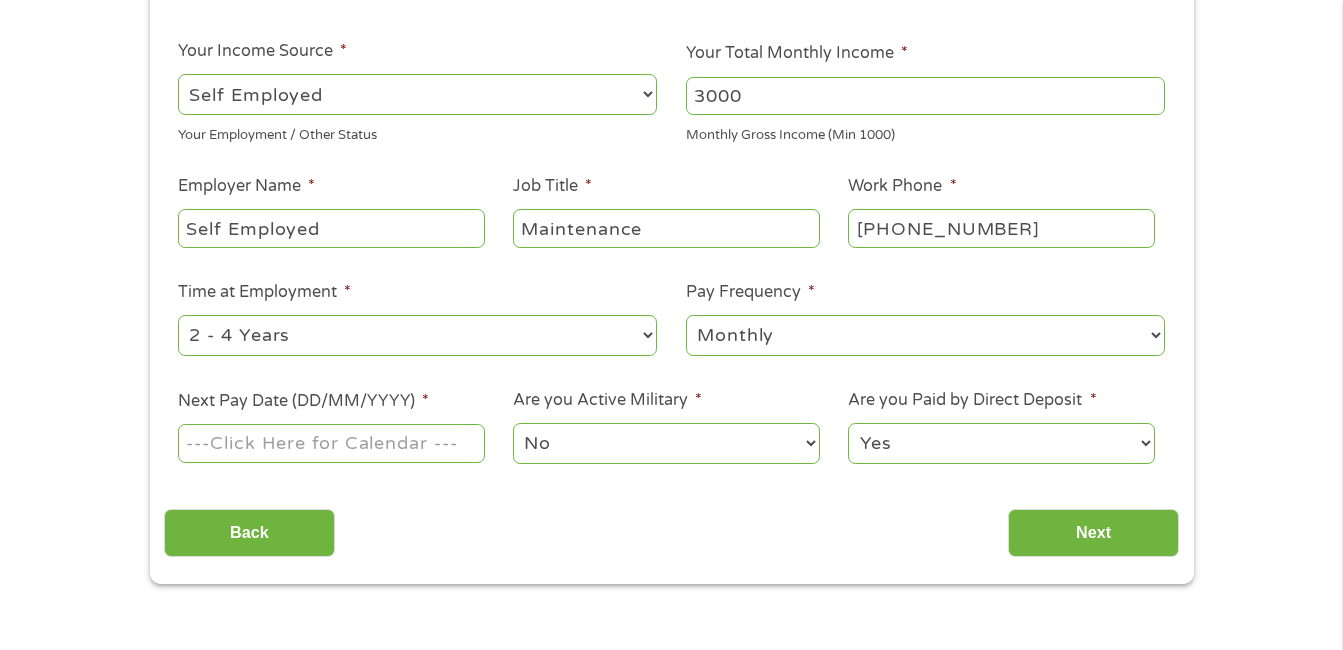 click on "--- Choose one --- Every 2 Weeks Every Week Monthly Semi-Monthly" at bounding box center [925, 335] 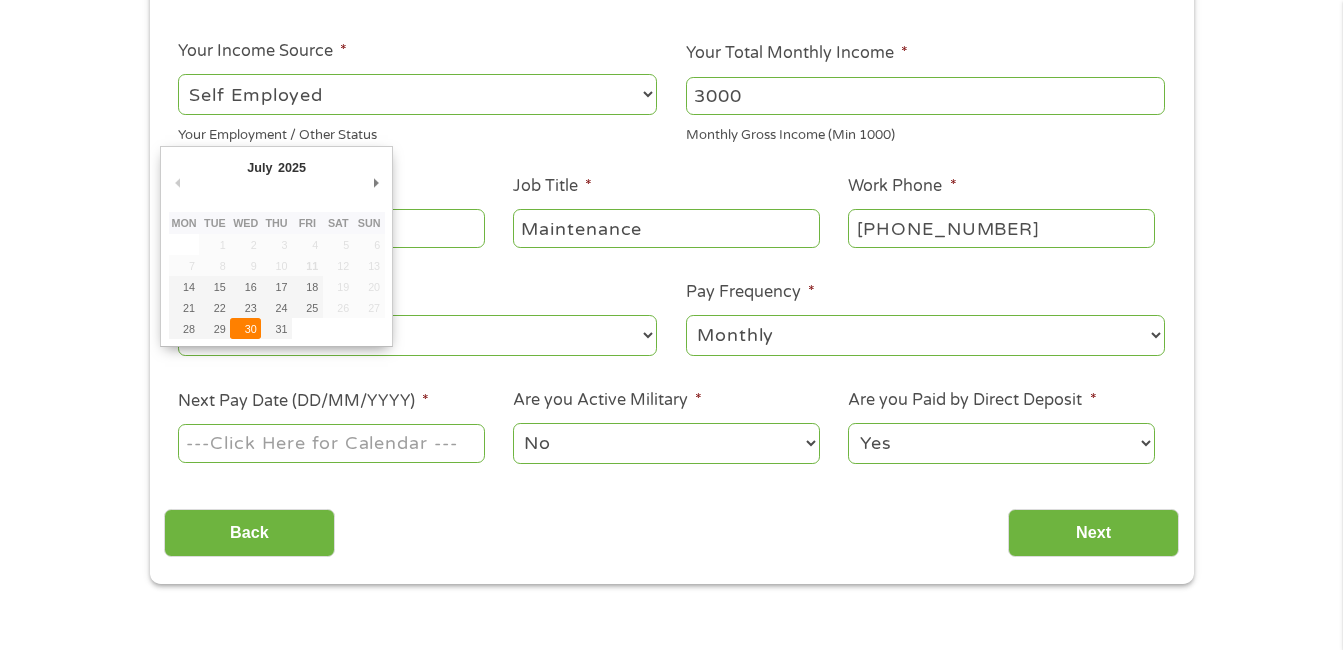 type on "[DATE]" 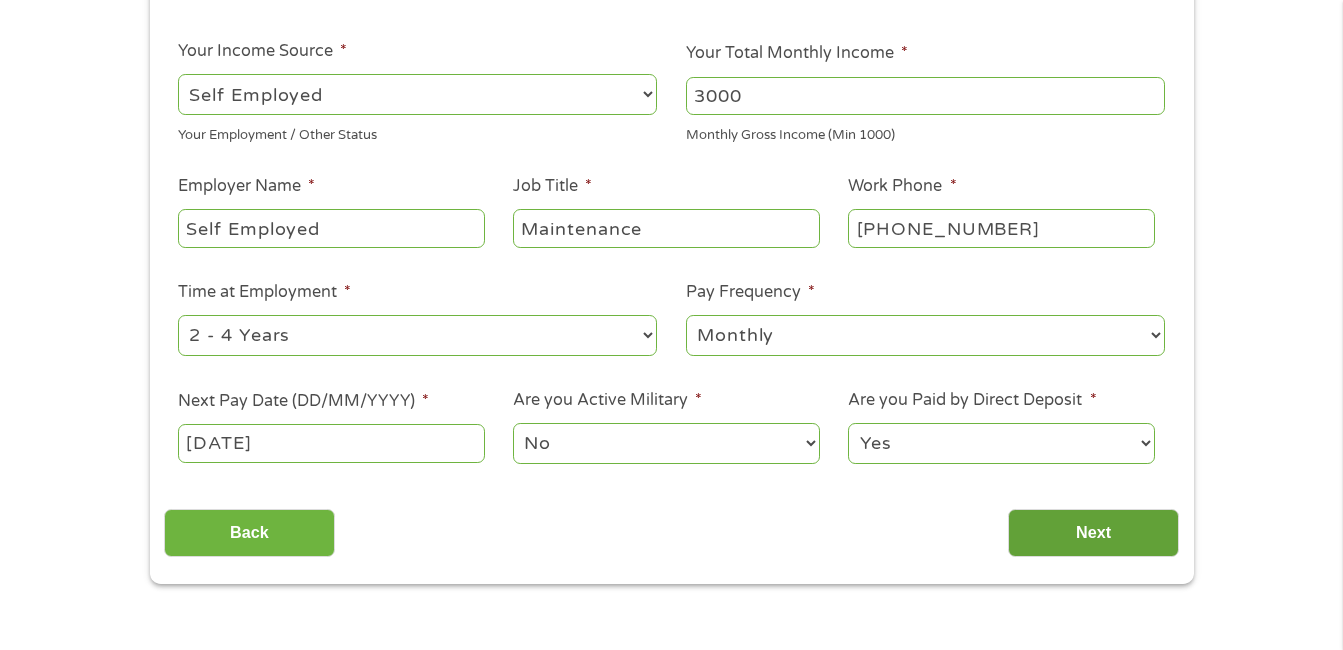 click on "Next" at bounding box center (1093, 533) 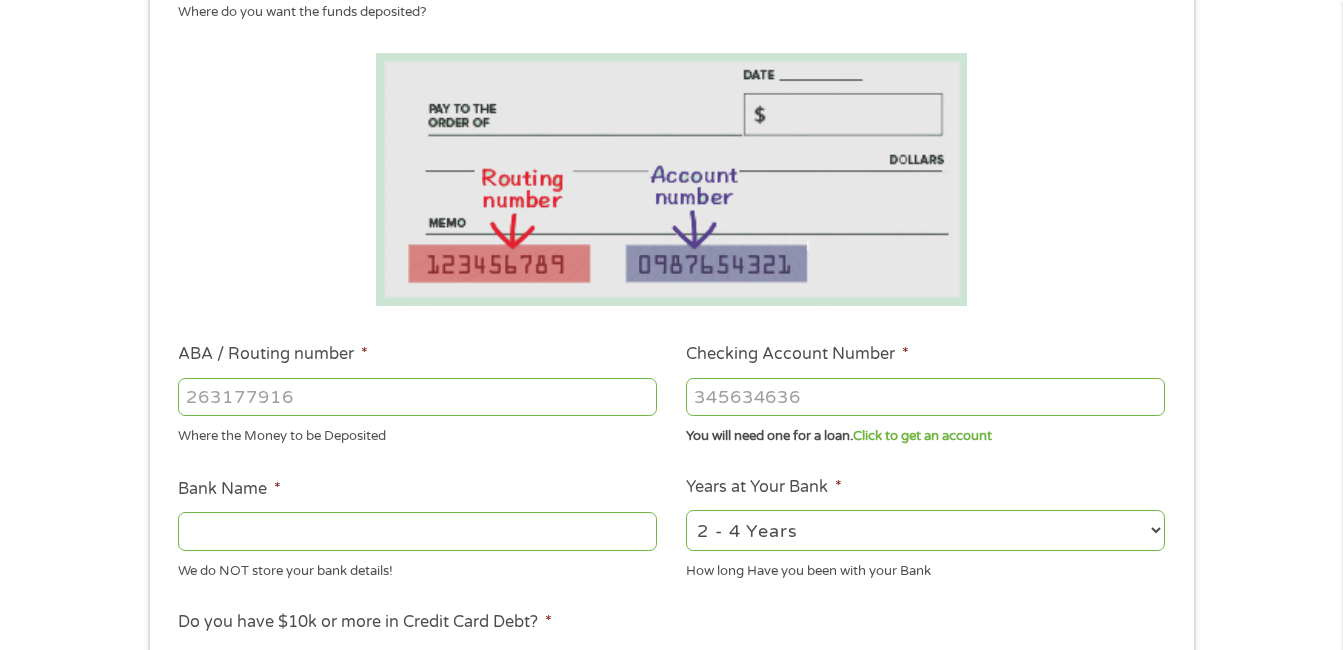 scroll, scrollTop: 3, scrollLeft: 0, axis: vertical 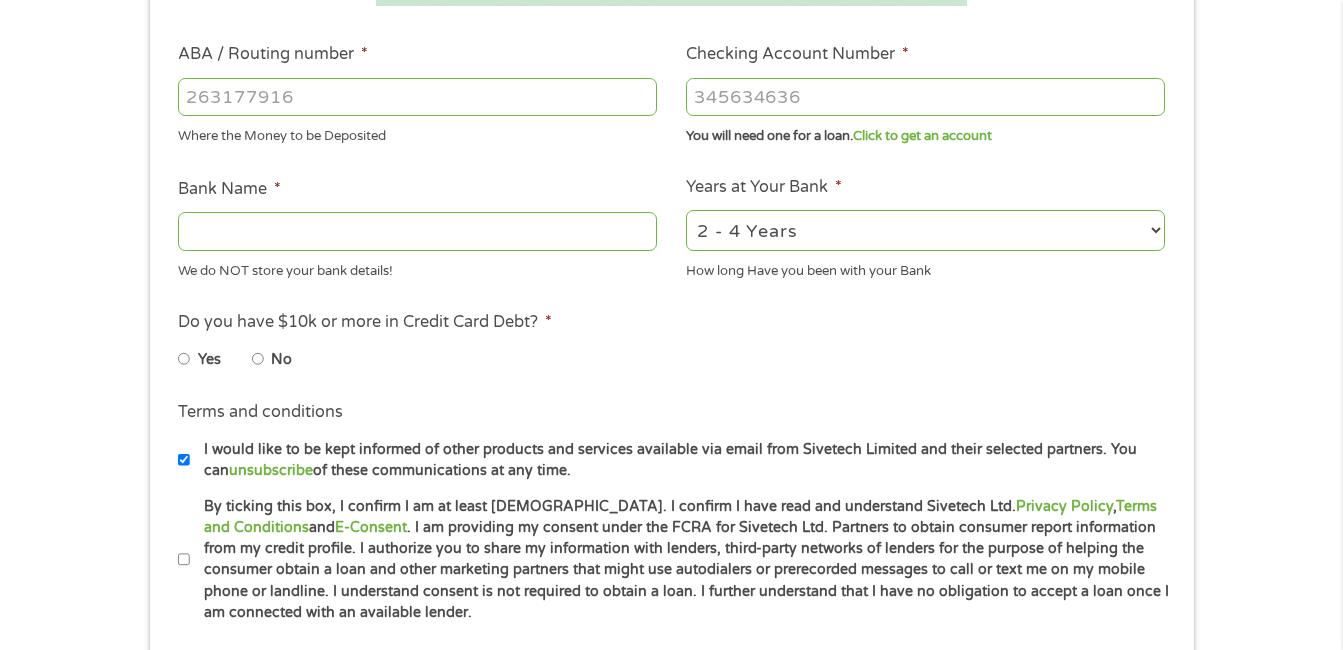 click on "Yes" at bounding box center (184, 359) 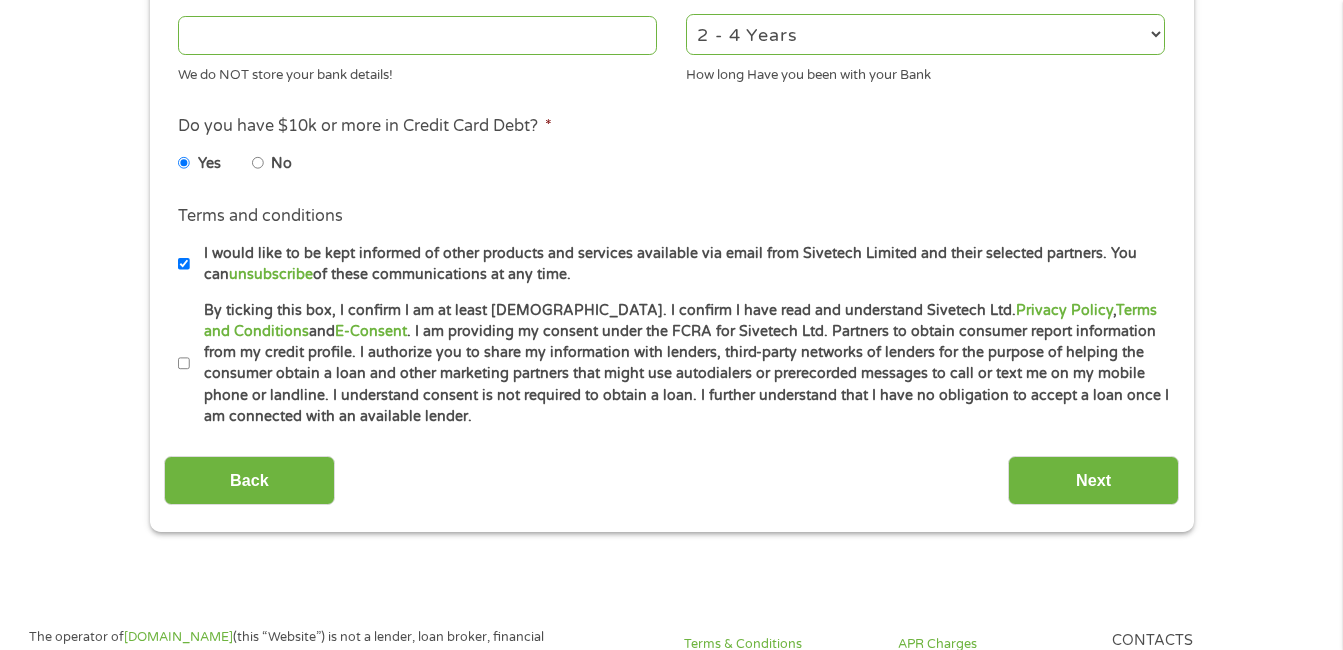 scroll, scrollTop: 800, scrollLeft: 0, axis: vertical 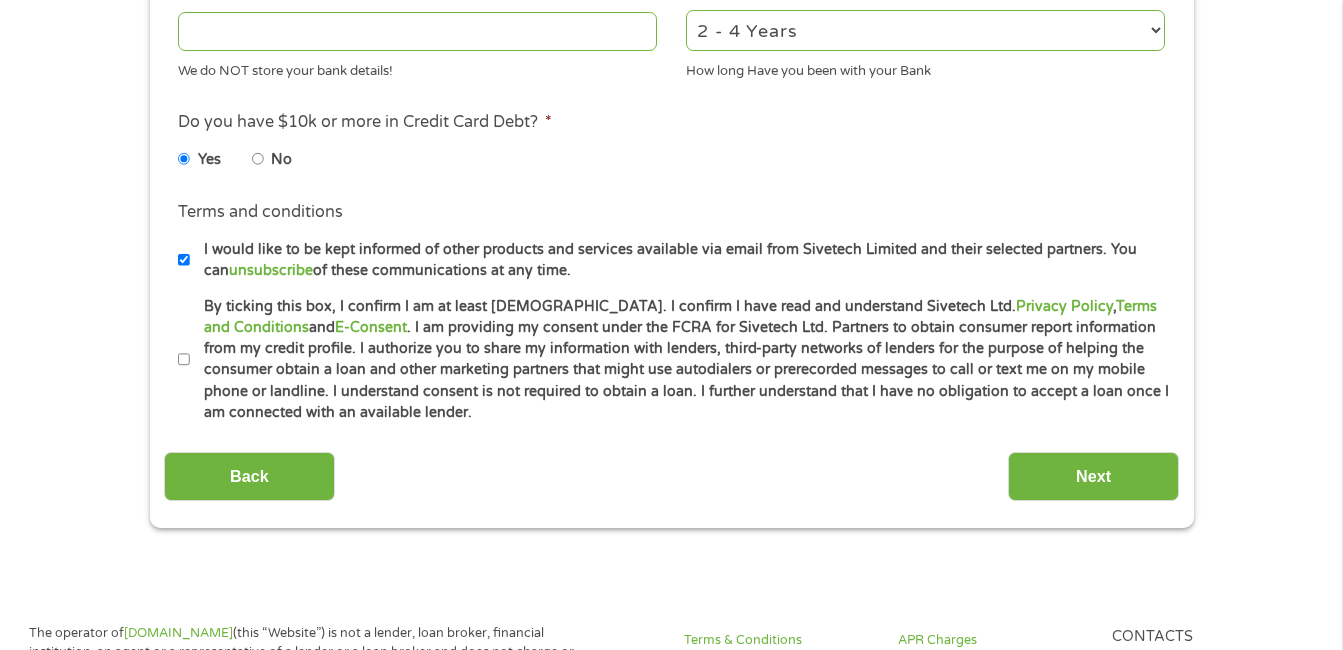 click on "By ticking this box, I confirm I am at least [DEMOGRAPHIC_DATA]. I confirm I have read and understand Sivetech Ltd.  Privacy Policy ,  Terms and Conditions  and  E-Consent . I am providing my consent under the FCRA for Sivetech Ltd. Partners to obtain consumer report information from my credit profile. I authorize you to share my information with lenders, third-party networks of lenders for the purpose of helping the consumer obtain a loan and other marketing partners that might use autodialers or prerecorded messages to call or text me on my mobile phone or landline. I understand consent is not required to obtain a loan. I further understand that I have no obligation to accept a loan once I am connected with an available lender." at bounding box center [184, 360] 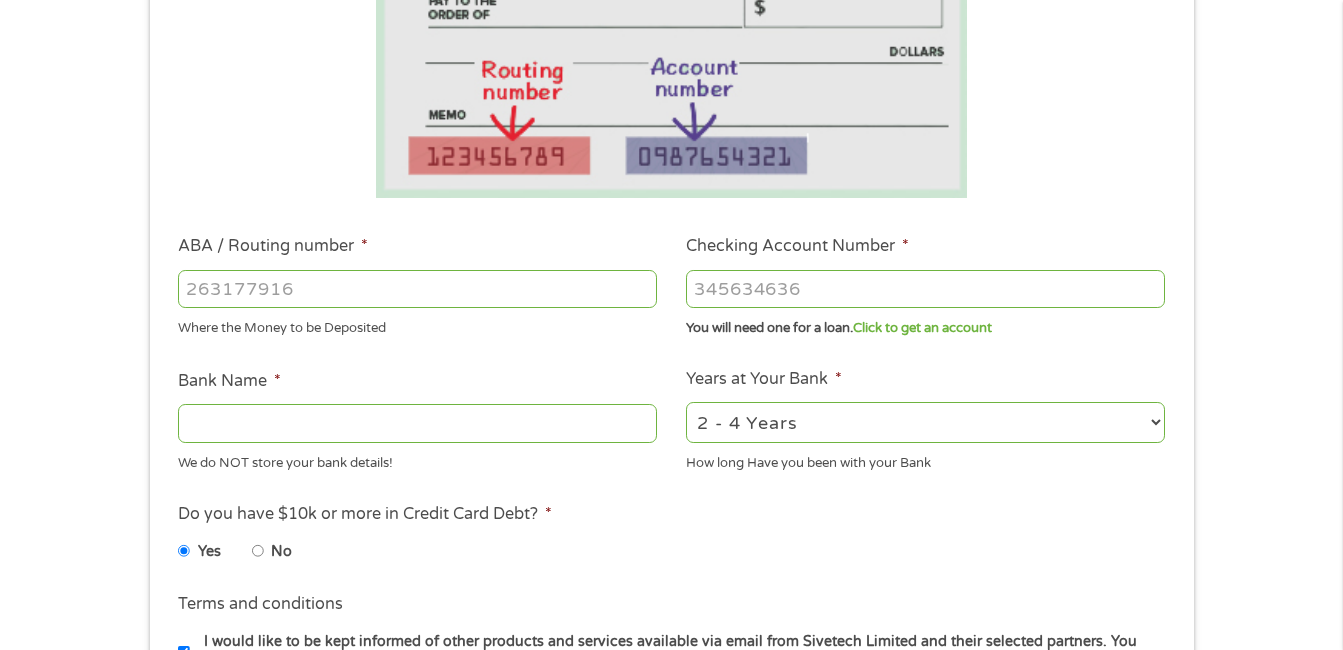 scroll, scrollTop: 400, scrollLeft: 0, axis: vertical 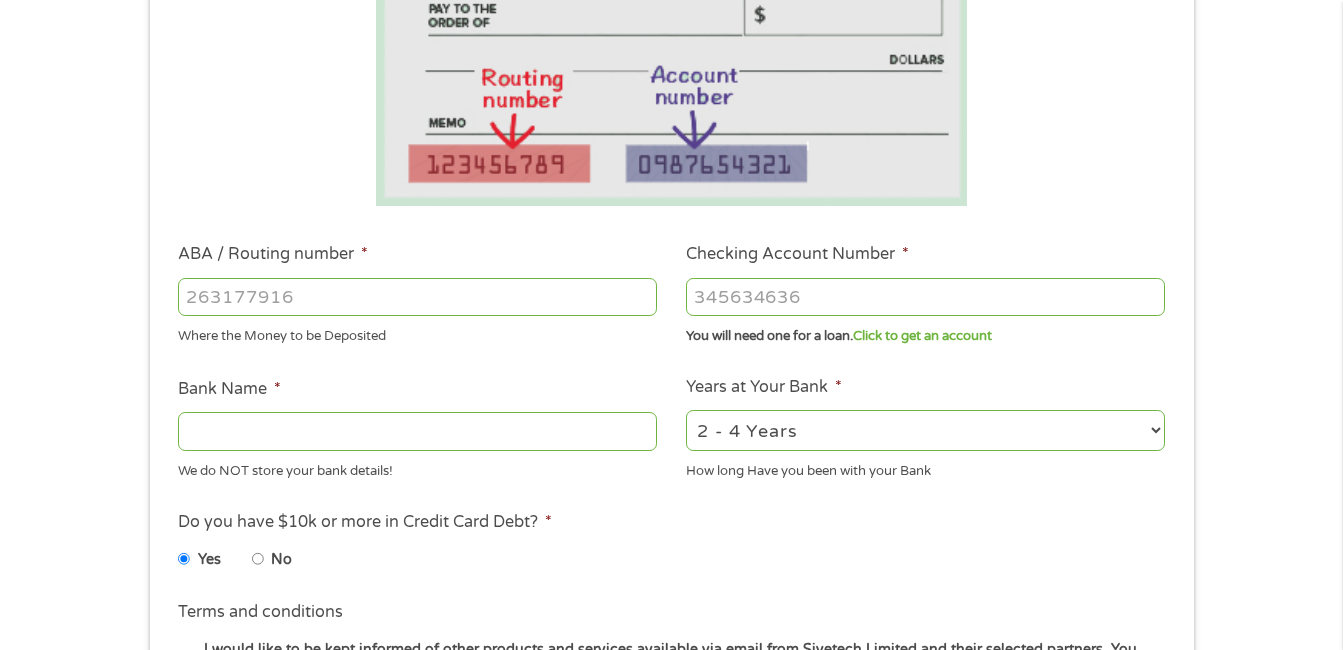 click on "Bank Name *" at bounding box center (417, 431) 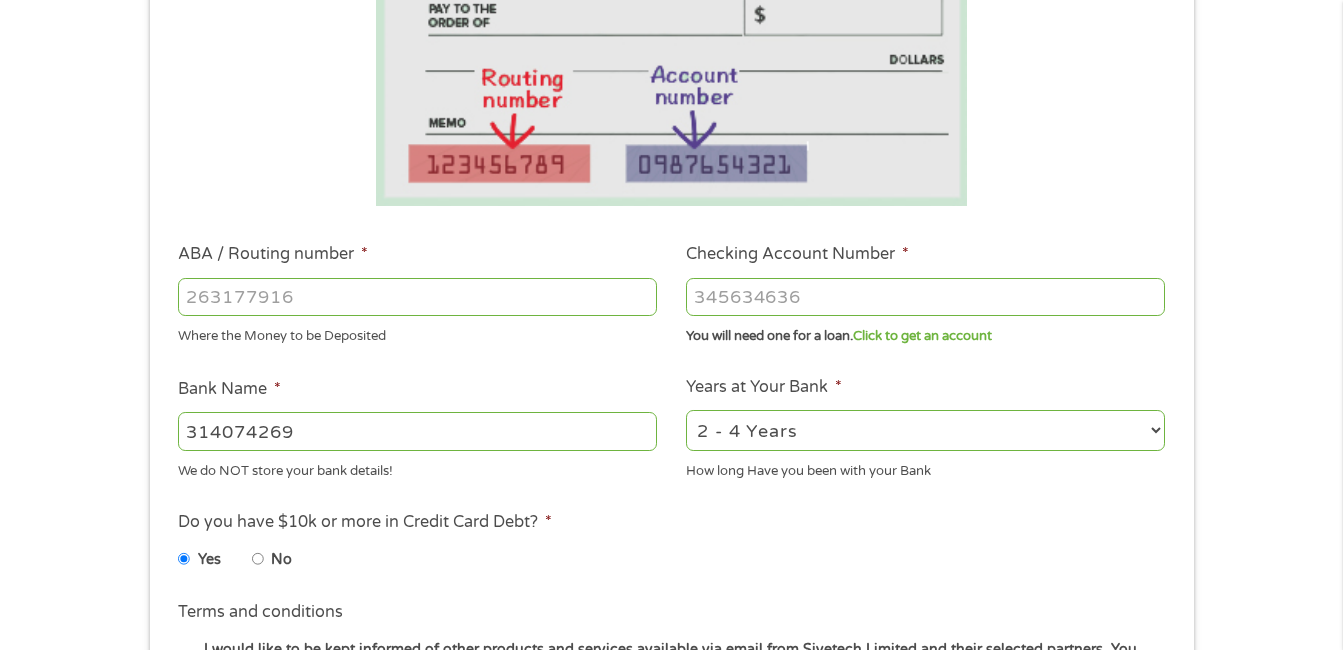 type on "314074269" 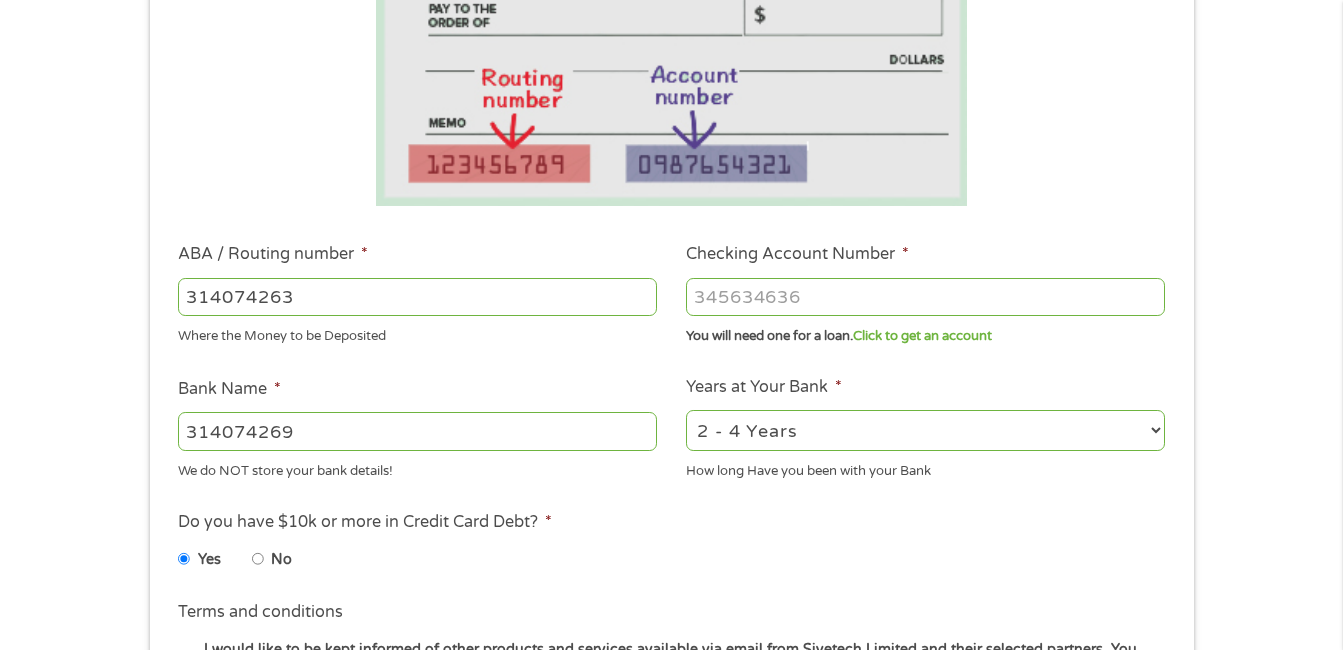 type on "314074263" 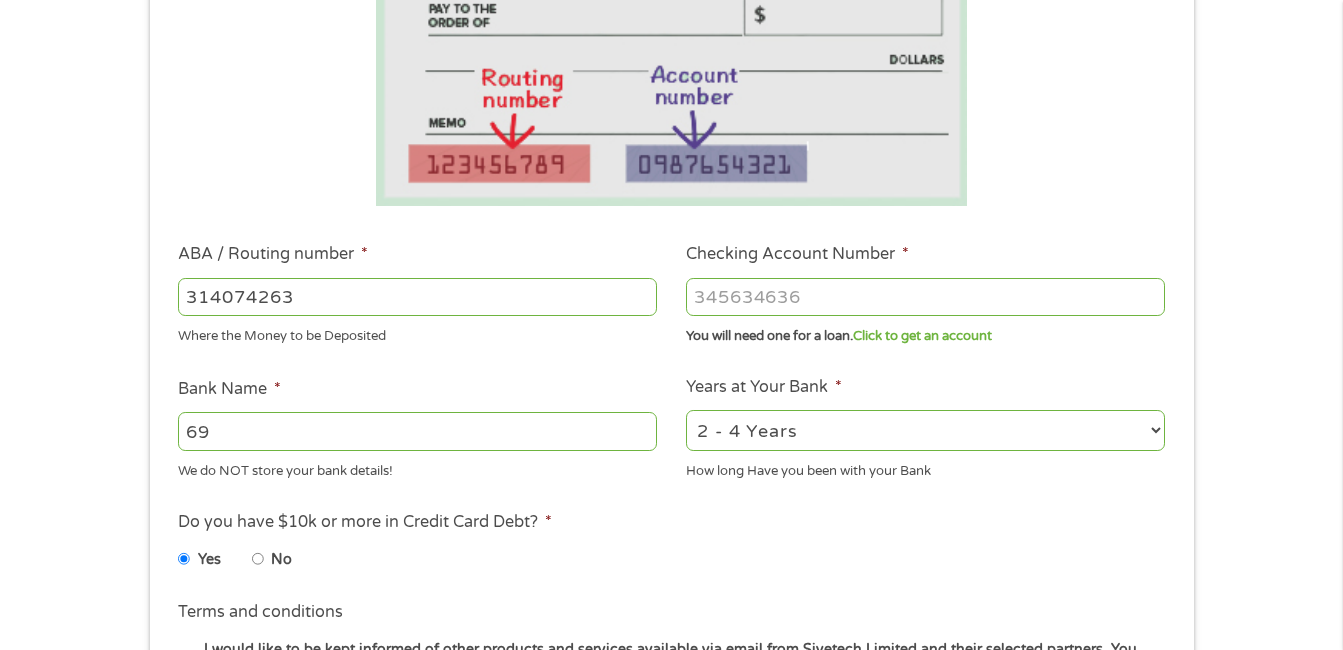 type on "9" 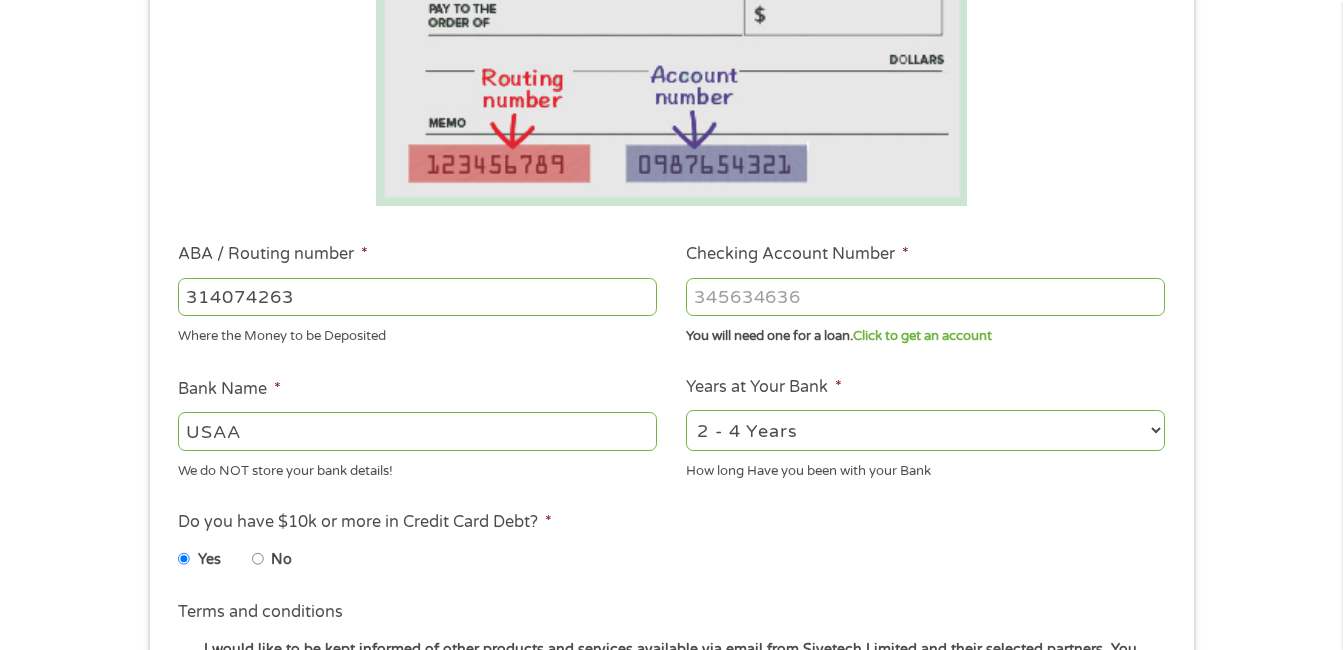type on "USAA" 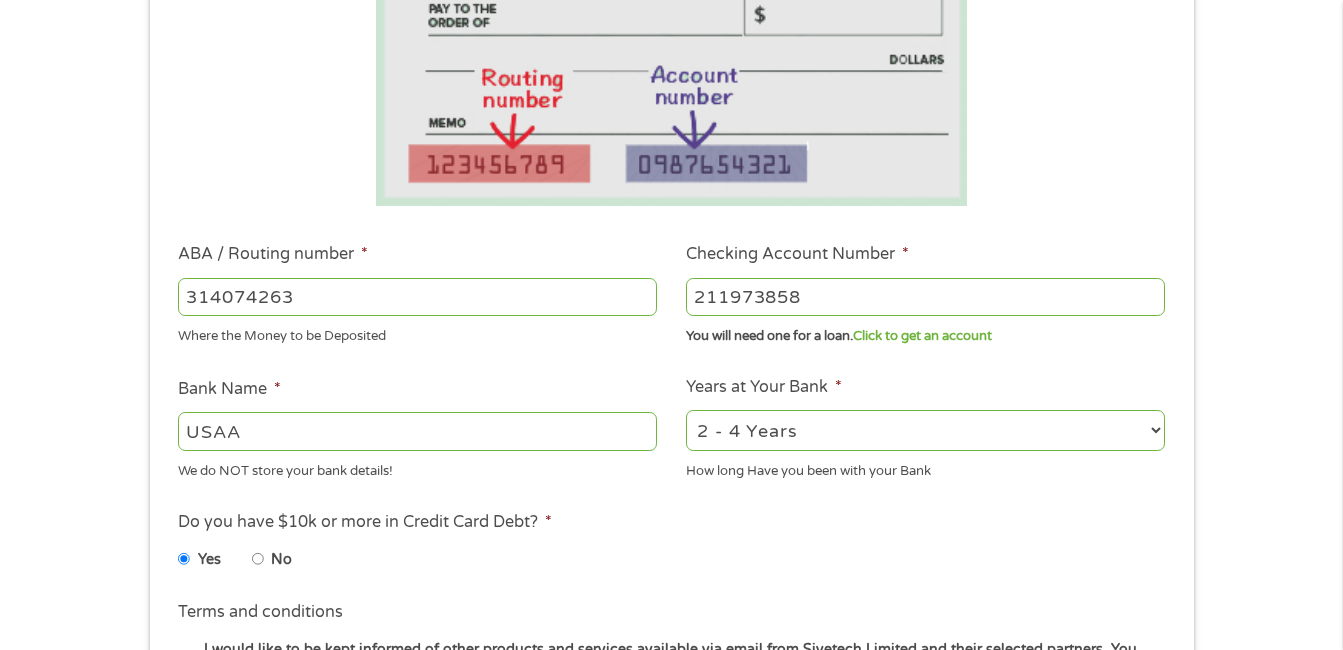 type on "211973858" 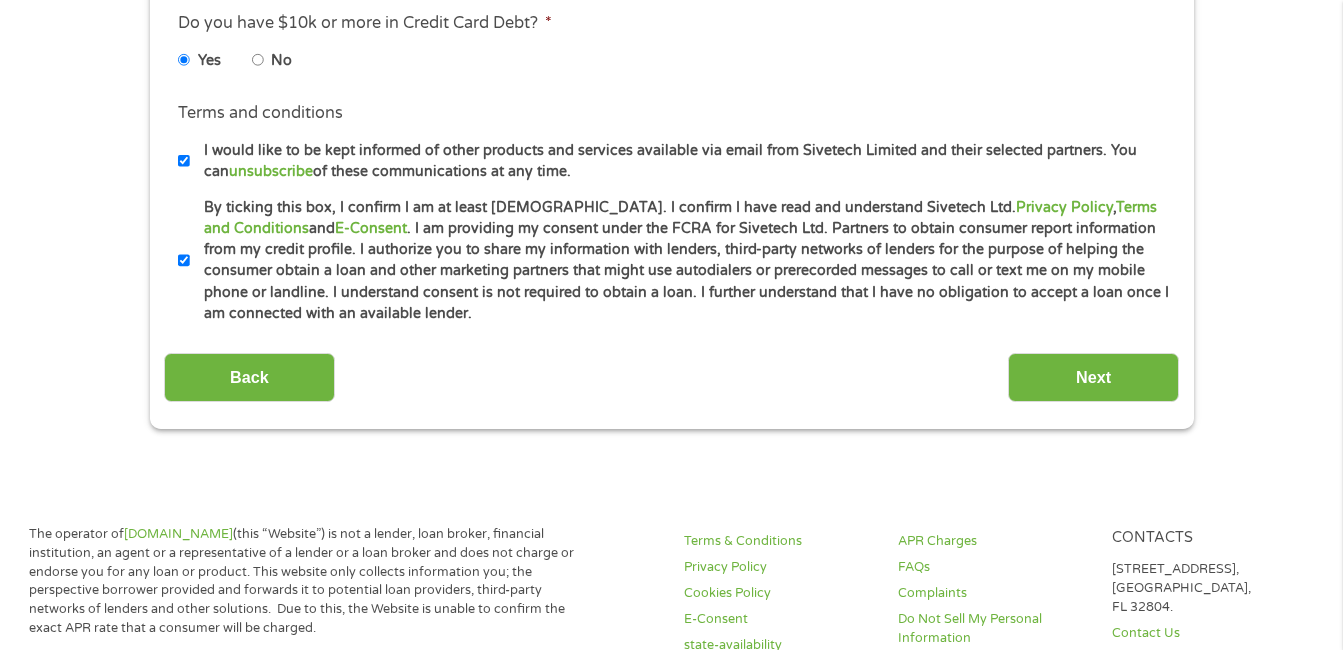 scroll, scrollTop: 900, scrollLeft: 0, axis: vertical 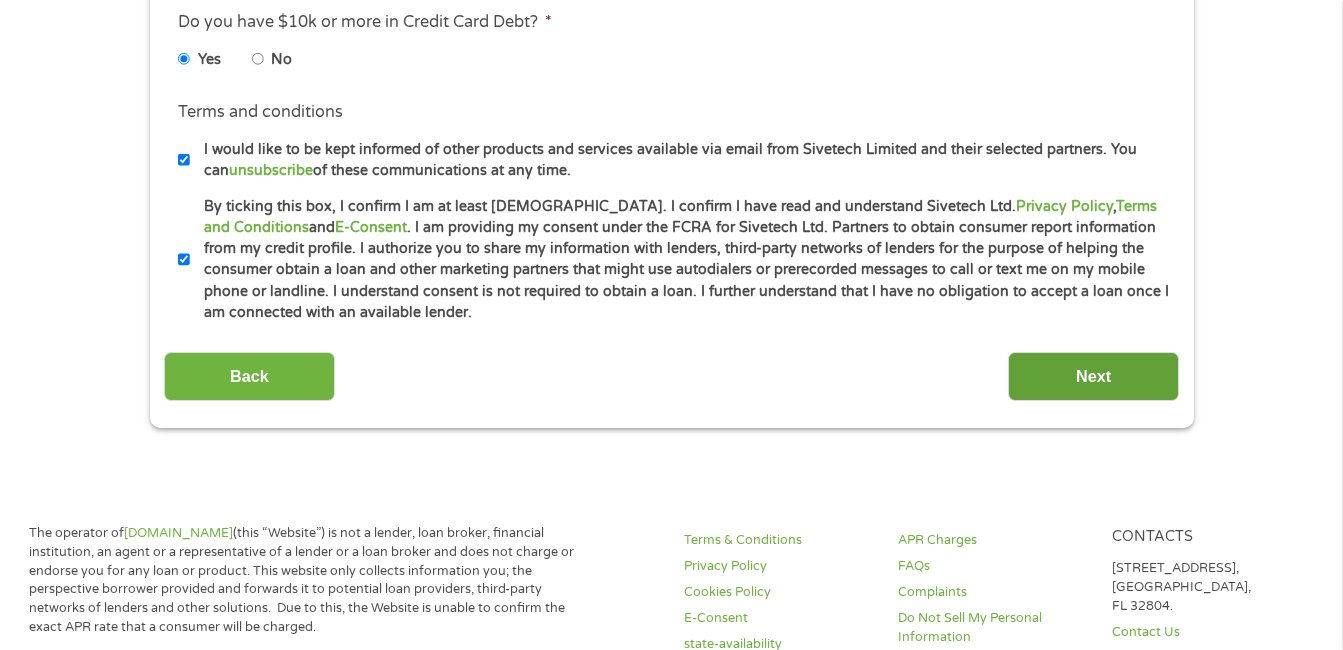 click on "Next" at bounding box center (1093, 376) 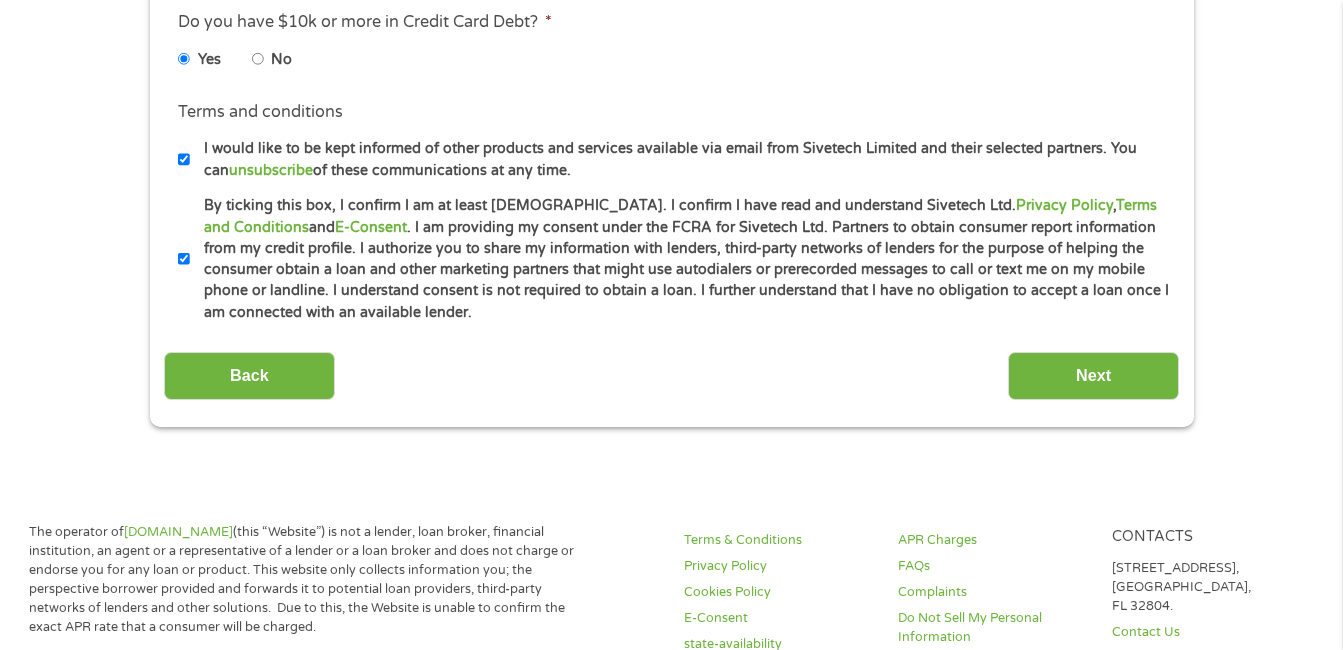 scroll, scrollTop: 48, scrollLeft: 0, axis: vertical 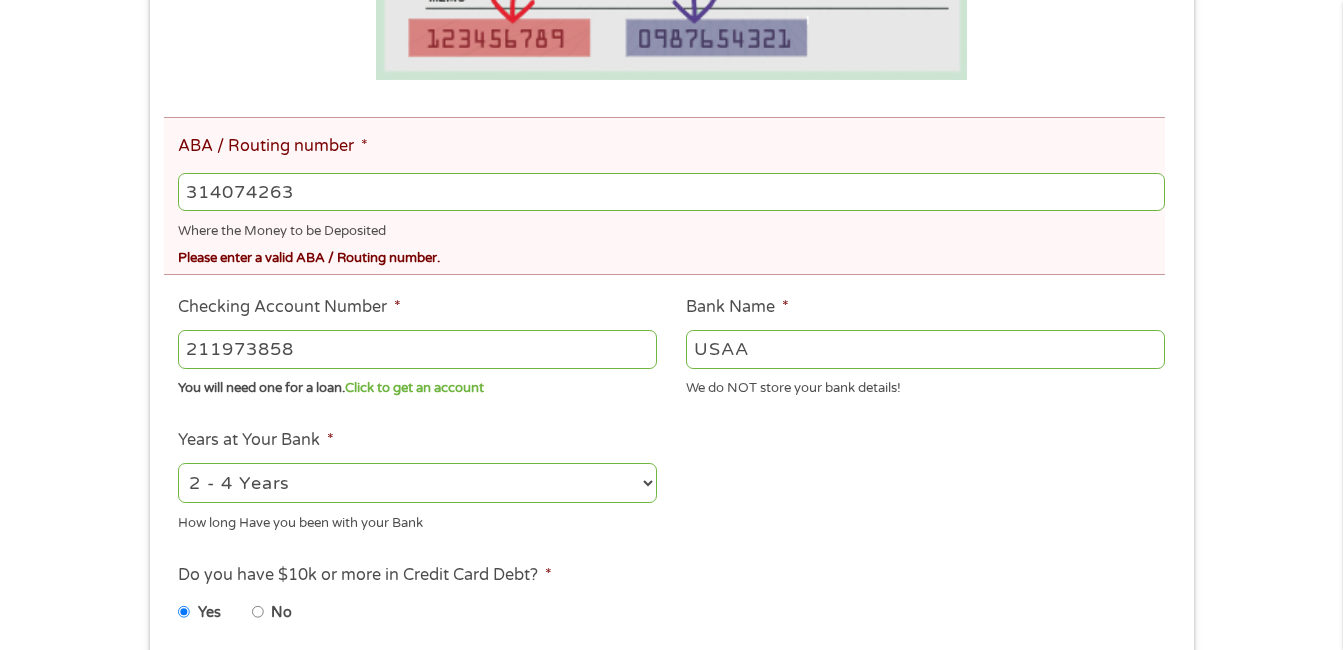 click on "Please enter a valid ABA / Routing number." at bounding box center [671, 255] 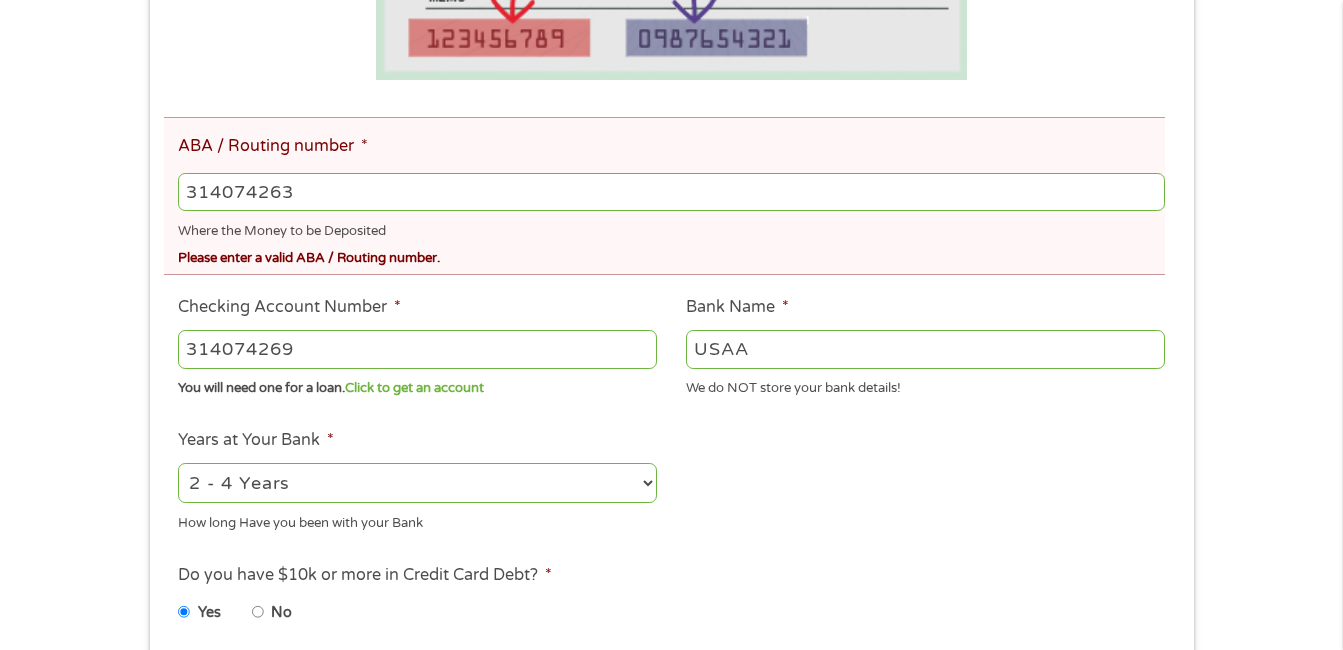 type on "314074269" 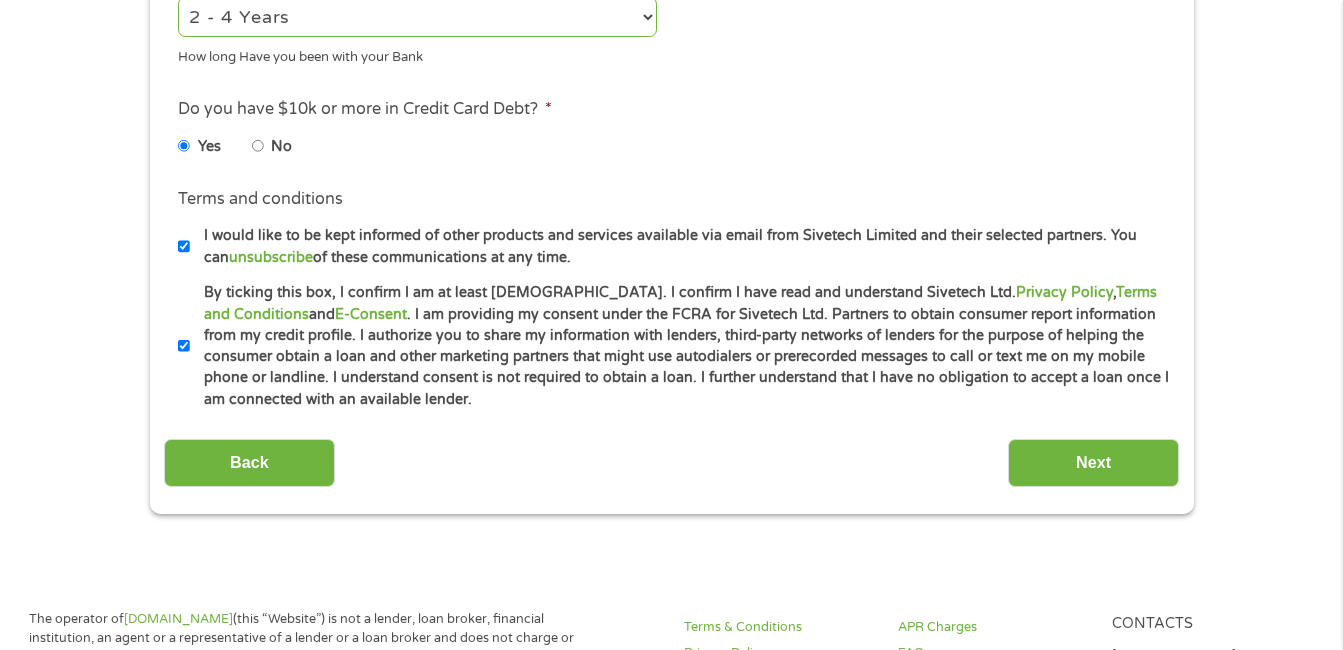 scroll, scrollTop: 1100, scrollLeft: 0, axis: vertical 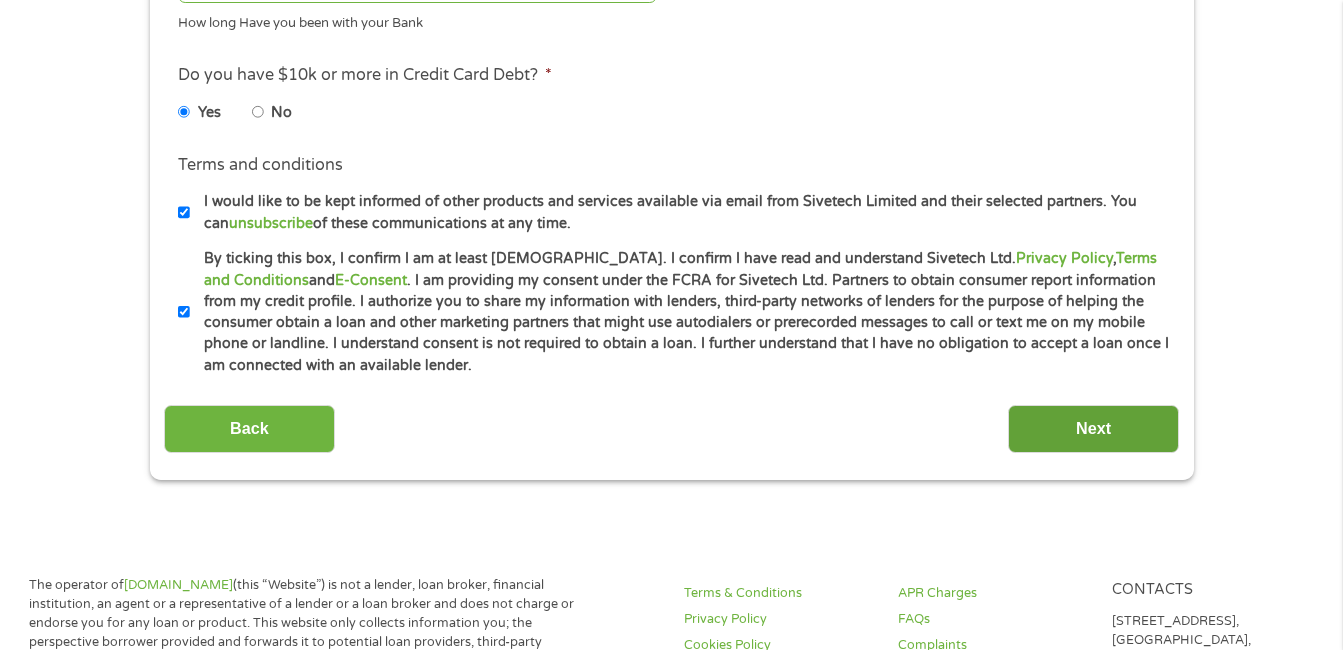 click on "Next" at bounding box center (1093, 429) 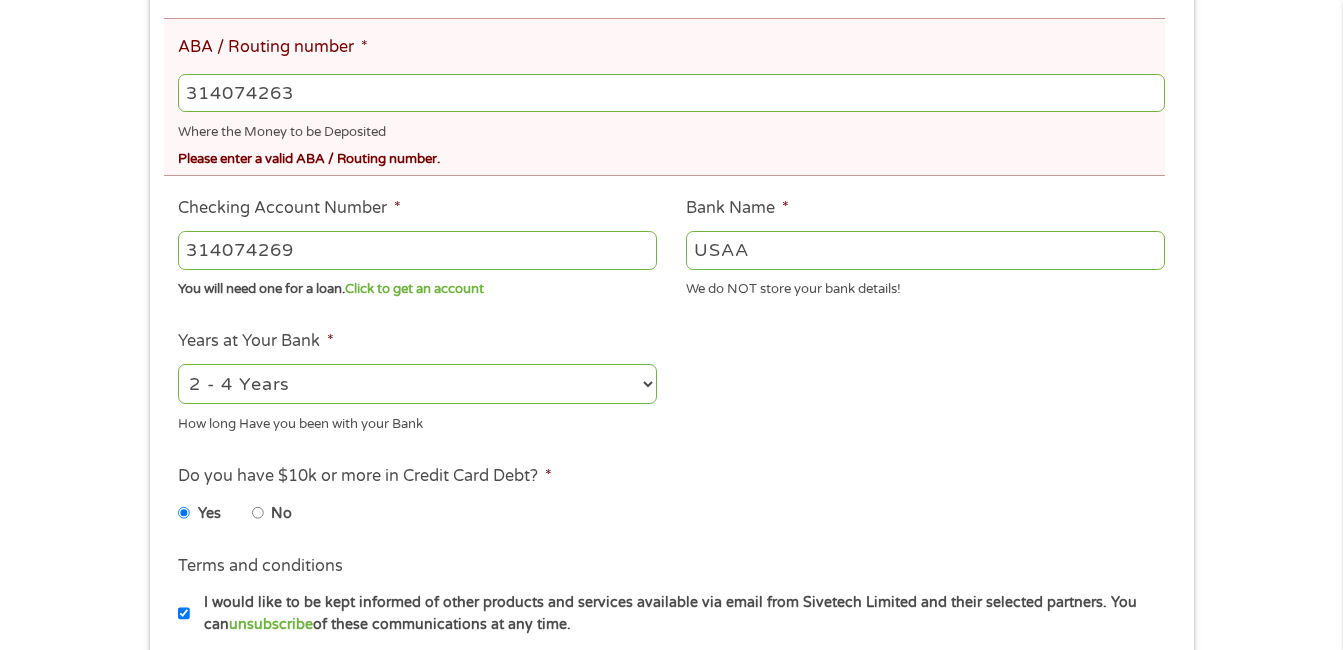 scroll, scrollTop: 0, scrollLeft: 0, axis: both 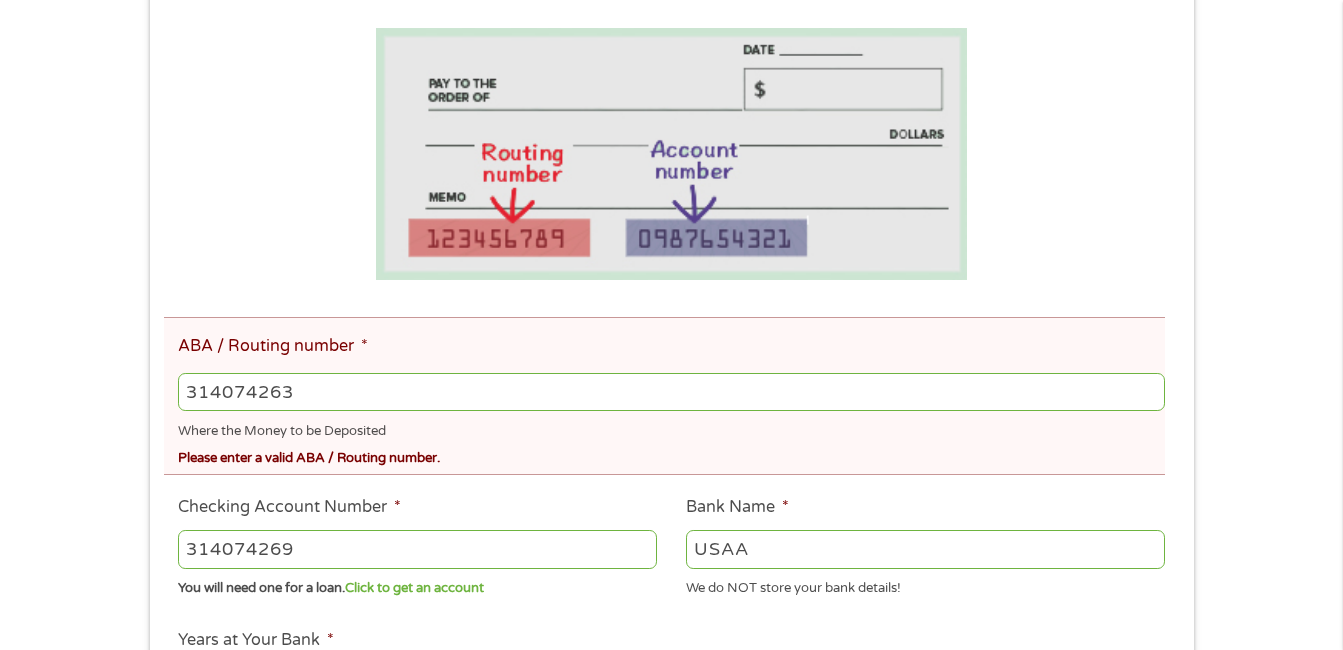 click on "314074263" at bounding box center [671, 392] 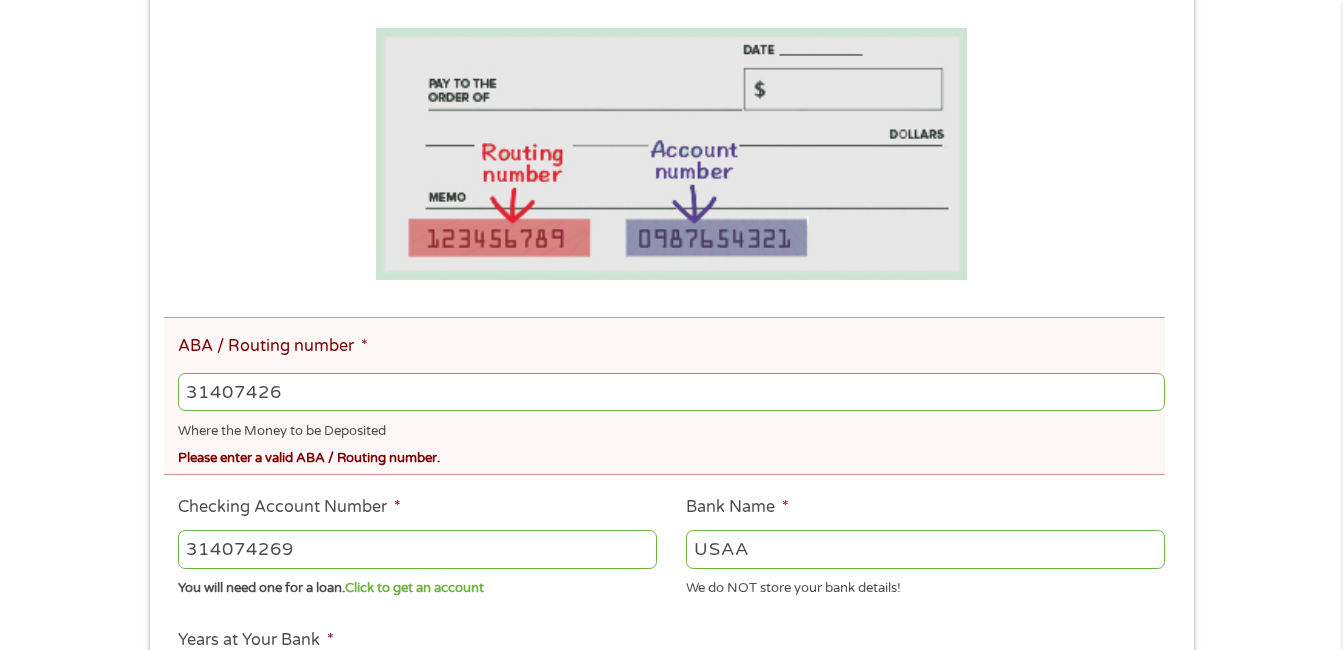 type on "314074269" 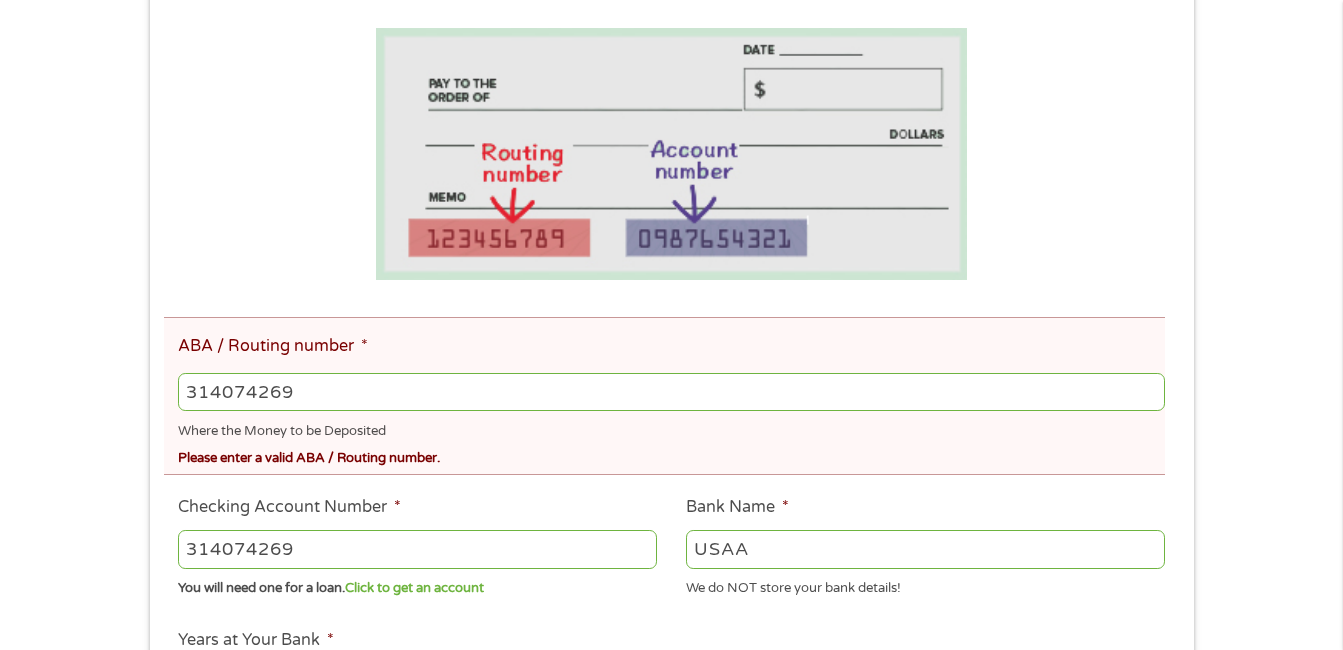 type on "USAA FEDERAL SAVINGS BANK" 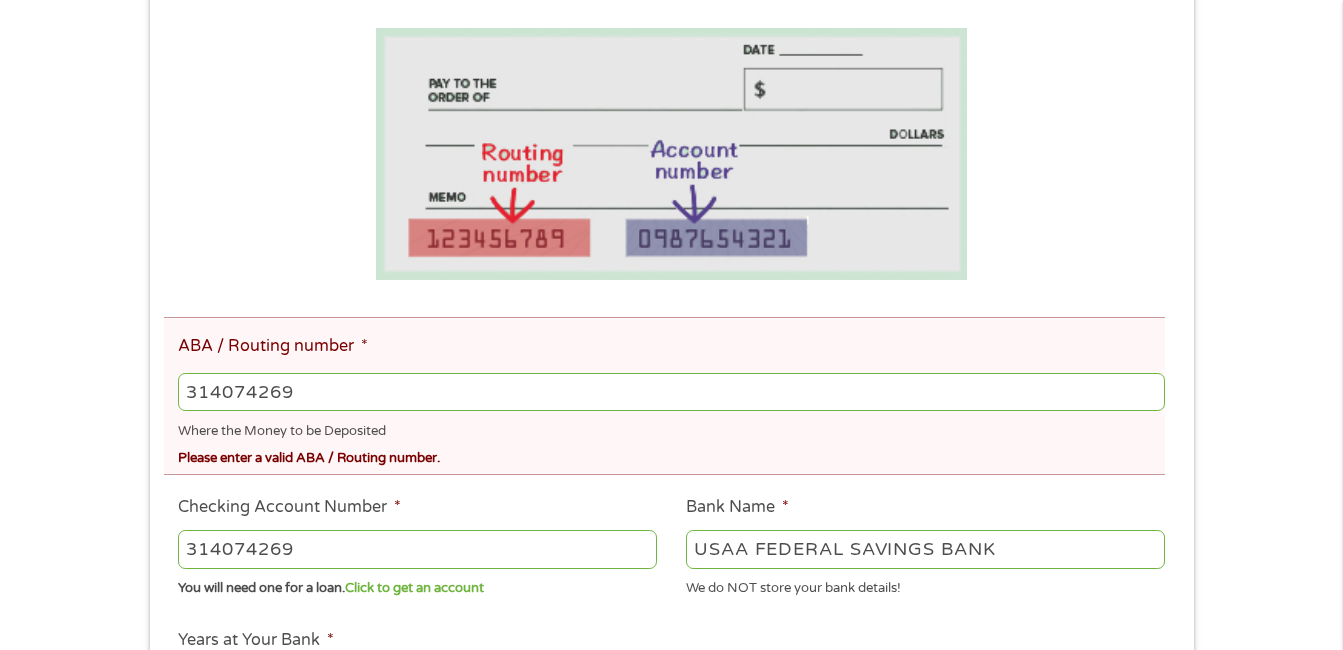 type on "314074269" 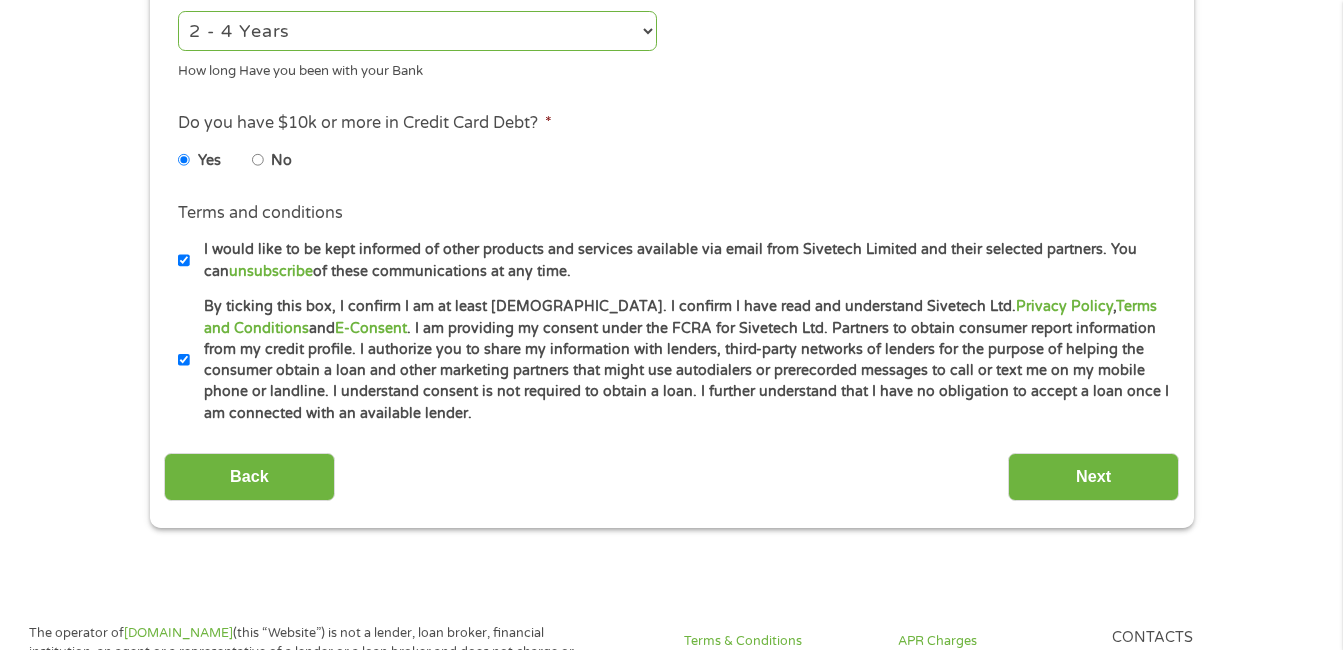 scroll, scrollTop: 1100, scrollLeft: 0, axis: vertical 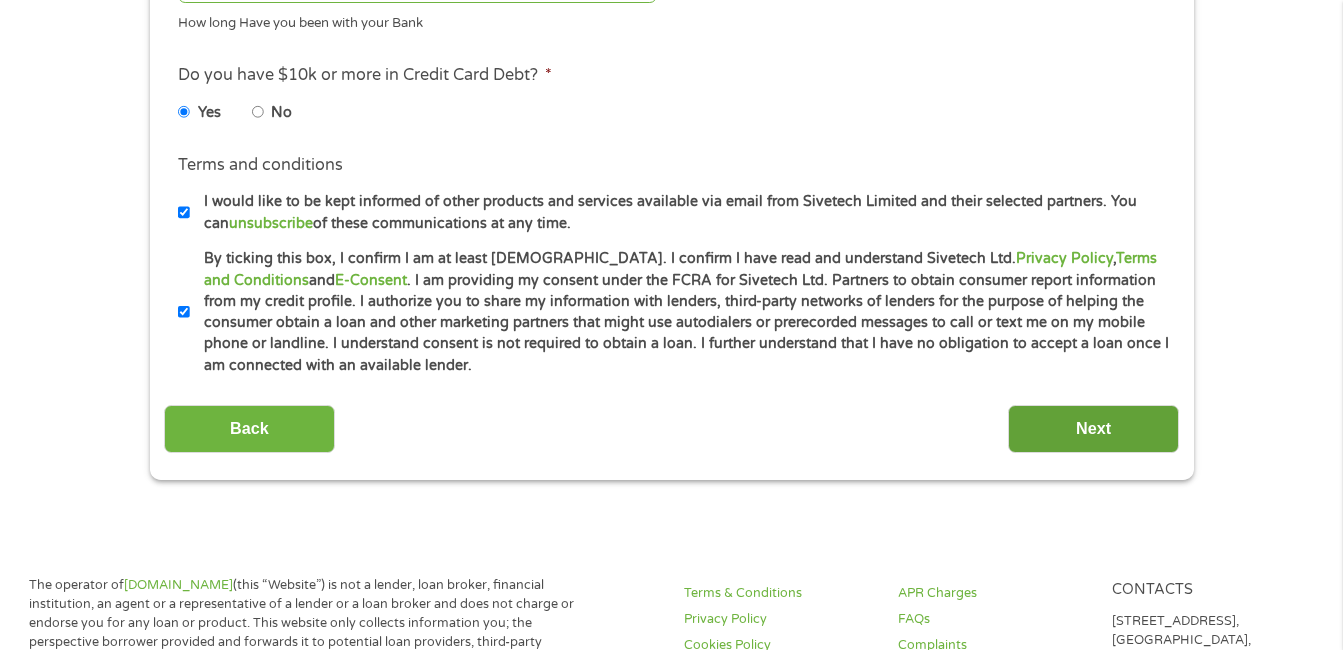 click on "Next" at bounding box center (1093, 429) 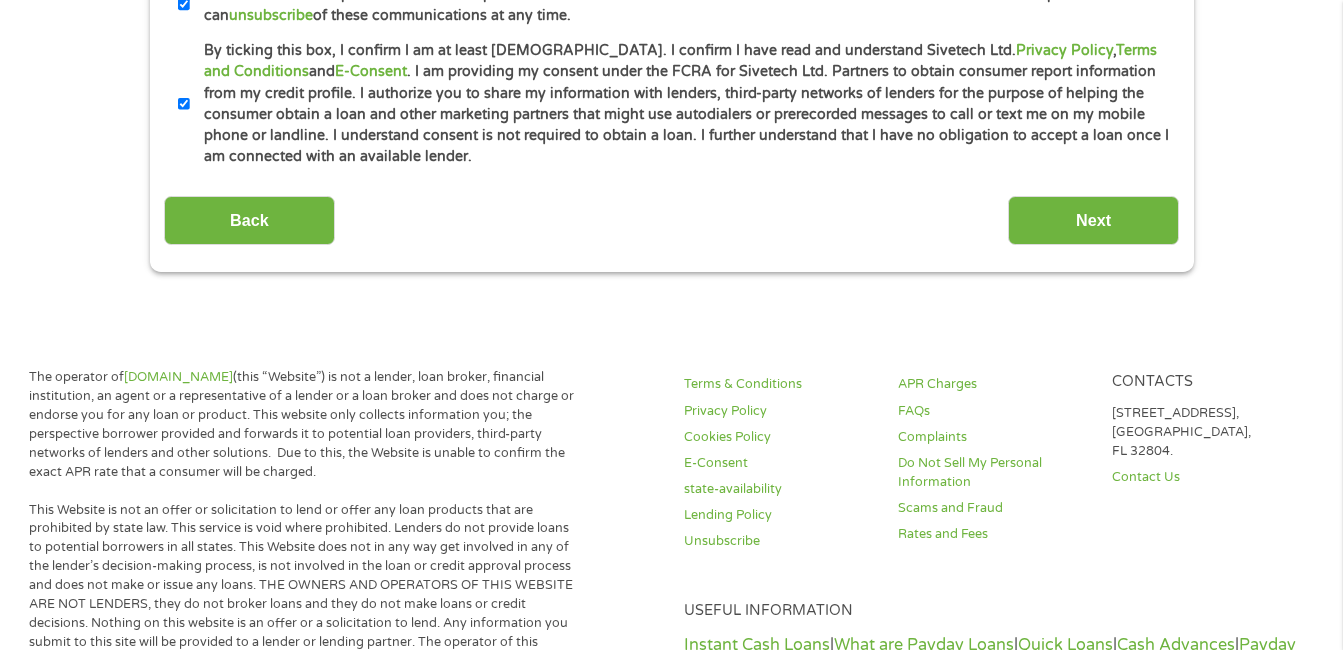 scroll, scrollTop: 393, scrollLeft: 0, axis: vertical 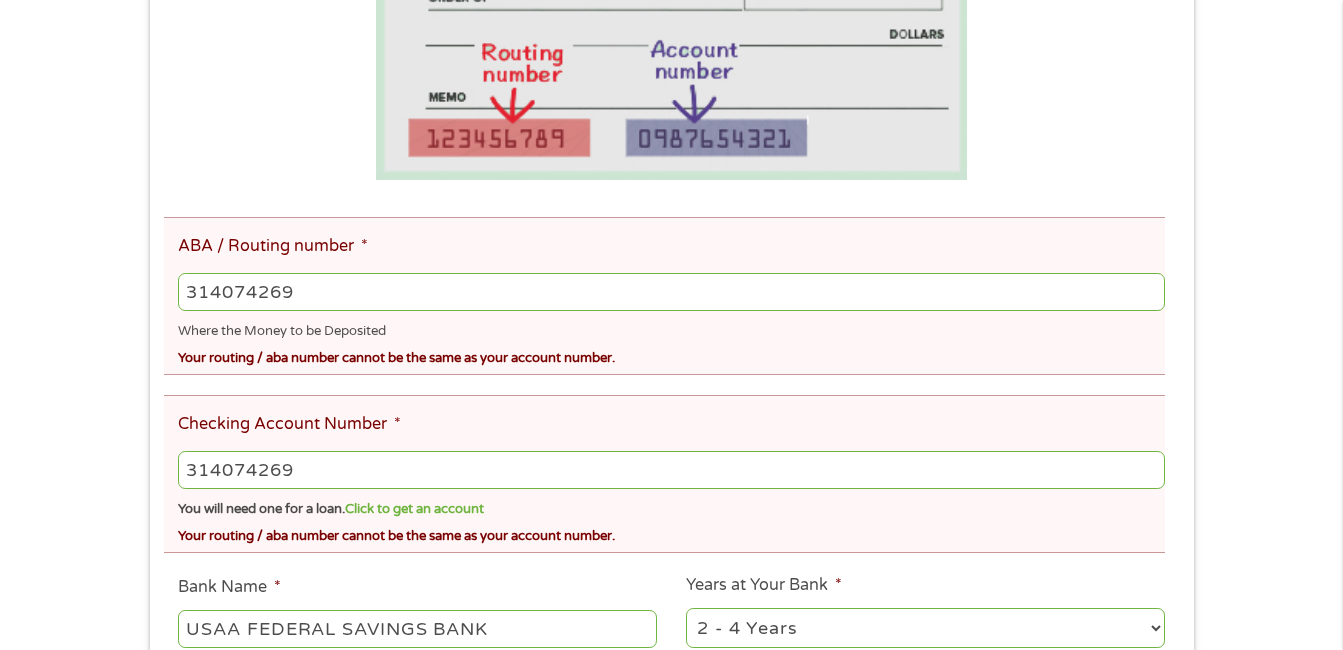 drag, startPoint x: 325, startPoint y: 469, endPoint x: 78, endPoint y: 469, distance: 247 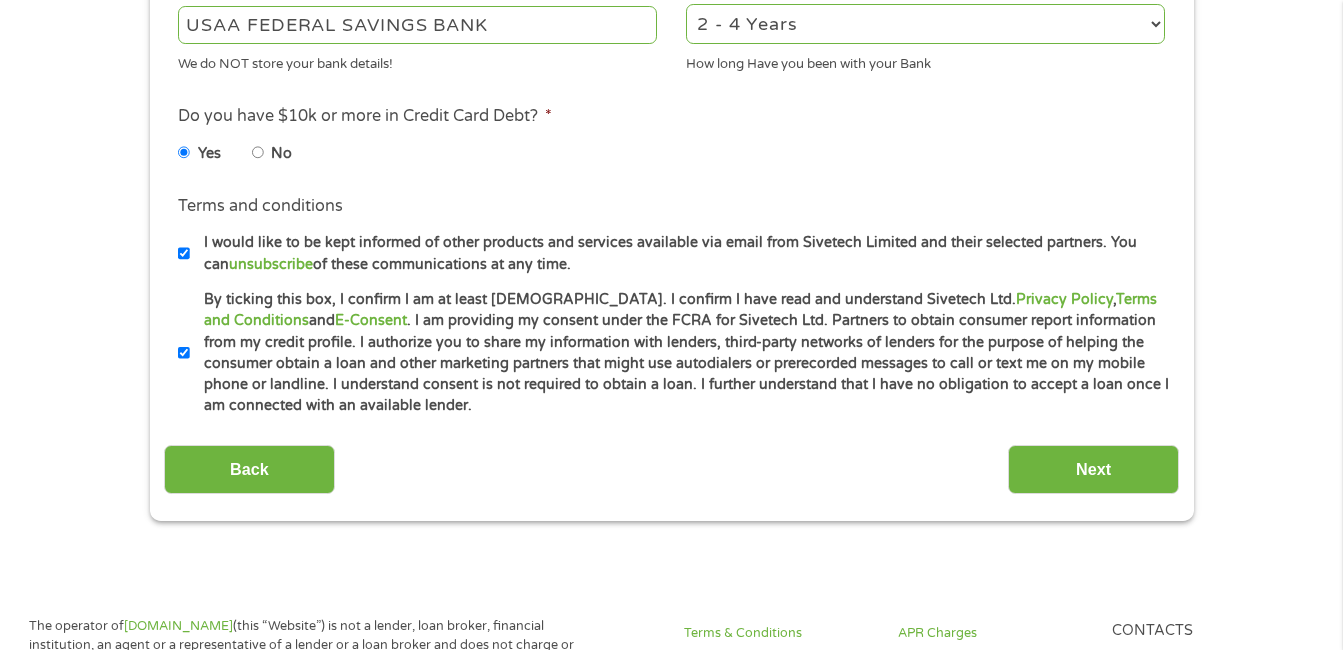 scroll, scrollTop: 1200, scrollLeft: 0, axis: vertical 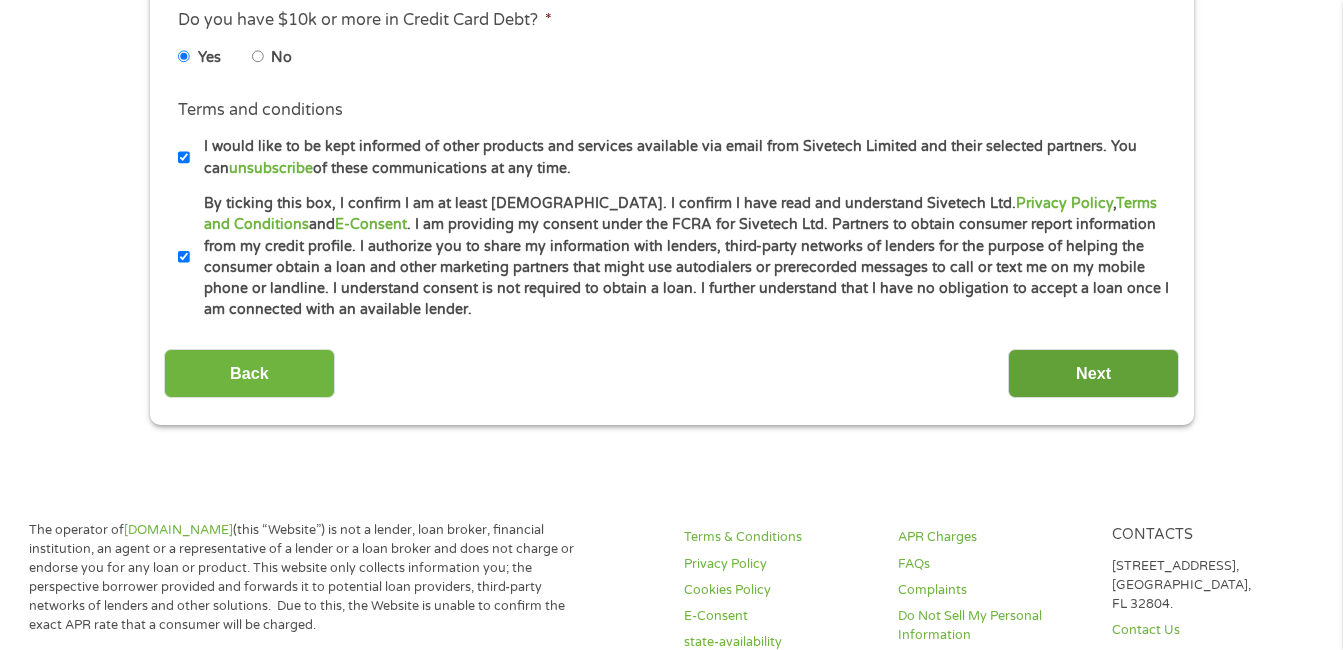 type on "211973858" 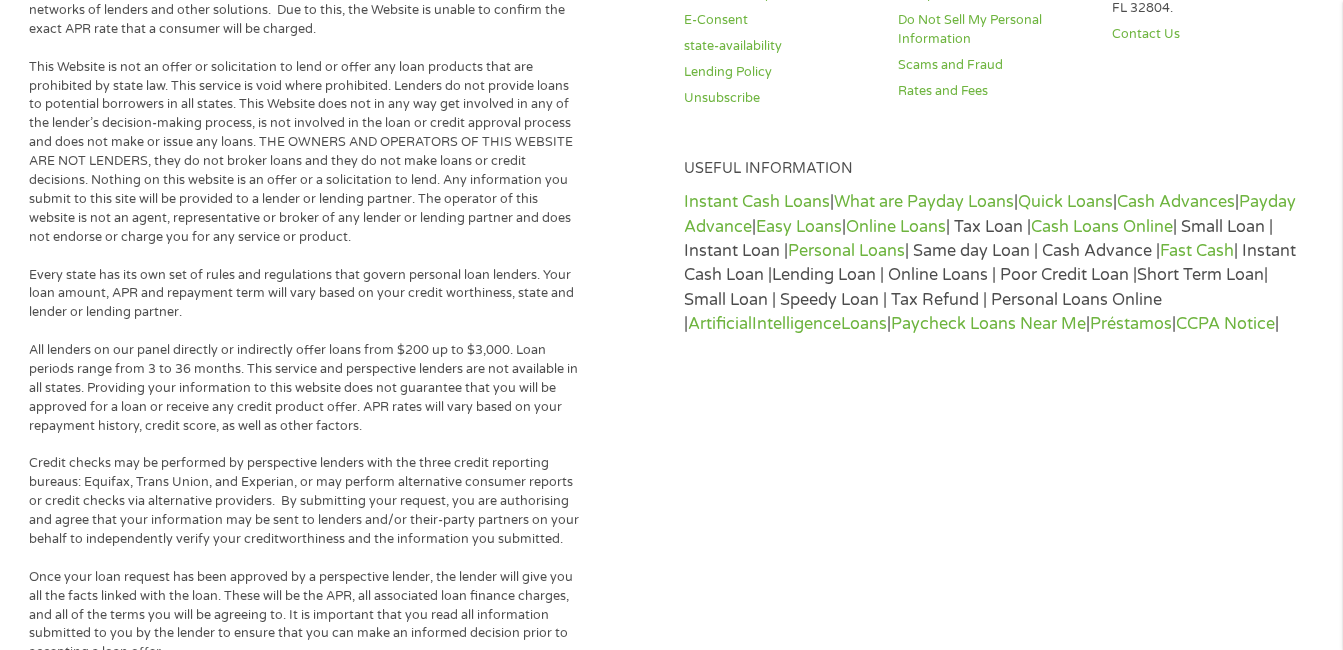 scroll, scrollTop: 0, scrollLeft: 0, axis: both 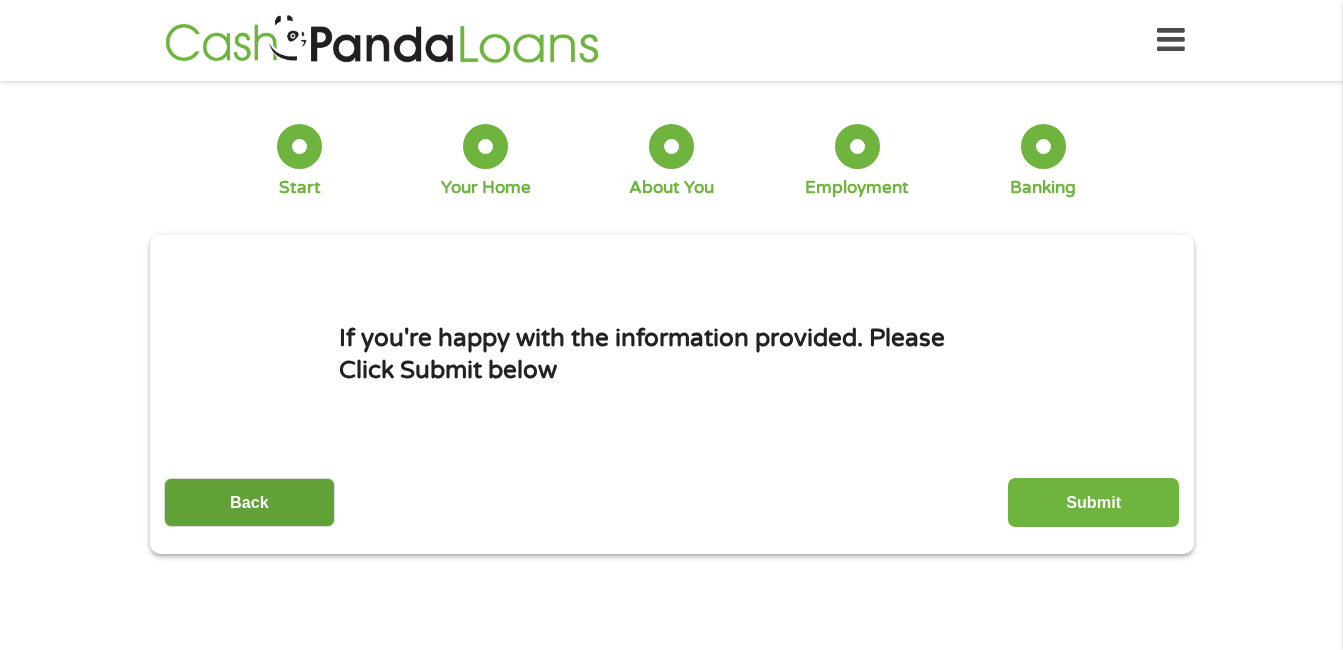 click on "Back" at bounding box center (249, 502) 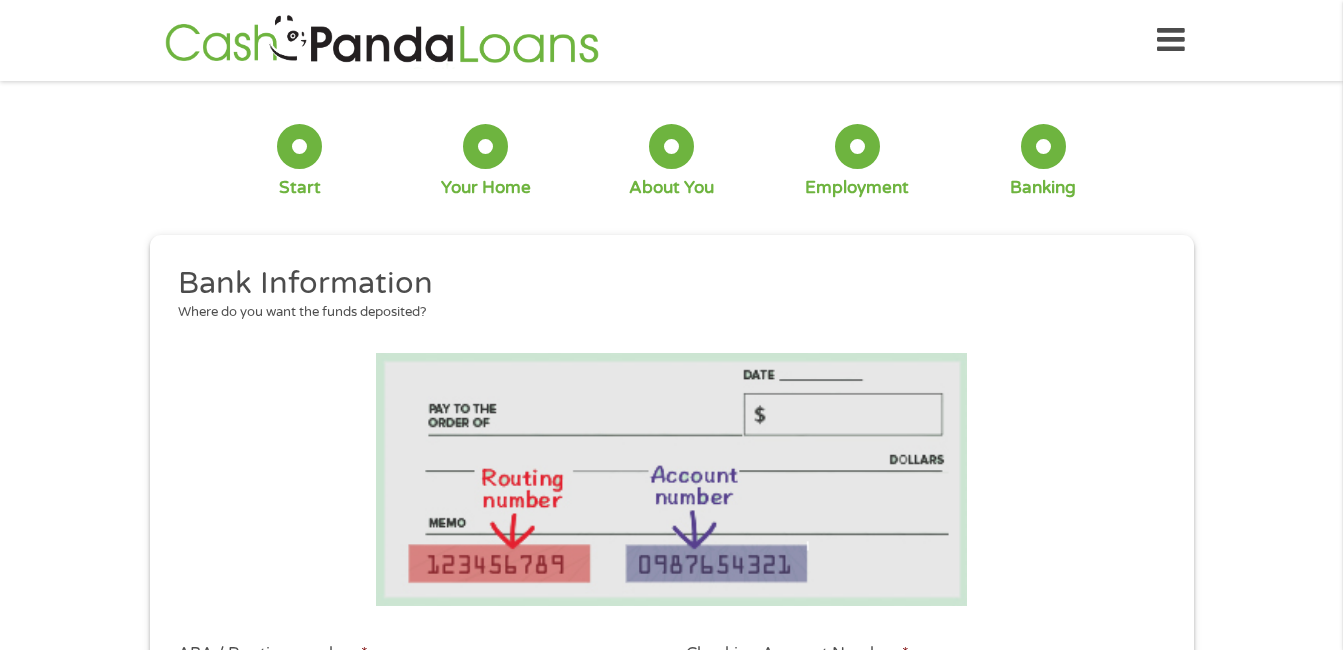 scroll, scrollTop: 8, scrollLeft: 8, axis: both 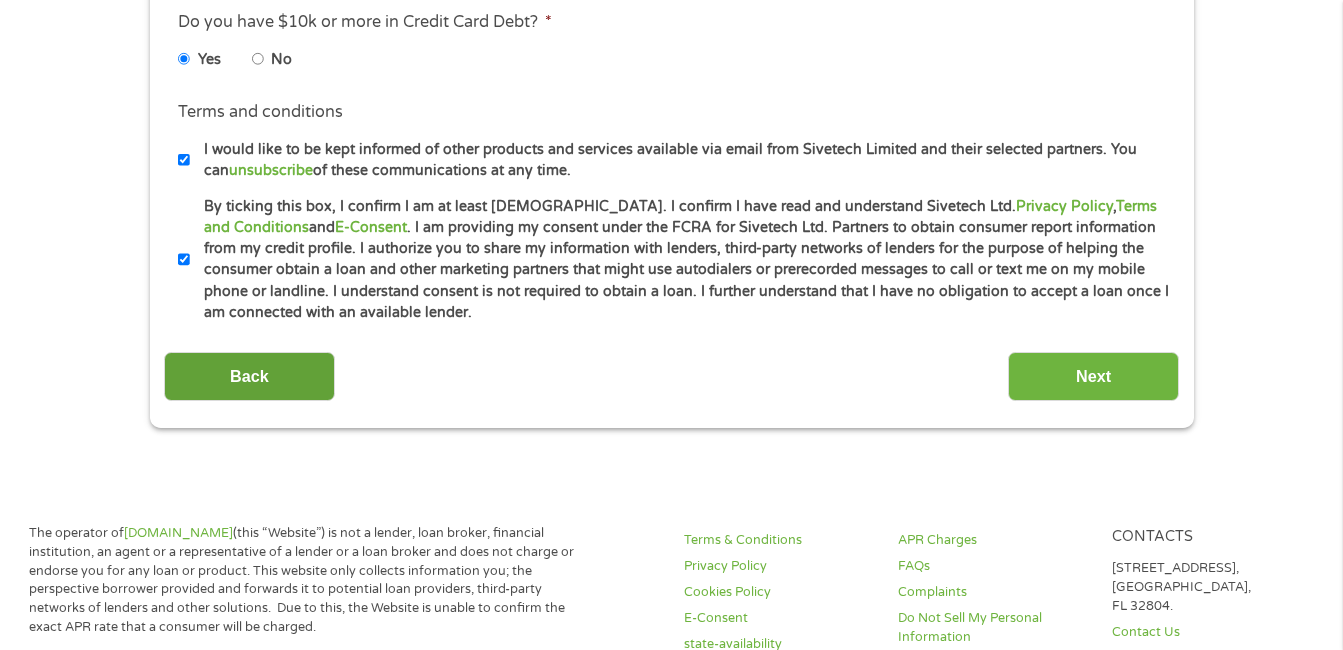 drag, startPoint x: 241, startPoint y: 374, endPoint x: 257, endPoint y: 374, distance: 16 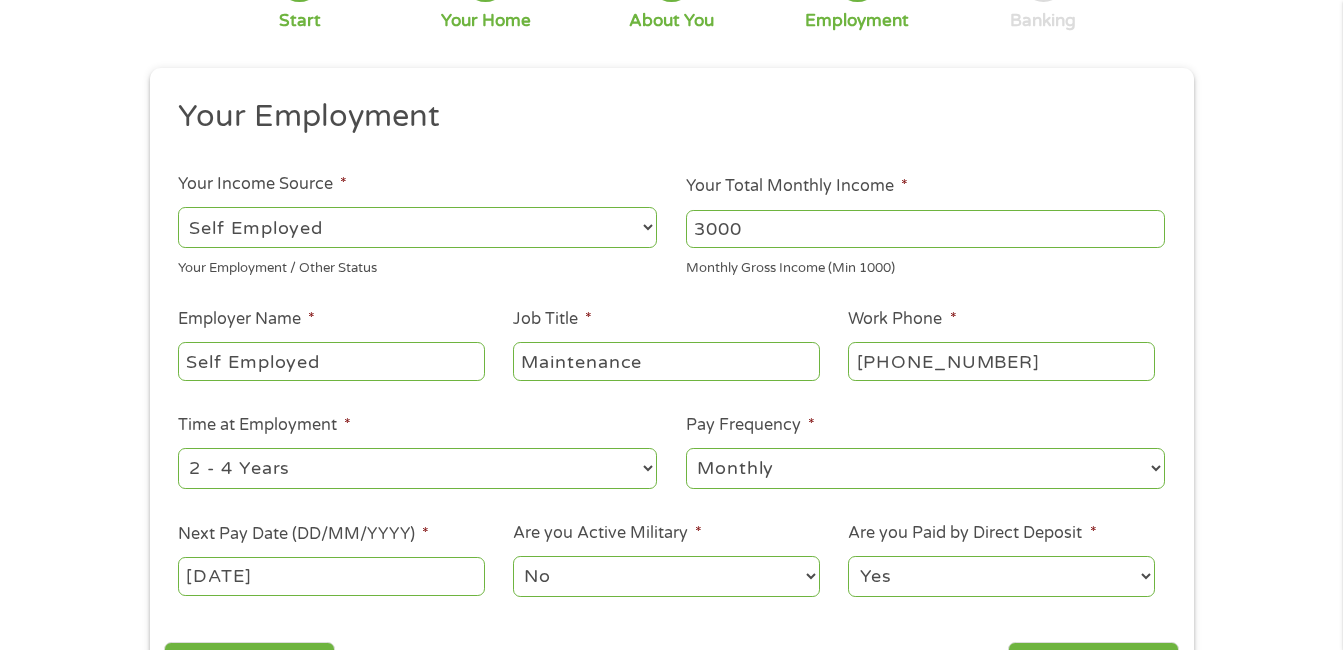 scroll, scrollTop: 8, scrollLeft: 8, axis: both 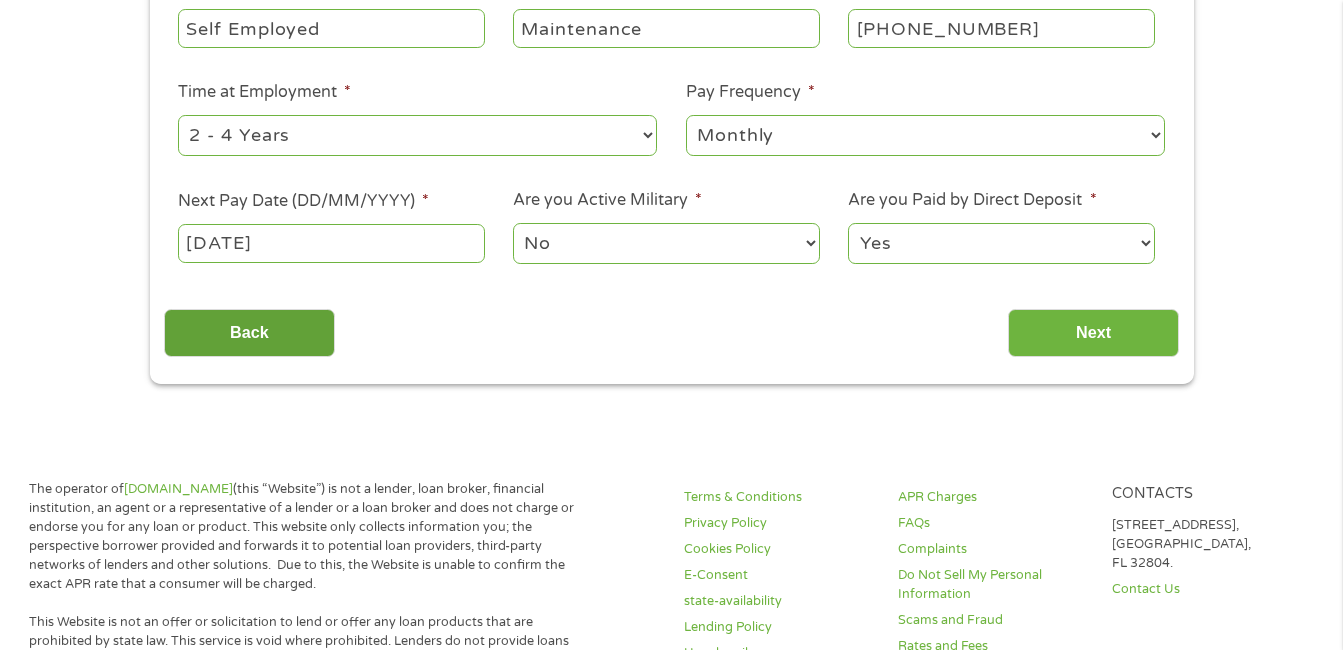 click on "Back" at bounding box center [249, 333] 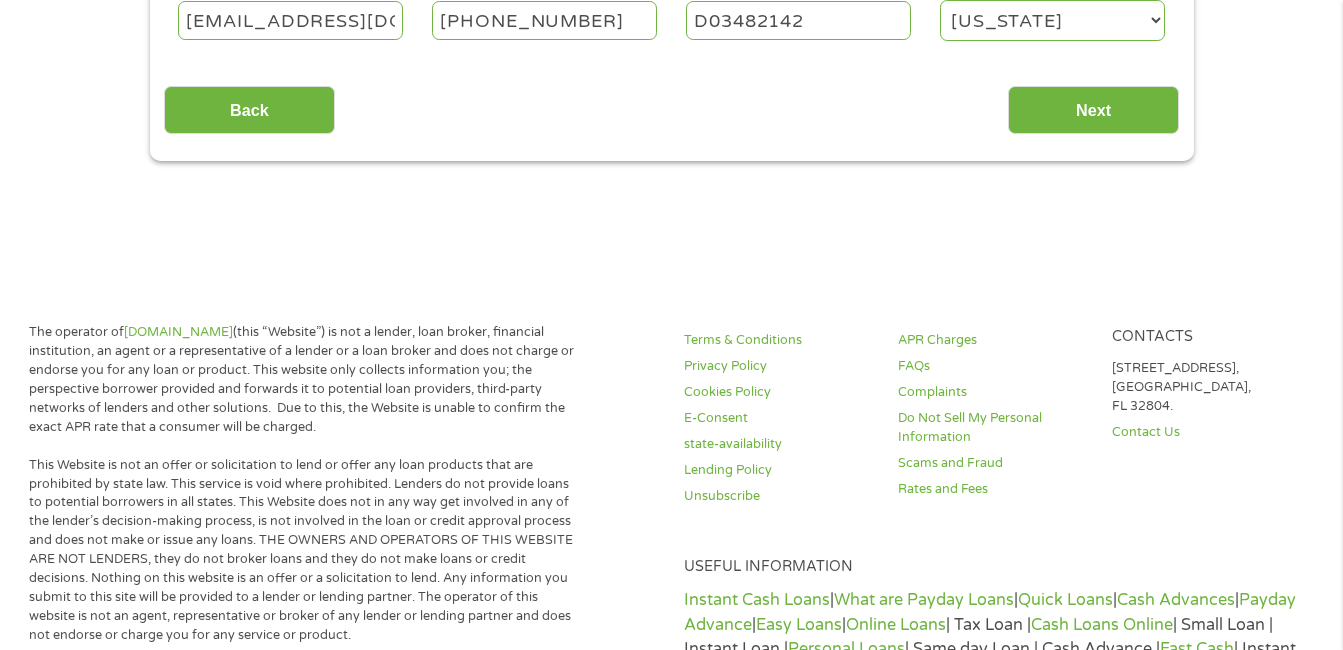 scroll, scrollTop: 0, scrollLeft: 0, axis: both 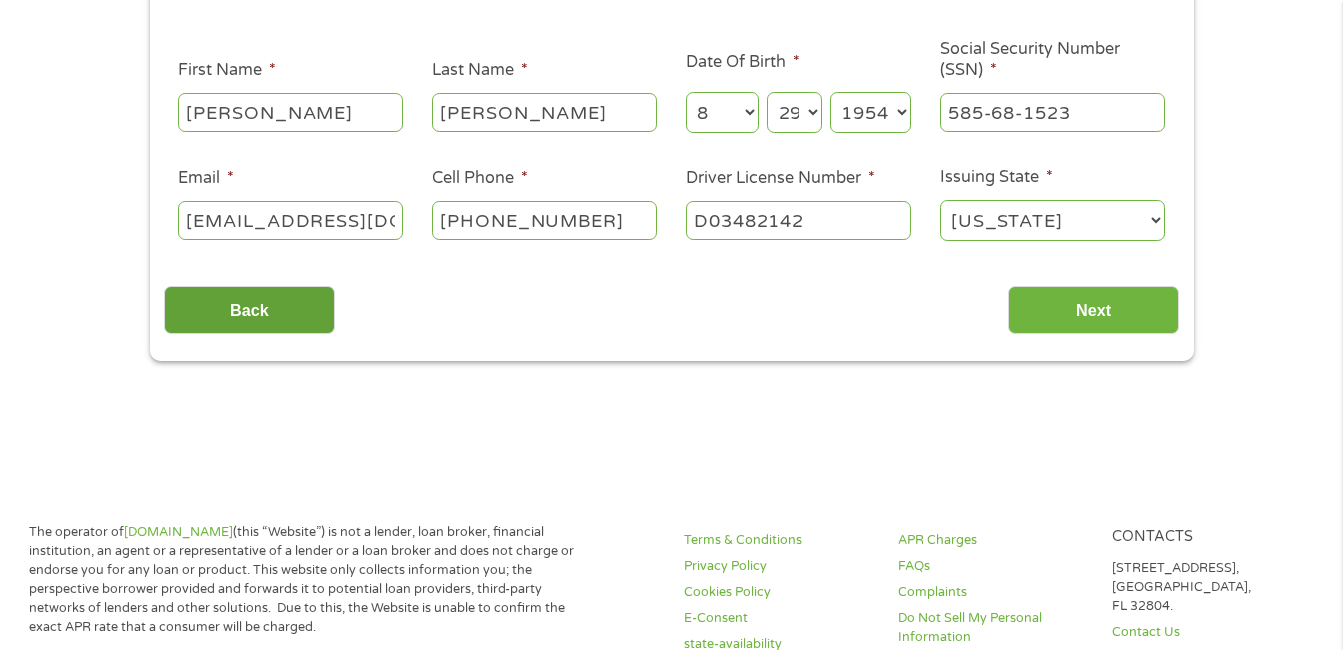click on "Back" at bounding box center [249, 310] 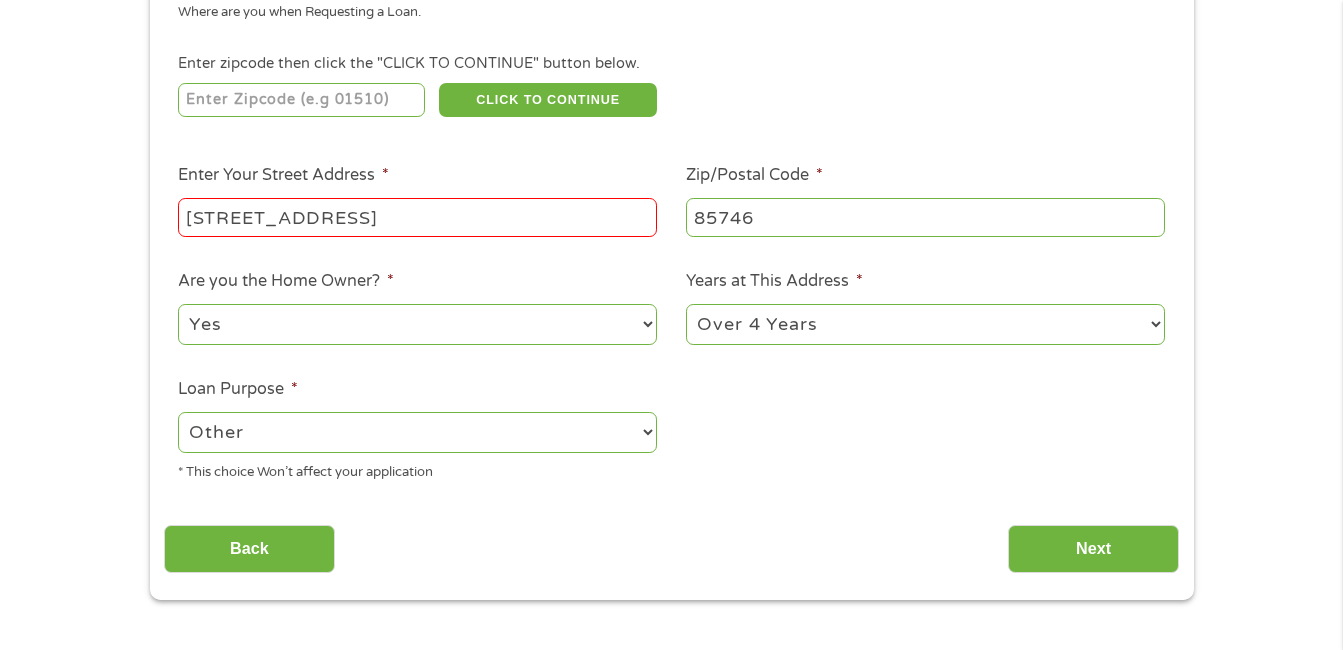 scroll, scrollTop: 83, scrollLeft: 0, axis: vertical 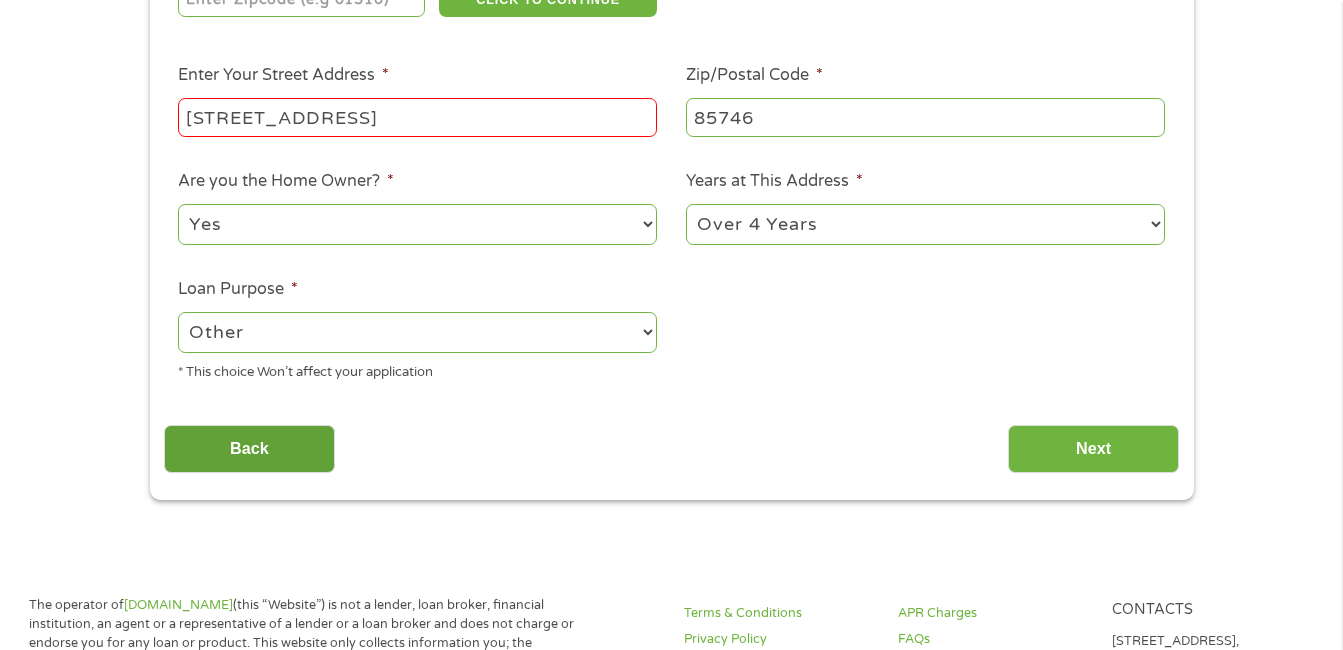 click on "Back" at bounding box center [249, 449] 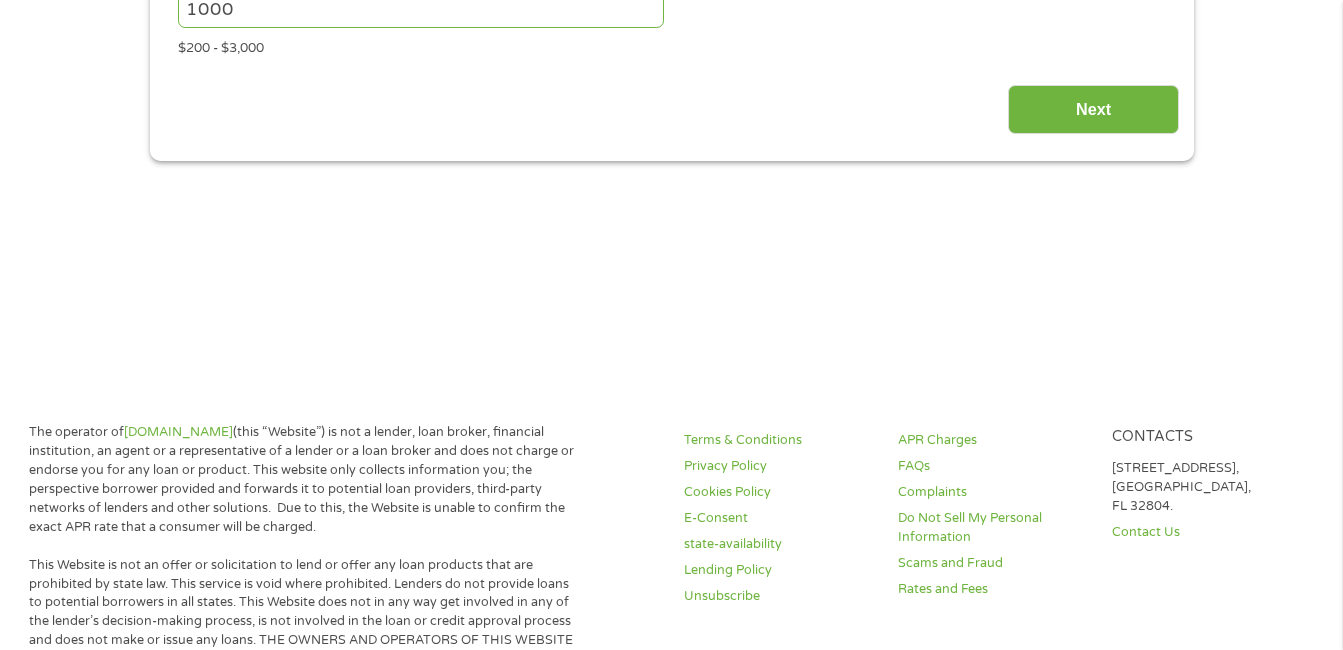 scroll, scrollTop: 392, scrollLeft: 0, axis: vertical 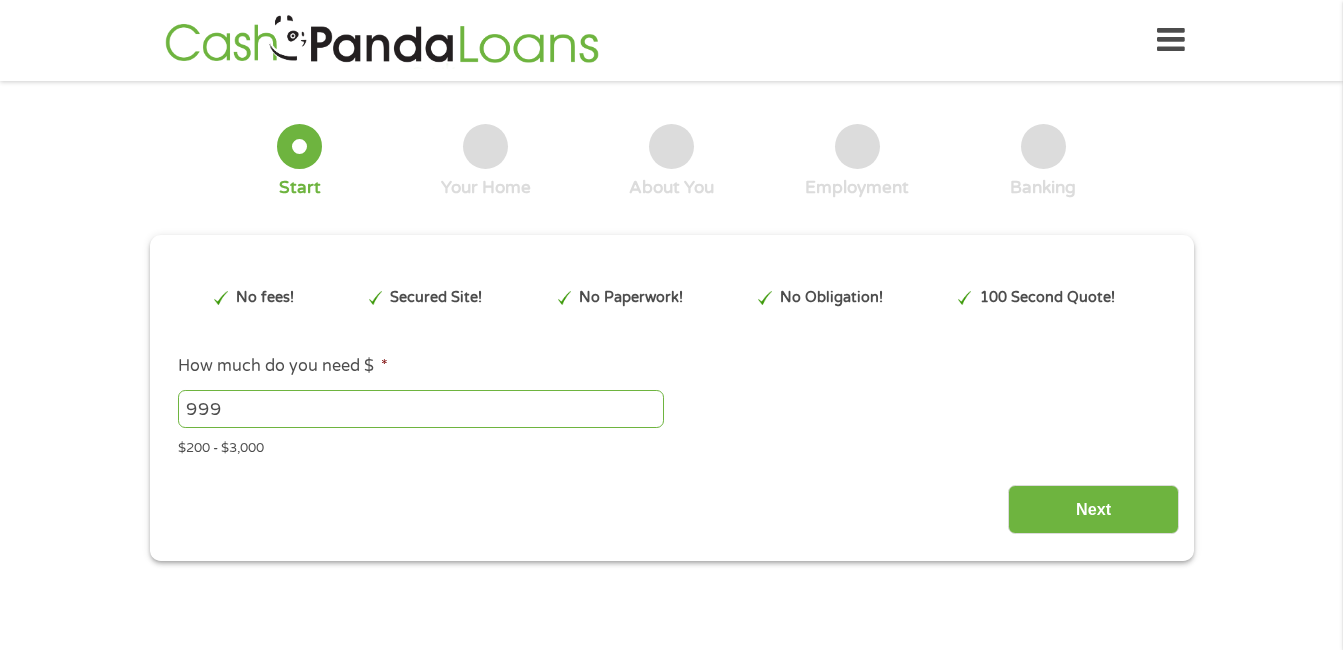 click on "999" at bounding box center (421, 409) 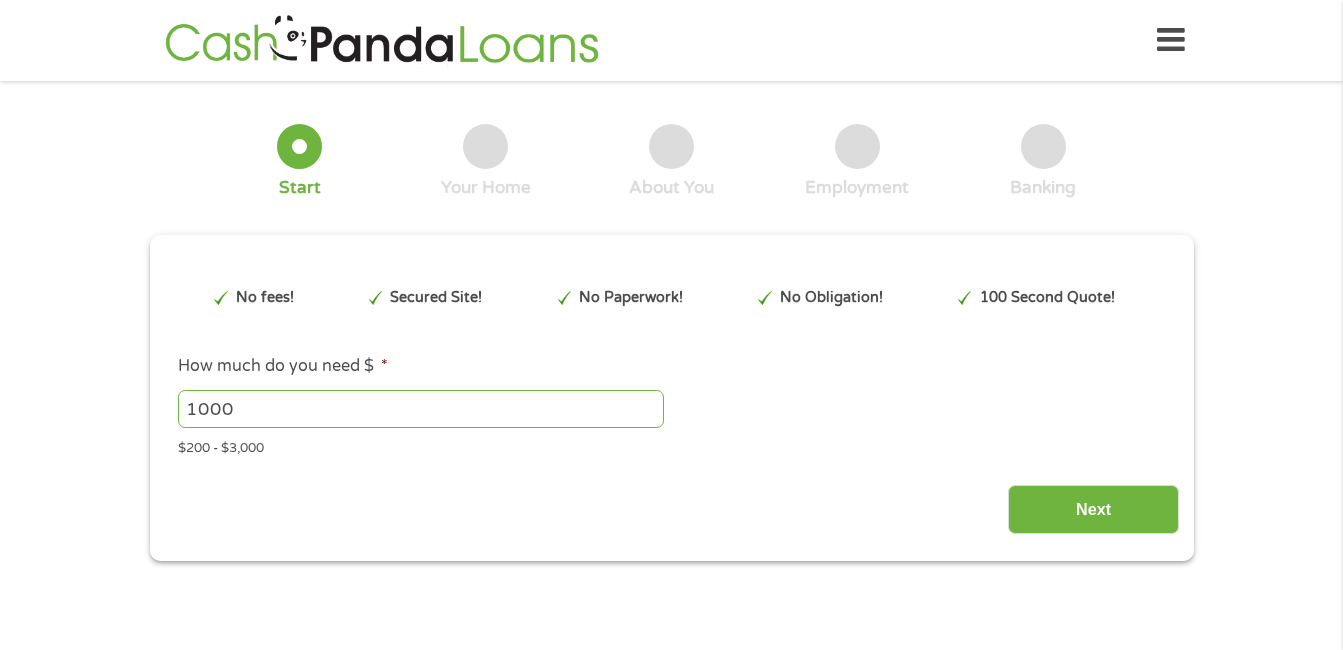 click on "1000" at bounding box center (421, 409) 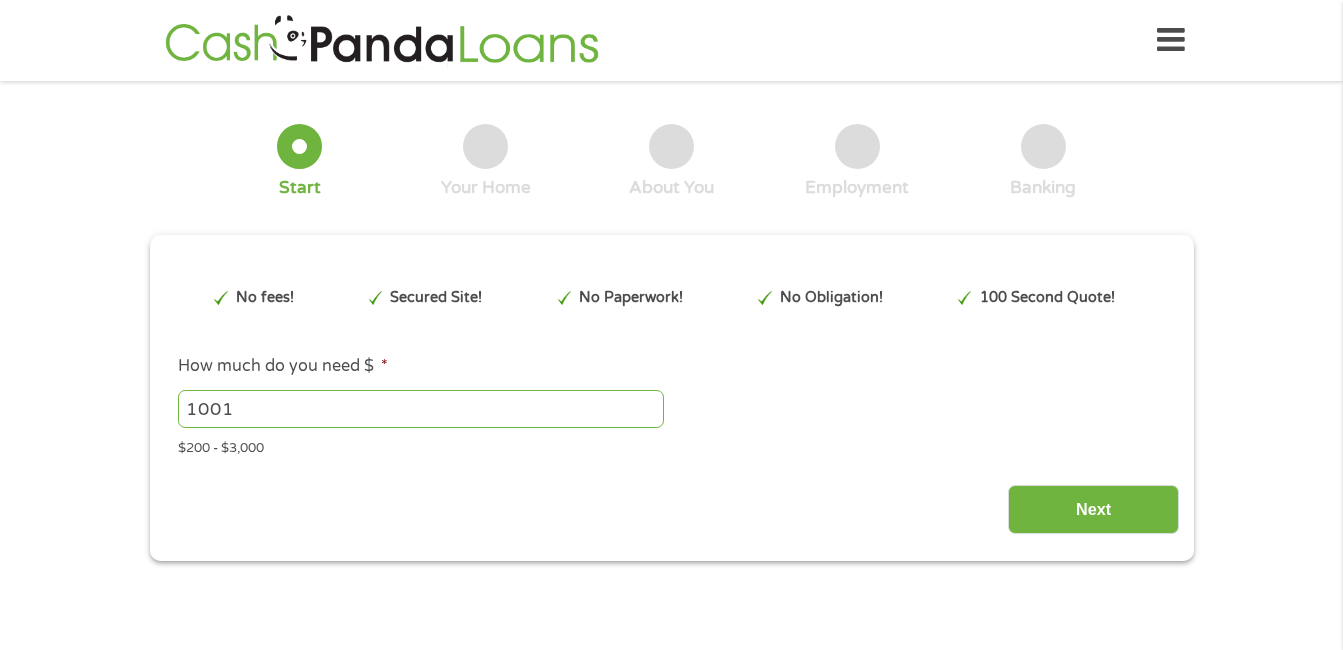click on "1001" at bounding box center [421, 409] 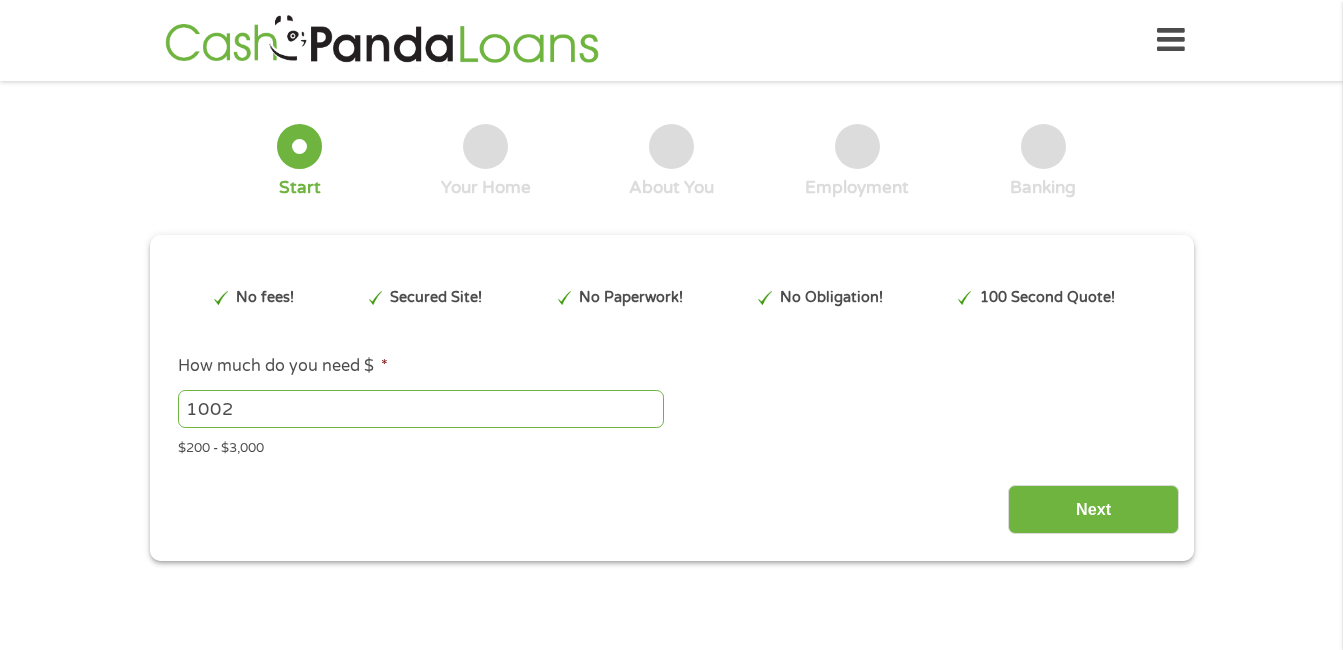 click on "1002" at bounding box center (421, 409) 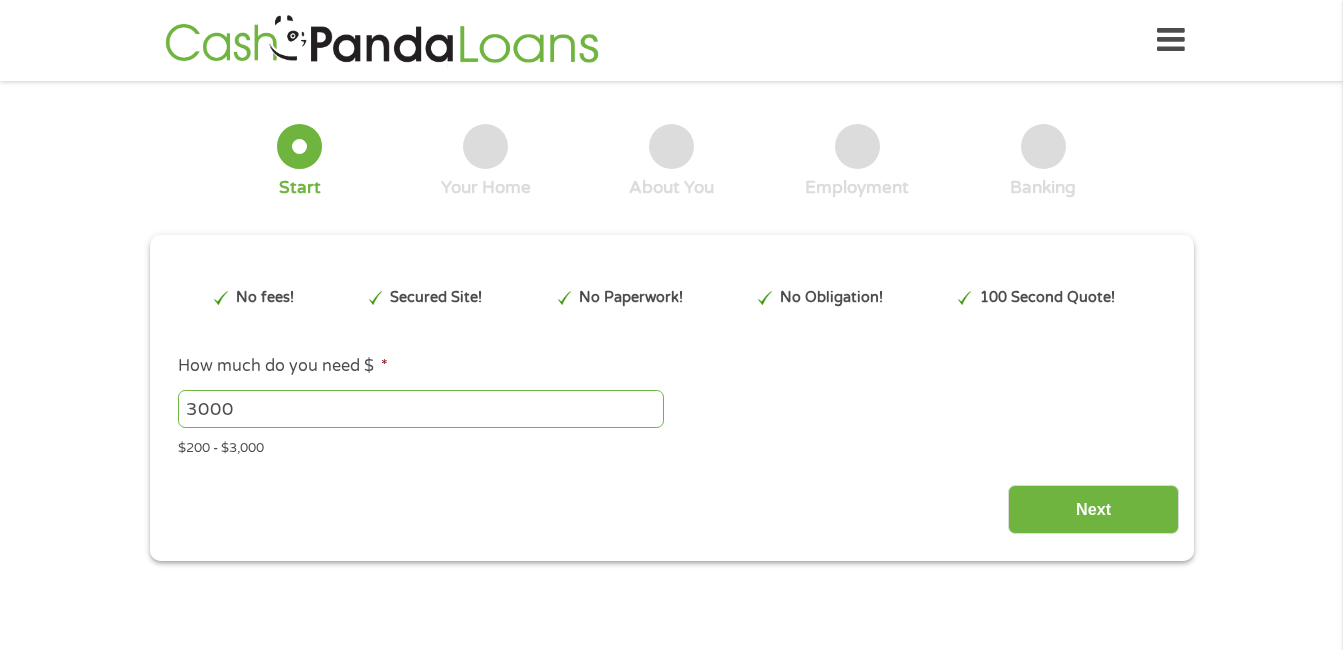type on "3000" 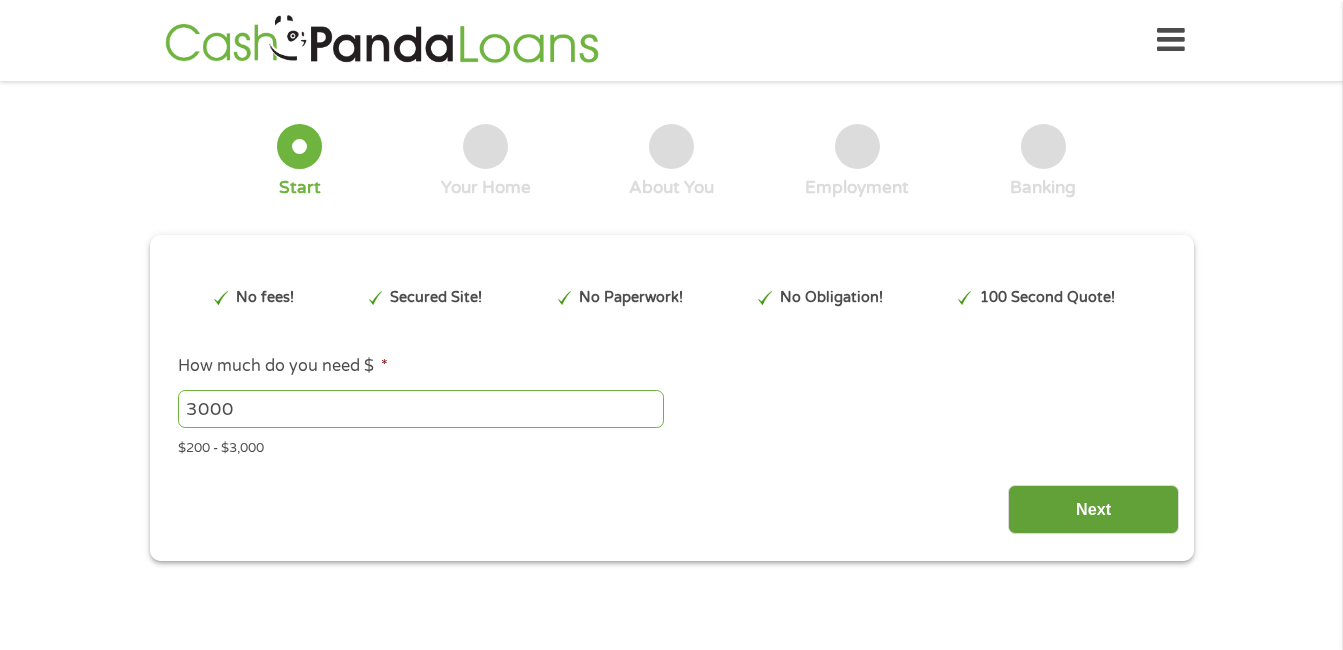 click on "Next" at bounding box center (1093, 509) 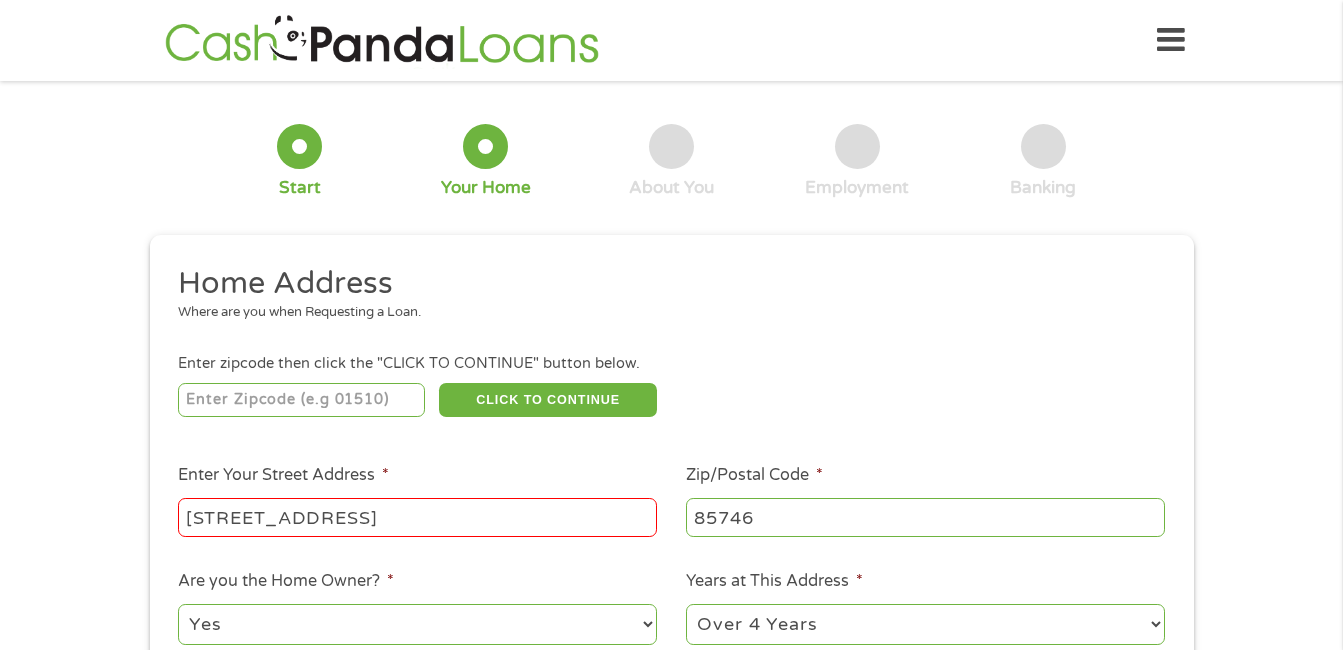 scroll, scrollTop: 8, scrollLeft: 8, axis: both 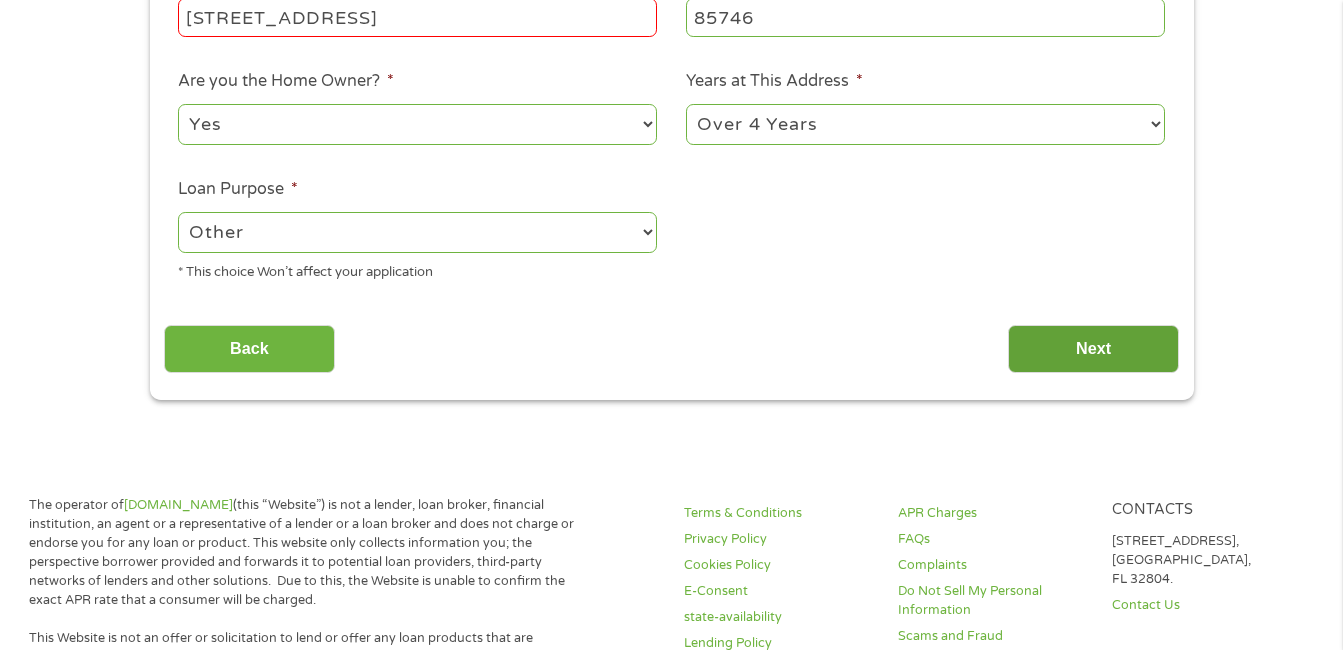 click on "Next" at bounding box center (1093, 349) 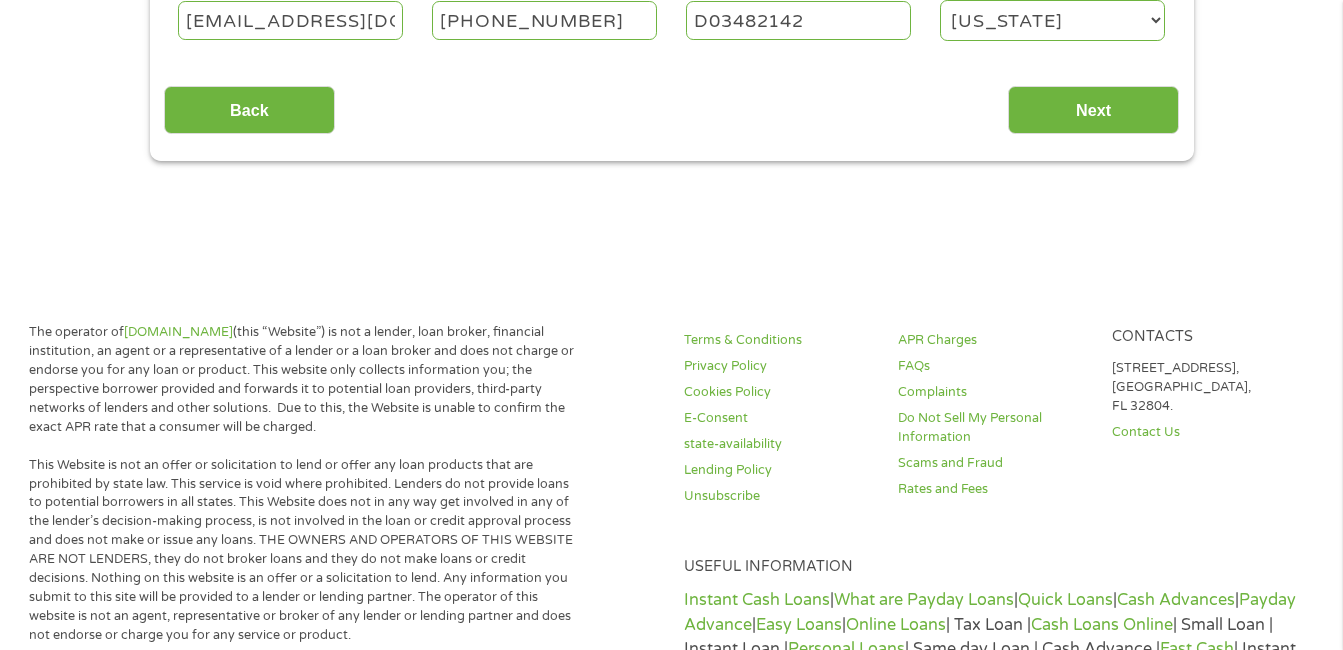 scroll, scrollTop: 0, scrollLeft: 0, axis: both 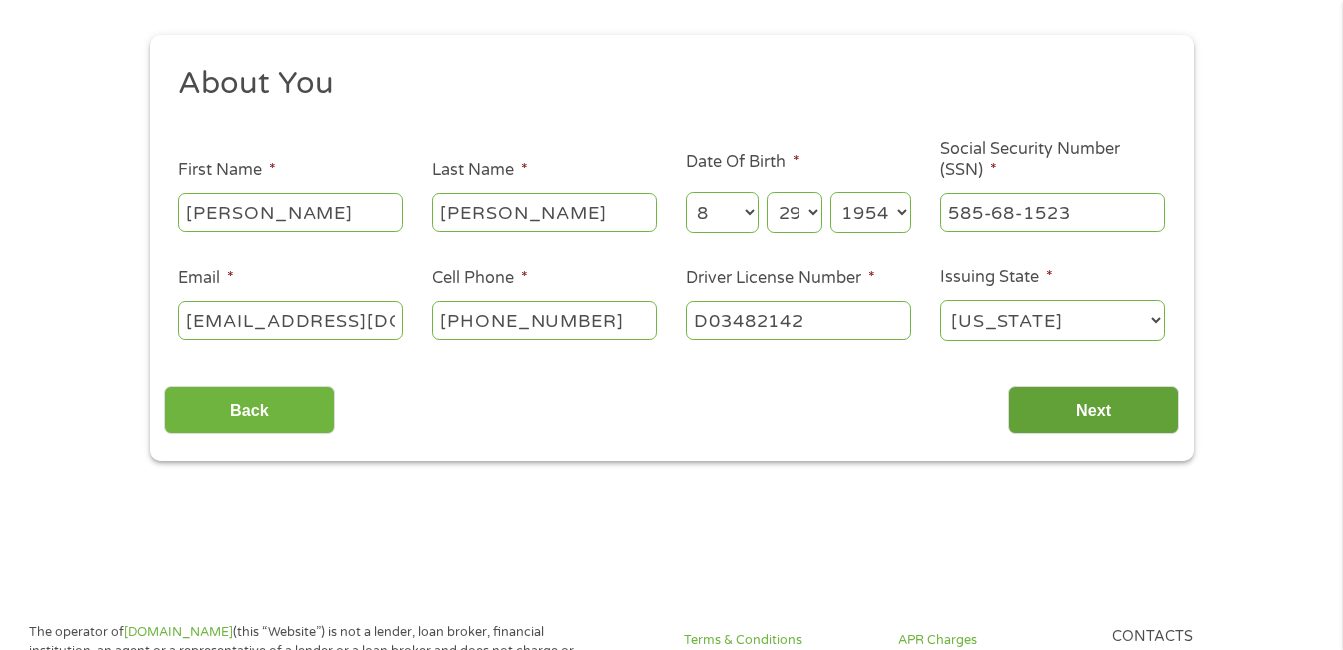 click on "Next" at bounding box center [1093, 410] 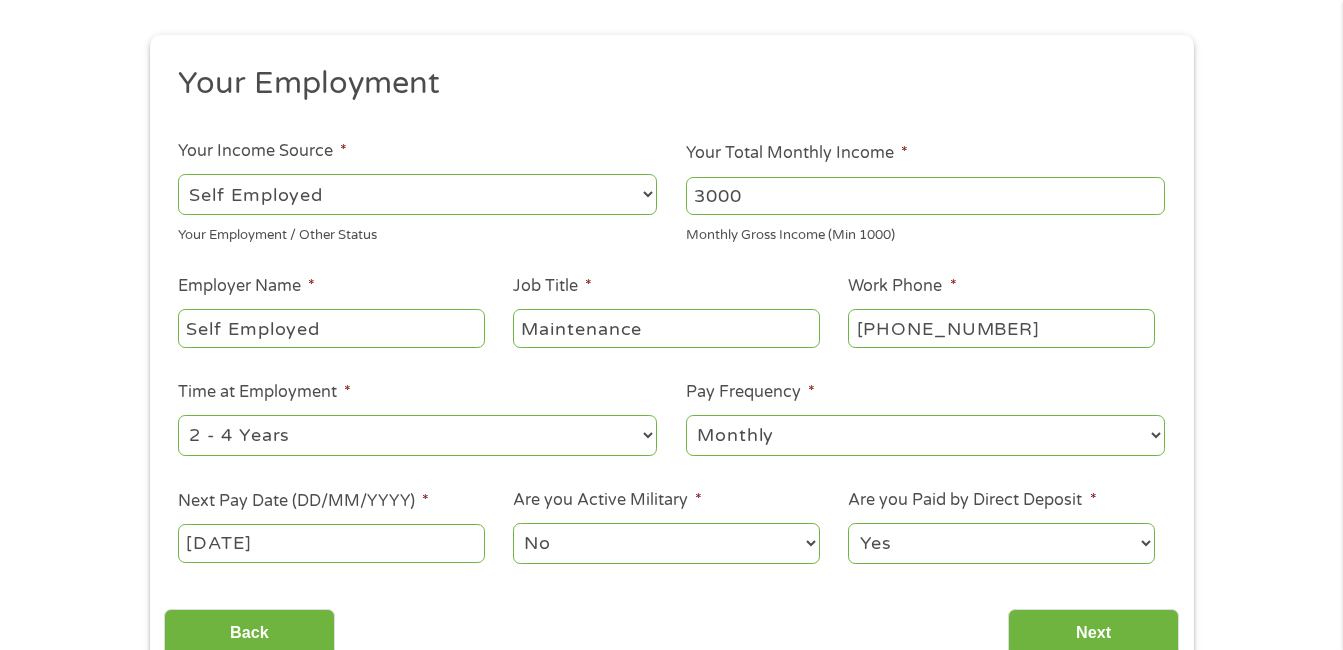 scroll, scrollTop: 9, scrollLeft: 0, axis: vertical 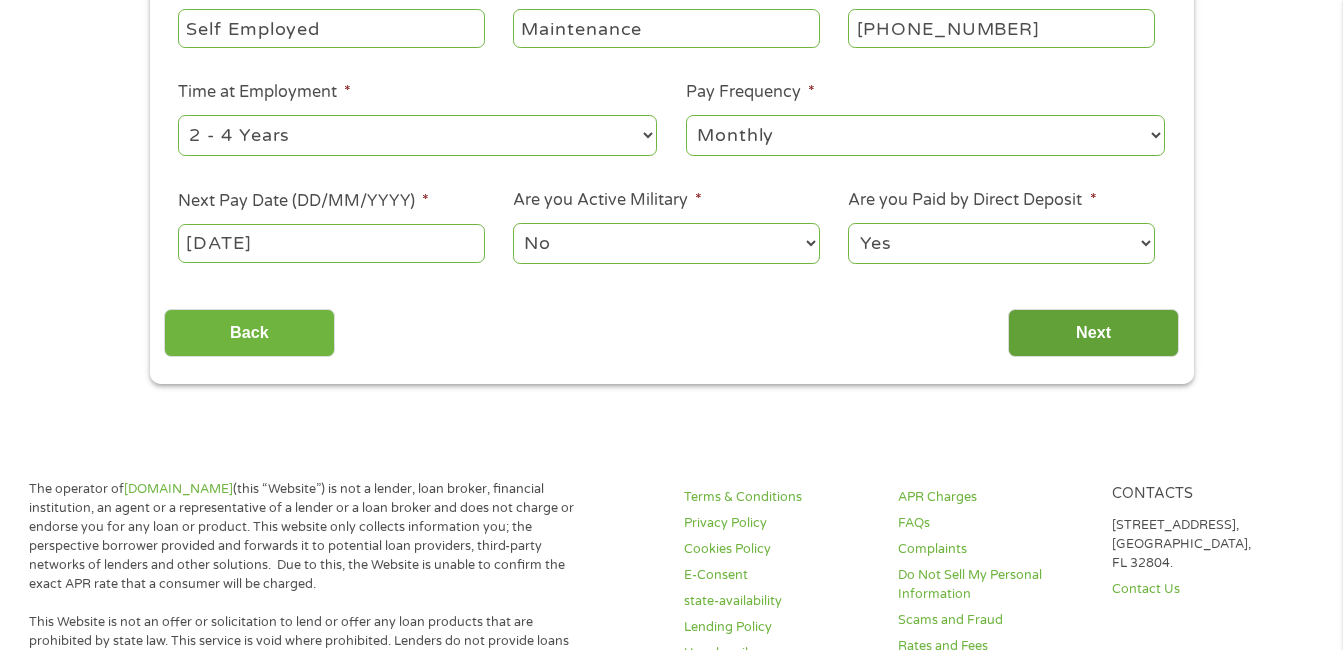 click on "Next" at bounding box center (1093, 333) 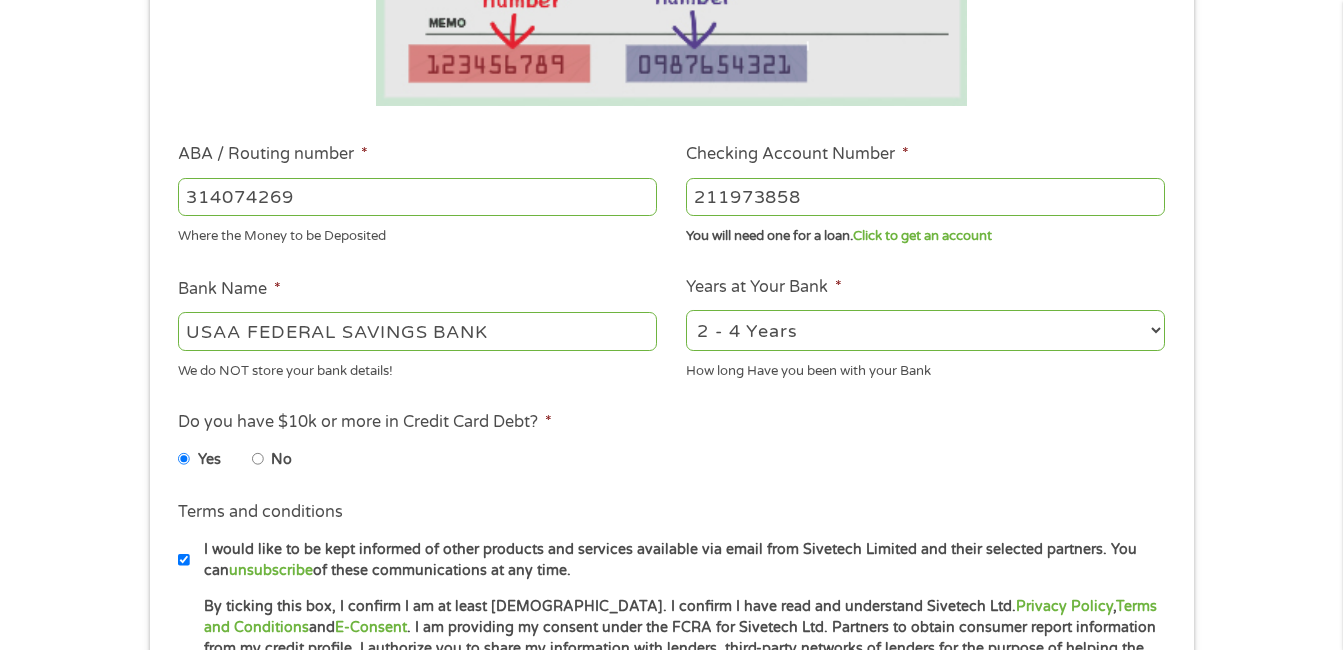 scroll, scrollTop: 0, scrollLeft: 0, axis: both 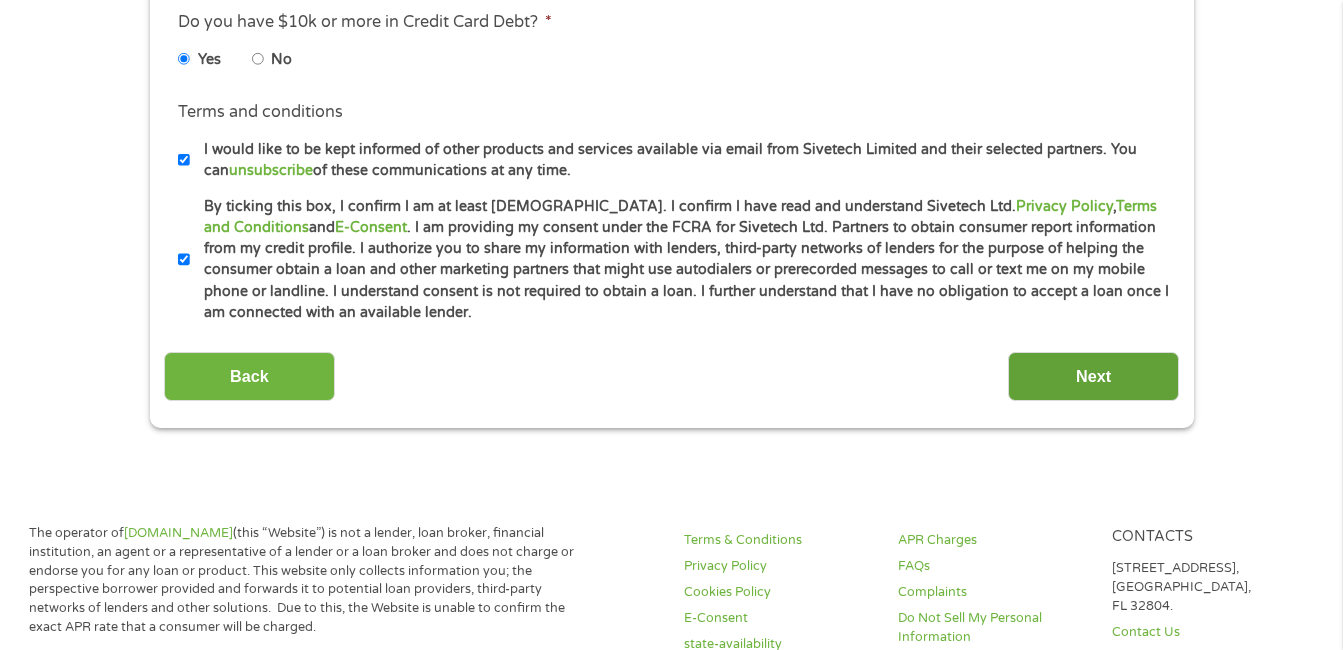 click on "Next" at bounding box center (1093, 376) 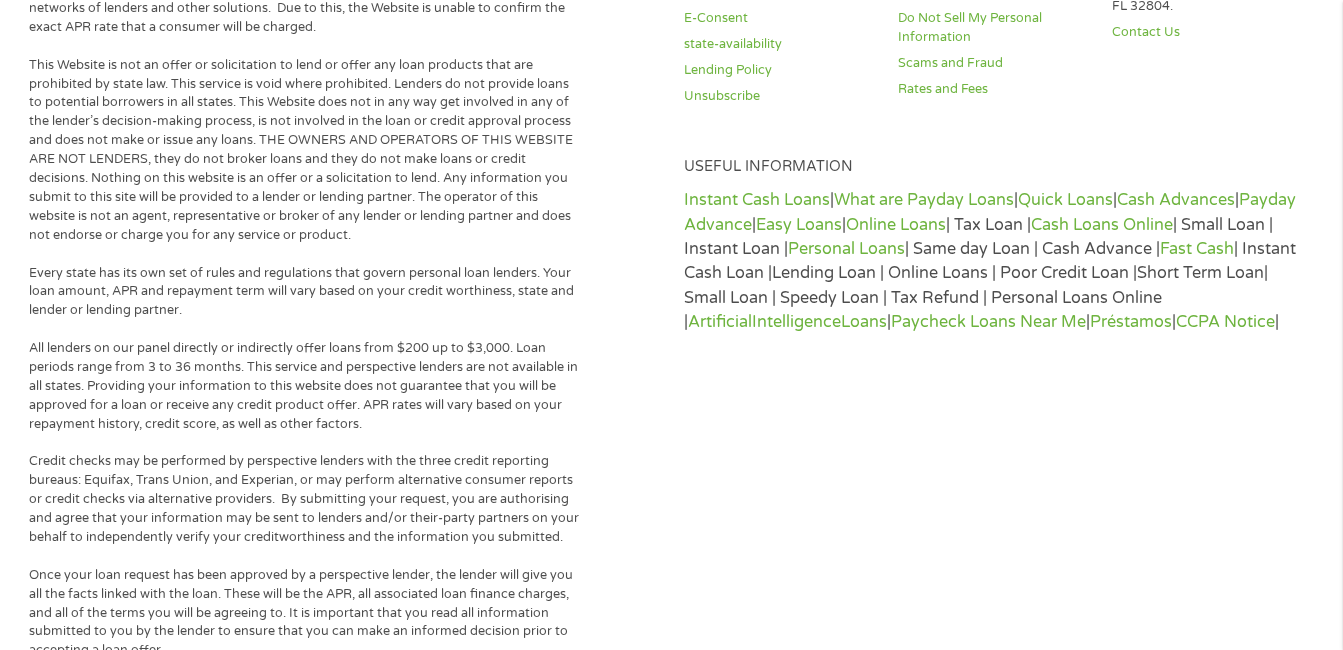 scroll, scrollTop: 7, scrollLeft: 0, axis: vertical 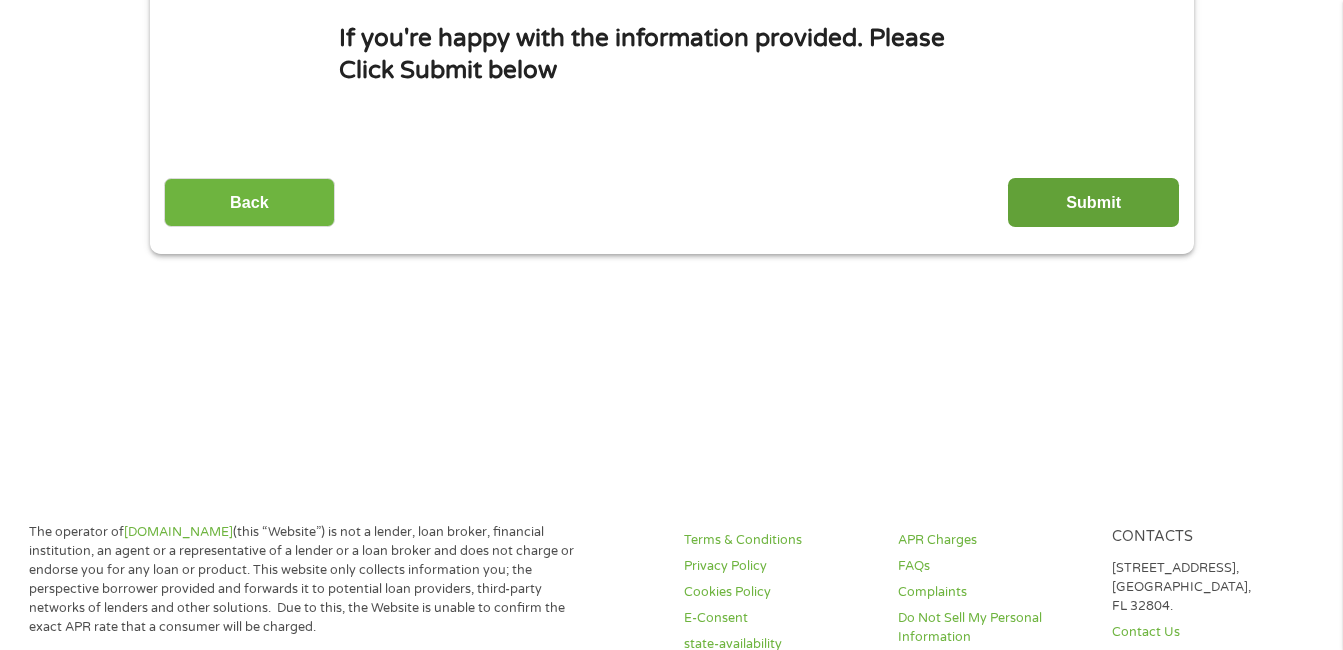 click on "Submit" at bounding box center [1093, 202] 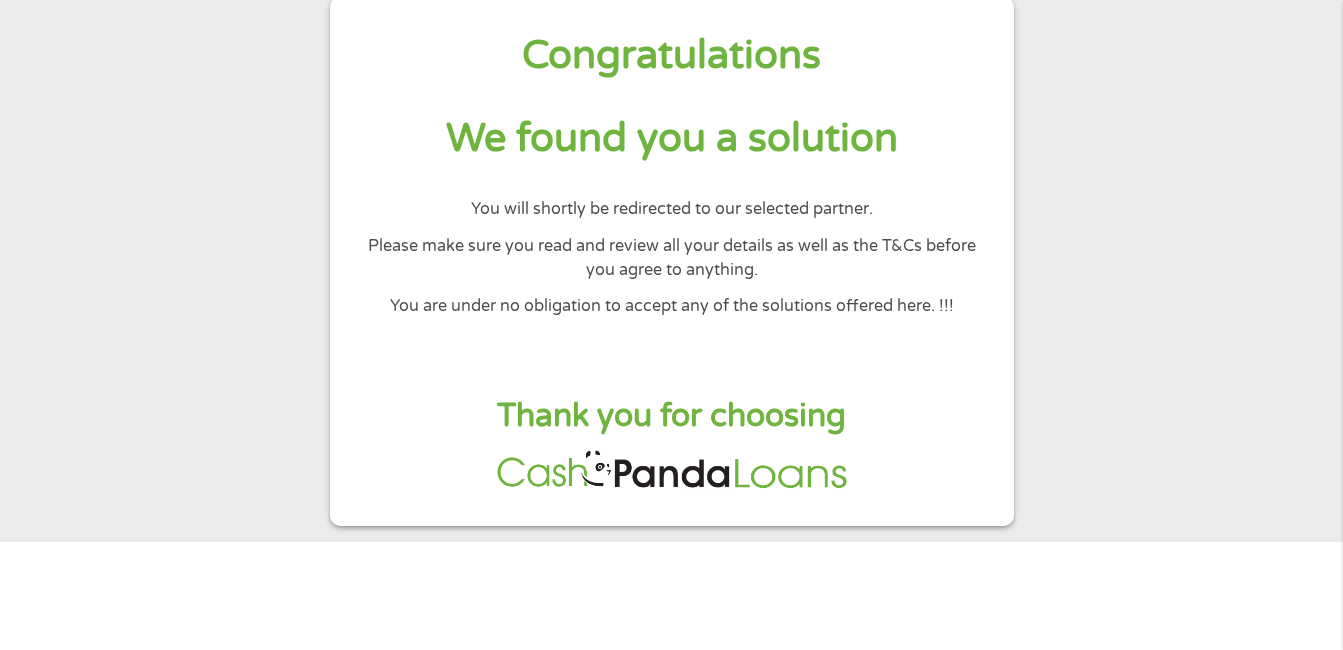 scroll, scrollTop: 300, scrollLeft: 0, axis: vertical 